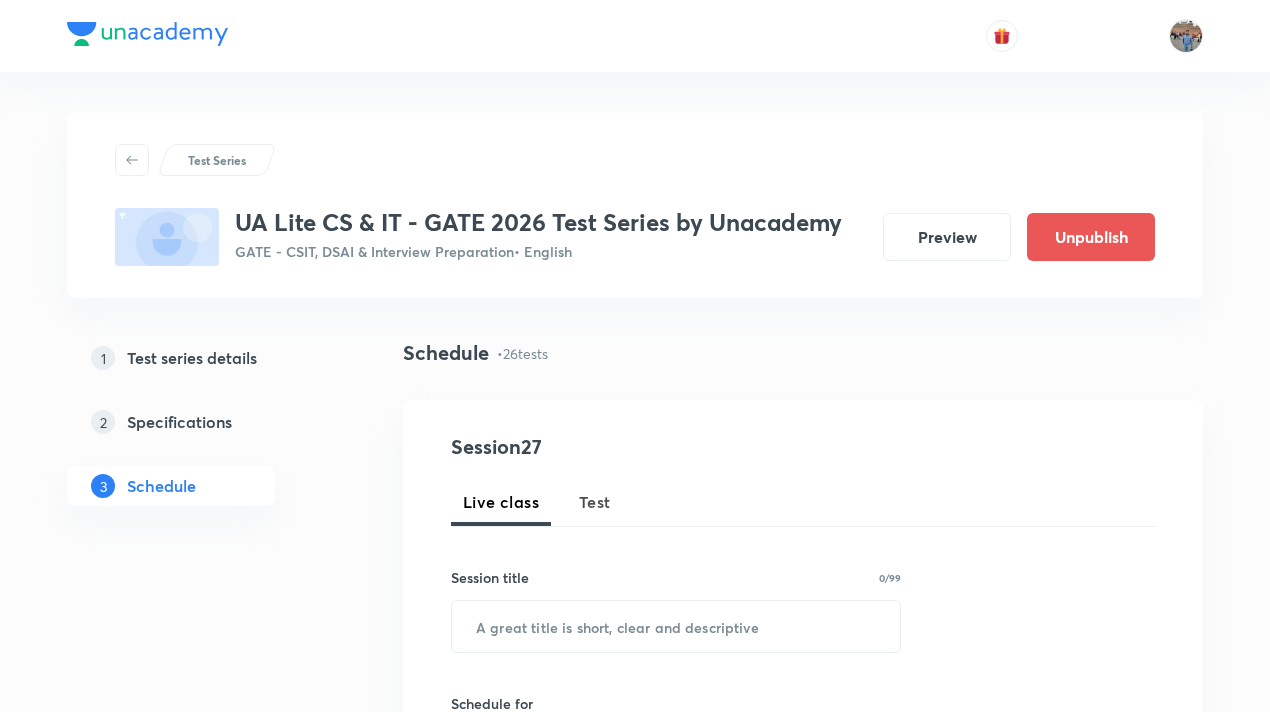 scroll, scrollTop: 0, scrollLeft: 0, axis: both 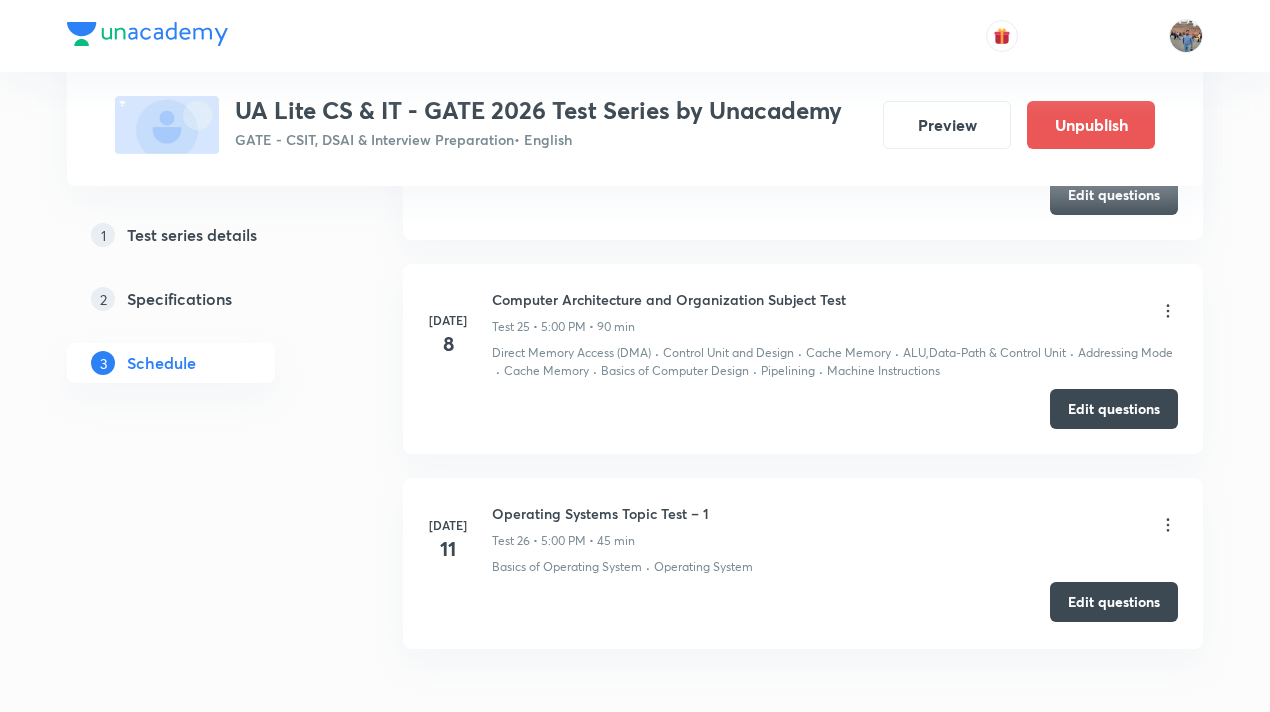 click on "Edit questions" at bounding box center [1114, 602] 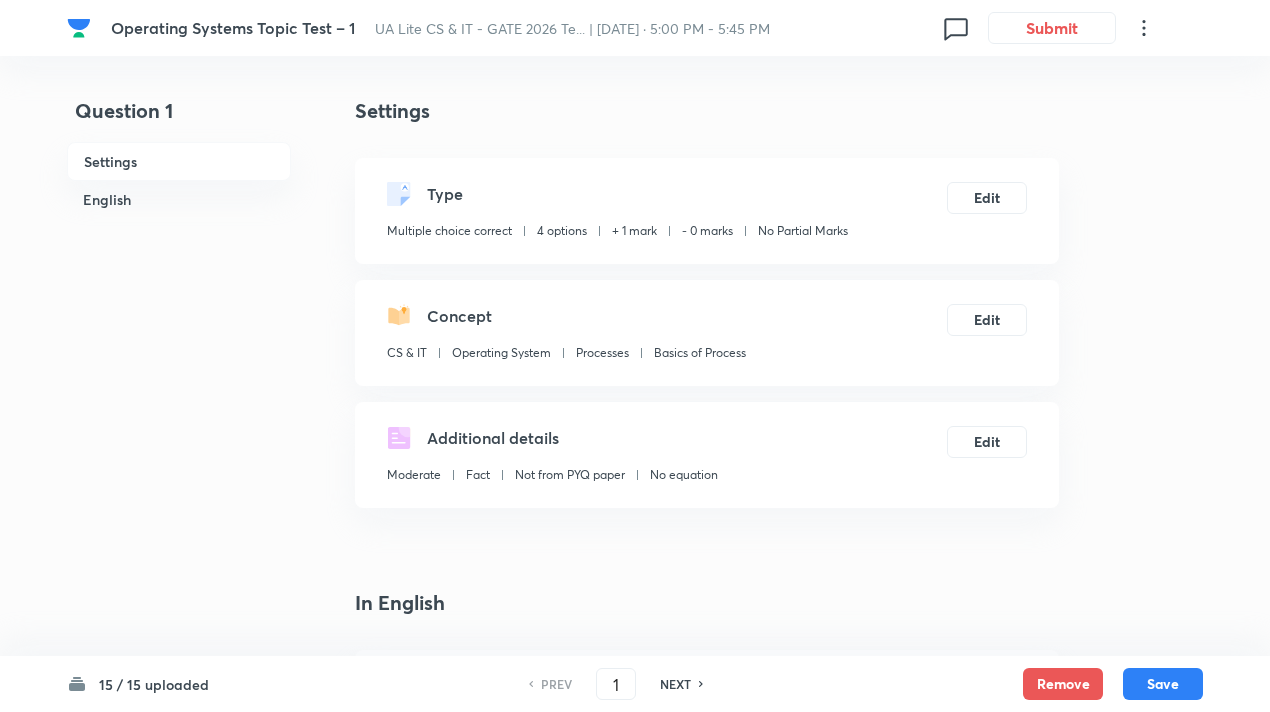 scroll, scrollTop: 0, scrollLeft: 0, axis: both 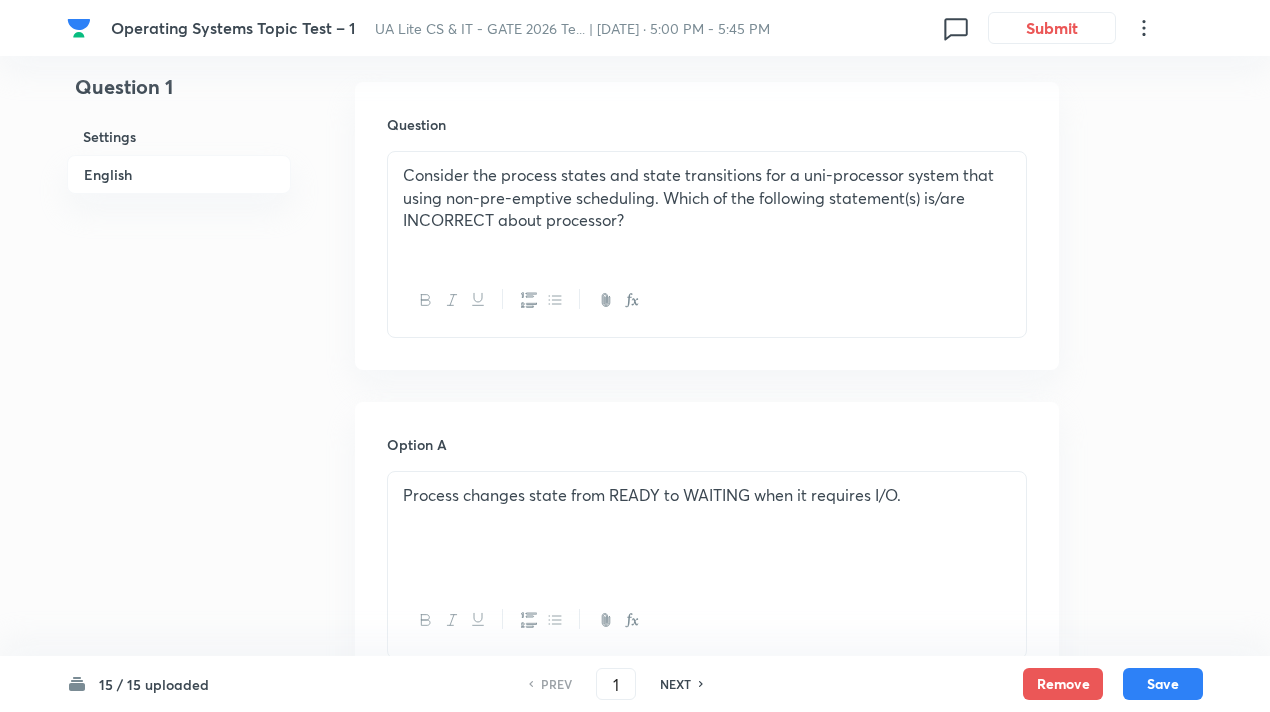 click on "Consider the process states and state transitions for a uni-processor system that using non-pre-emptive scheduling. Which of the following statement(s) is/are INCORRECT about processor?" at bounding box center (707, 198) 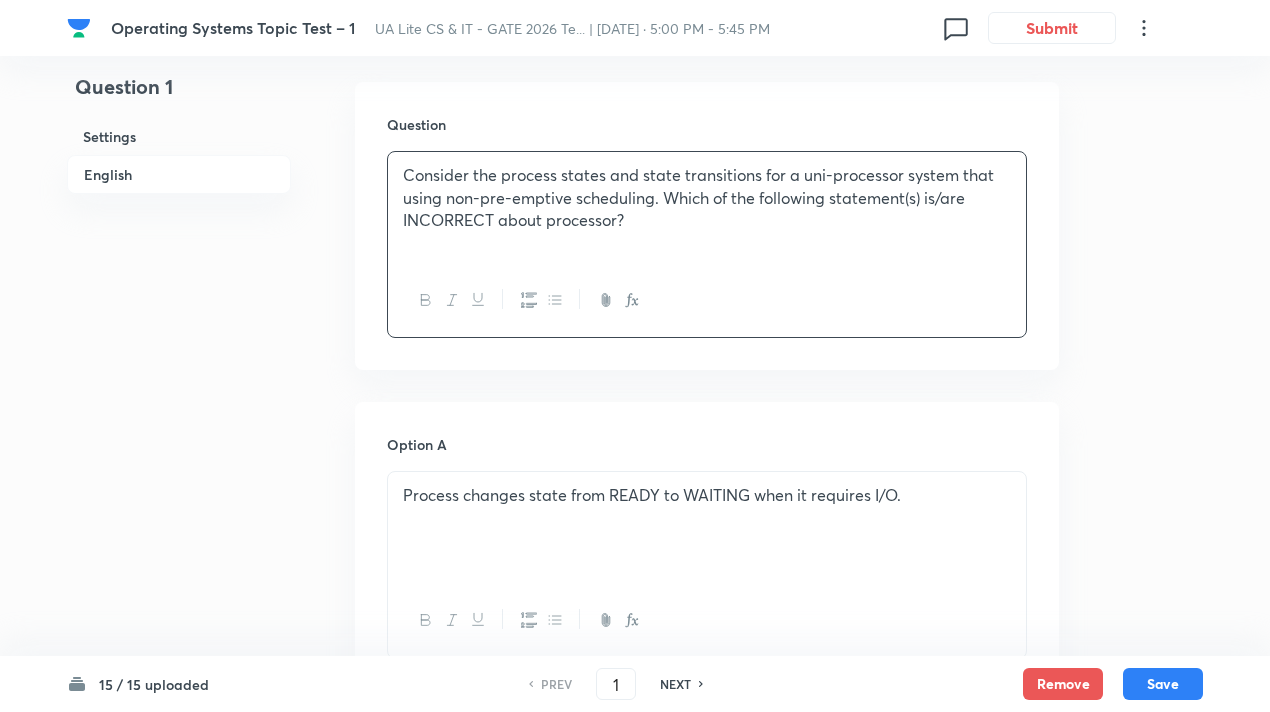 type 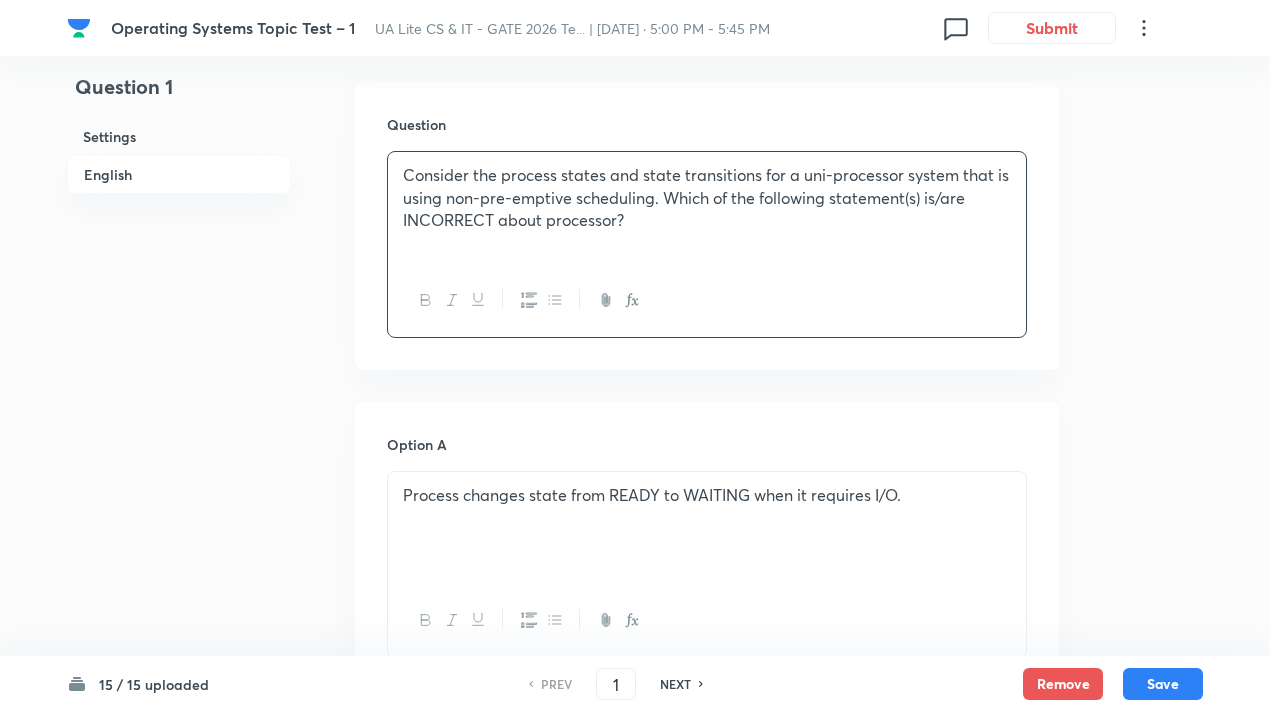 click on "Consider the process states and state transitions for a uni-processor system that is using non-pre-emptive scheduling. Which of the following statement(s) is/are INCORRECT about processor?" at bounding box center (707, 198) 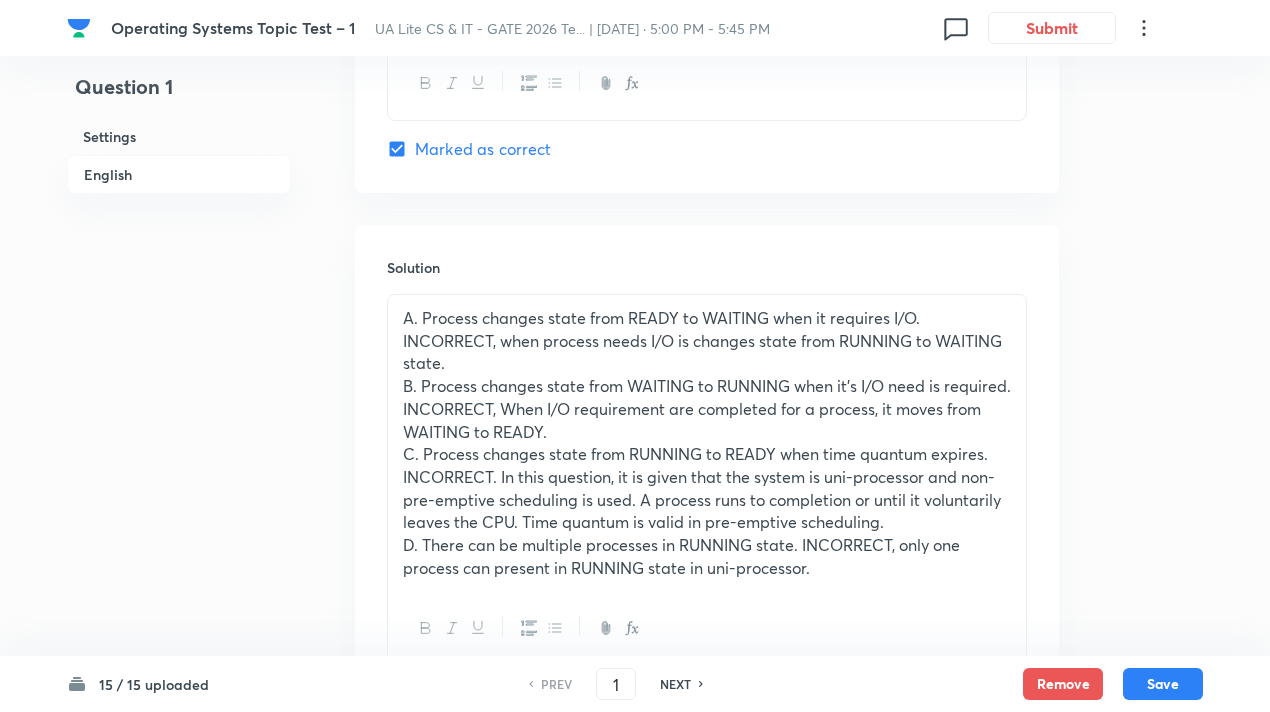 scroll, scrollTop: 2022, scrollLeft: 0, axis: vertical 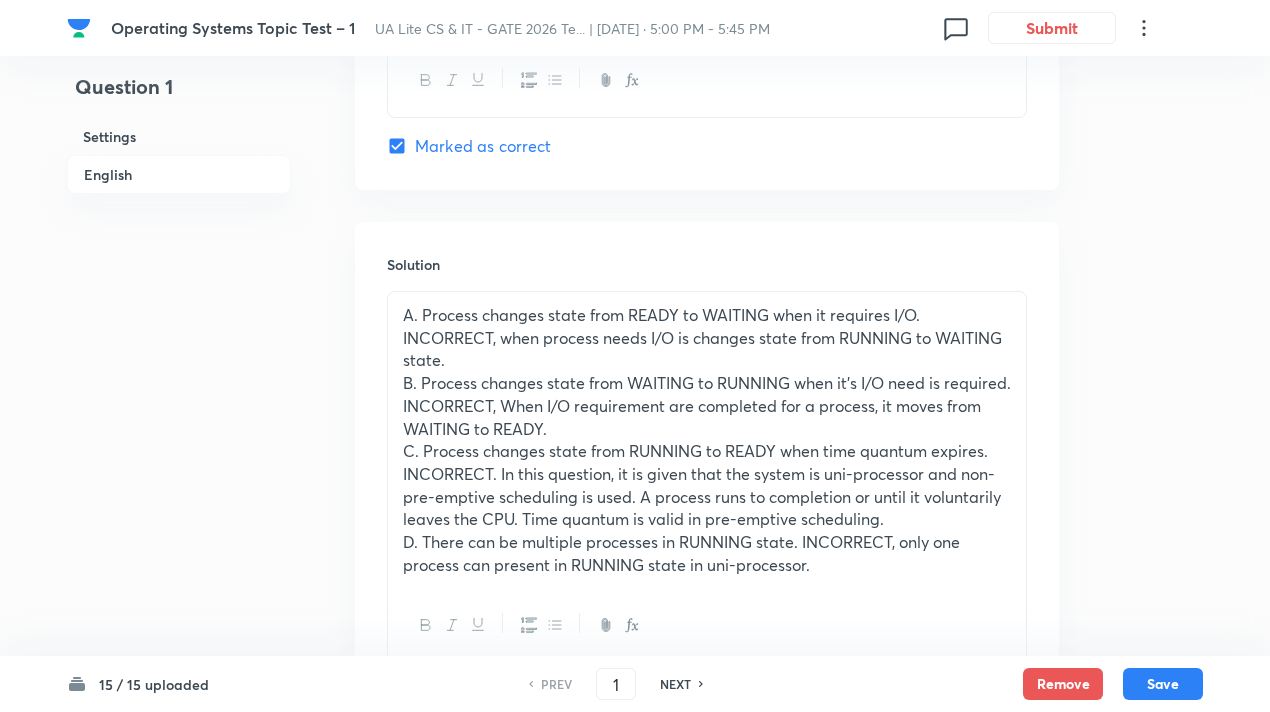 click on "A. Process changes state from READY to WAITING when it requires I/O. INCORRECT, when process needs I/O is changes state from RUNNING to WAITING state." at bounding box center (707, 338) 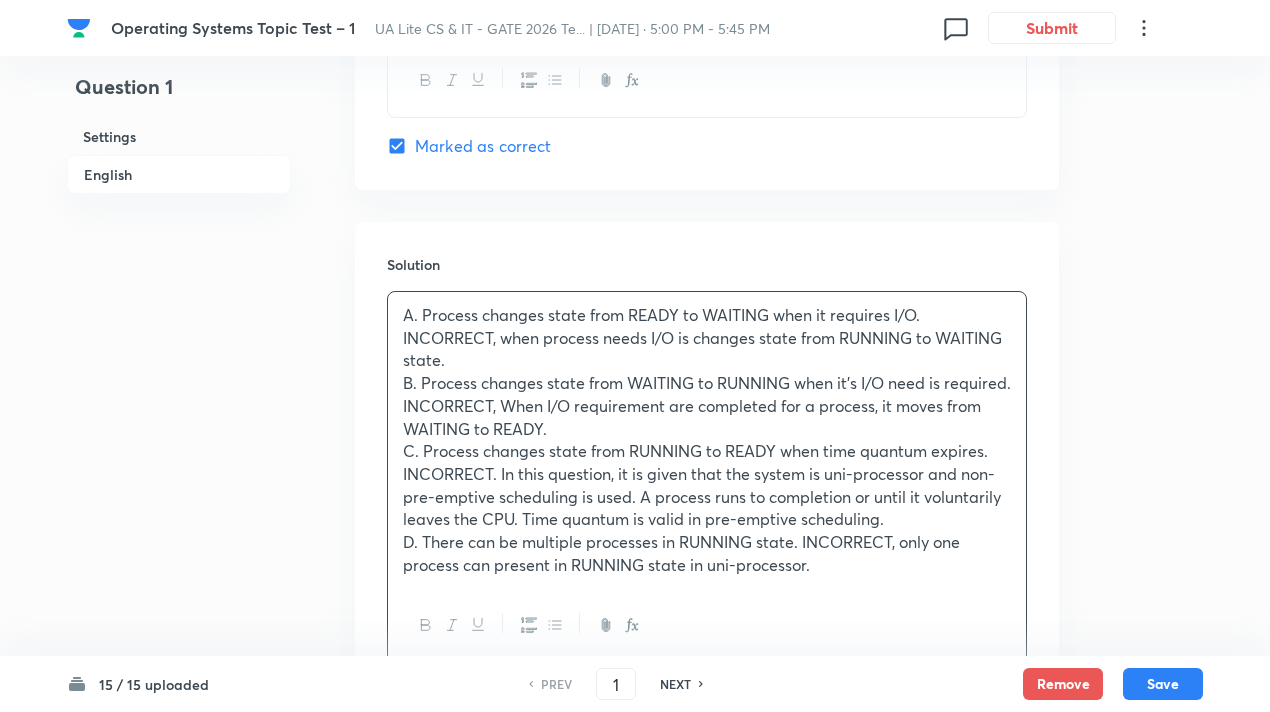 type 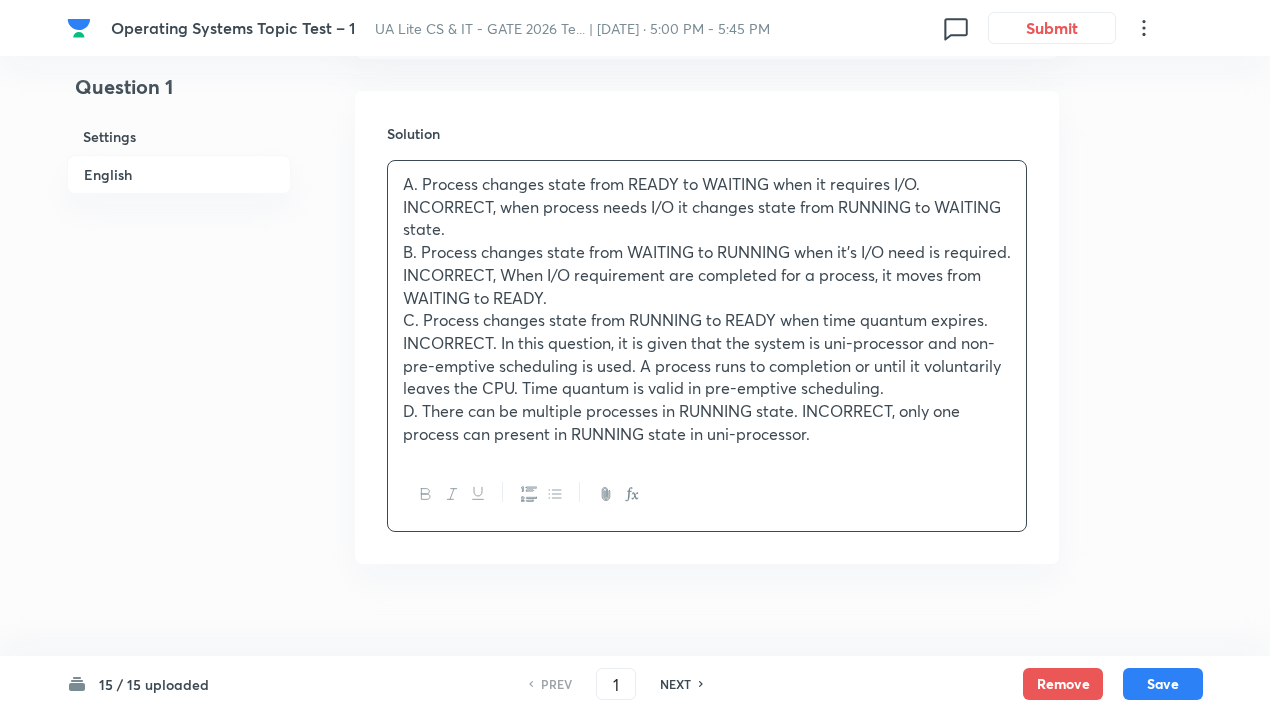 scroll, scrollTop: 2154, scrollLeft: 0, axis: vertical 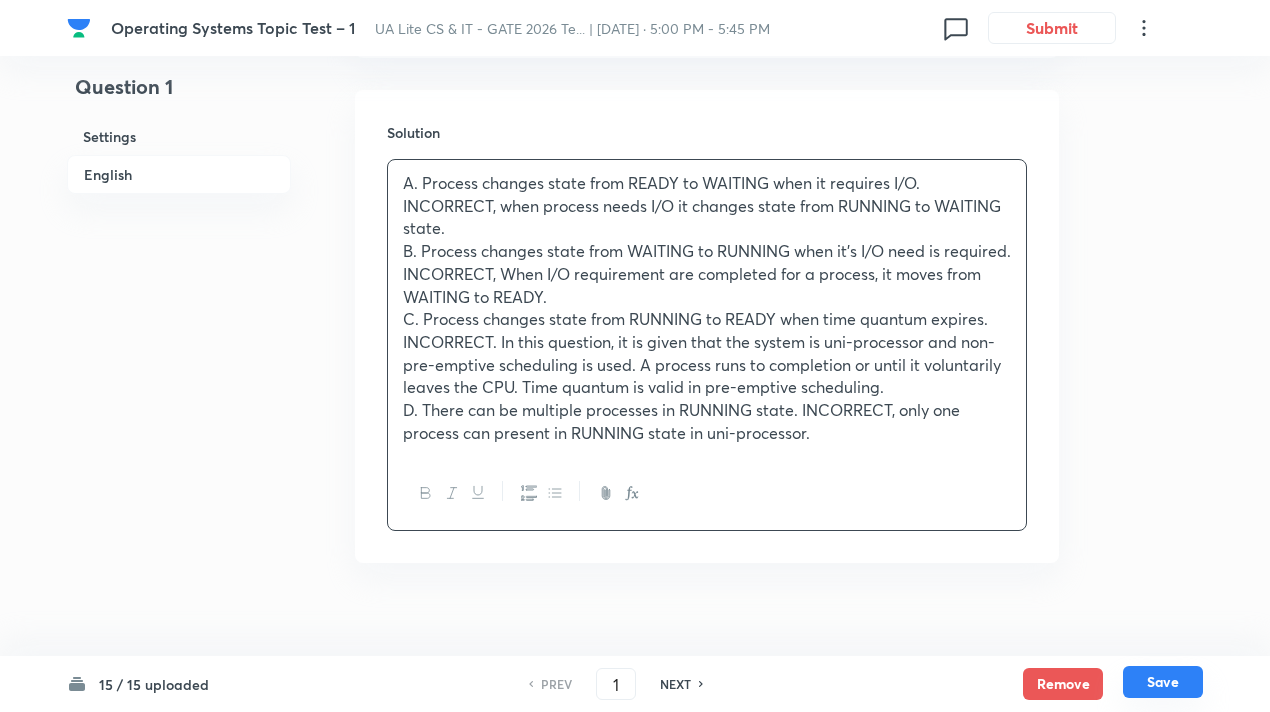 click on "Save" at bounding box center [1163, 682] 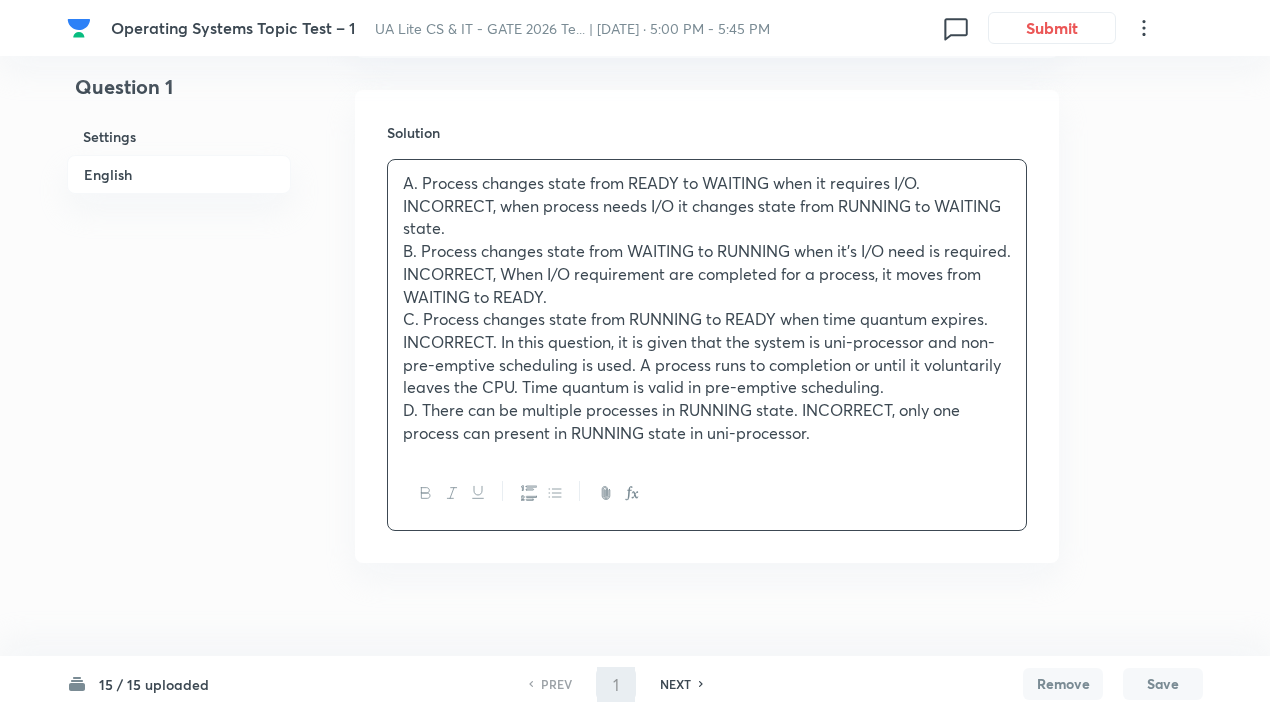 type on "2" 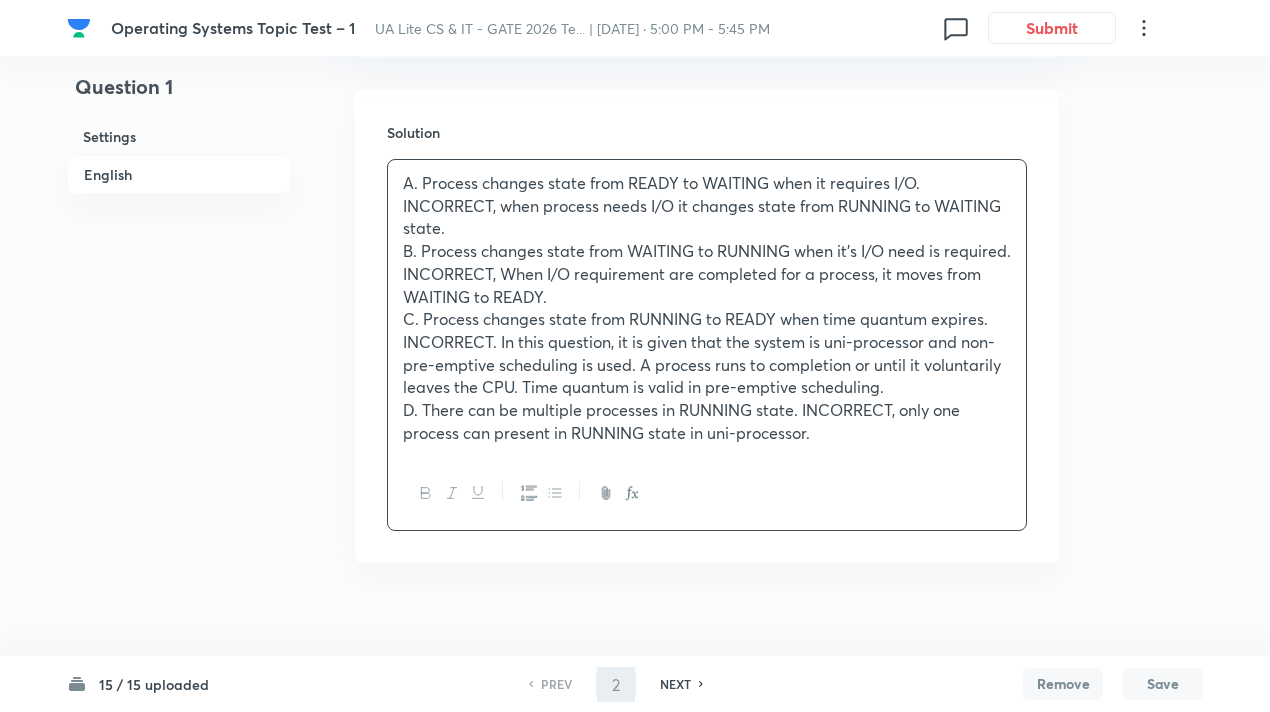 checkbox on "false" 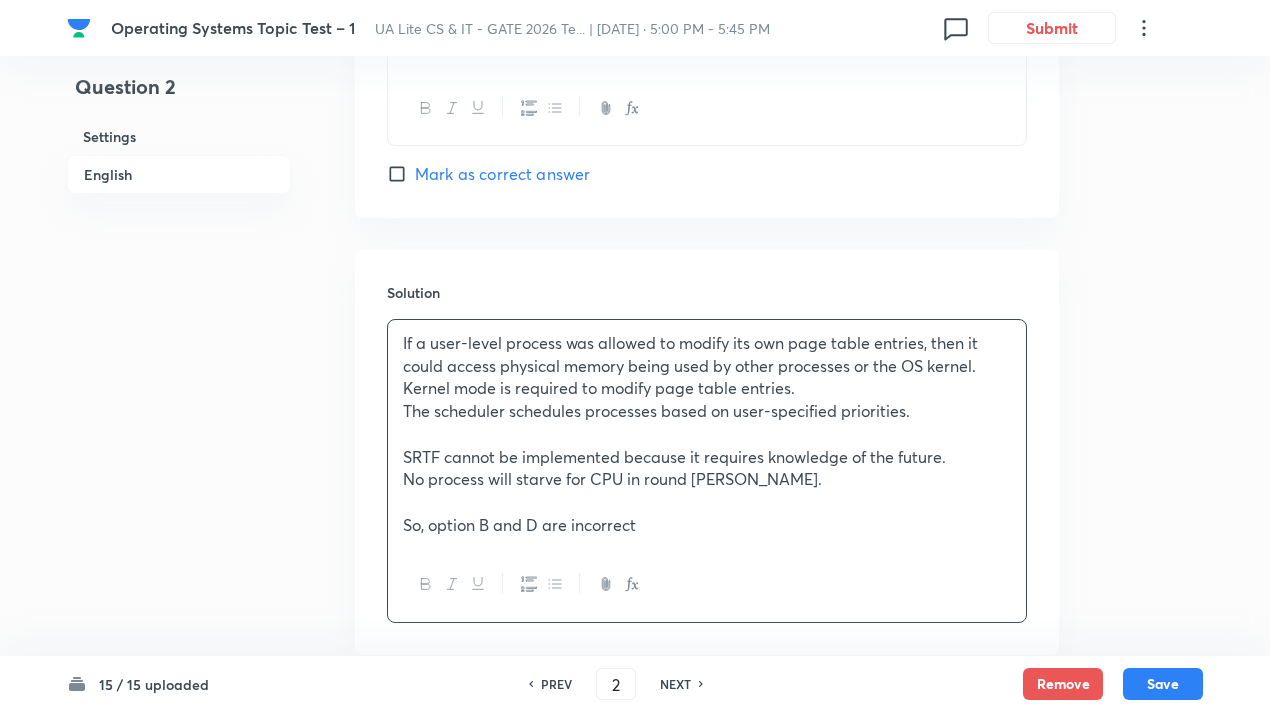 click on "PREV" at bounding box center [556, 684] 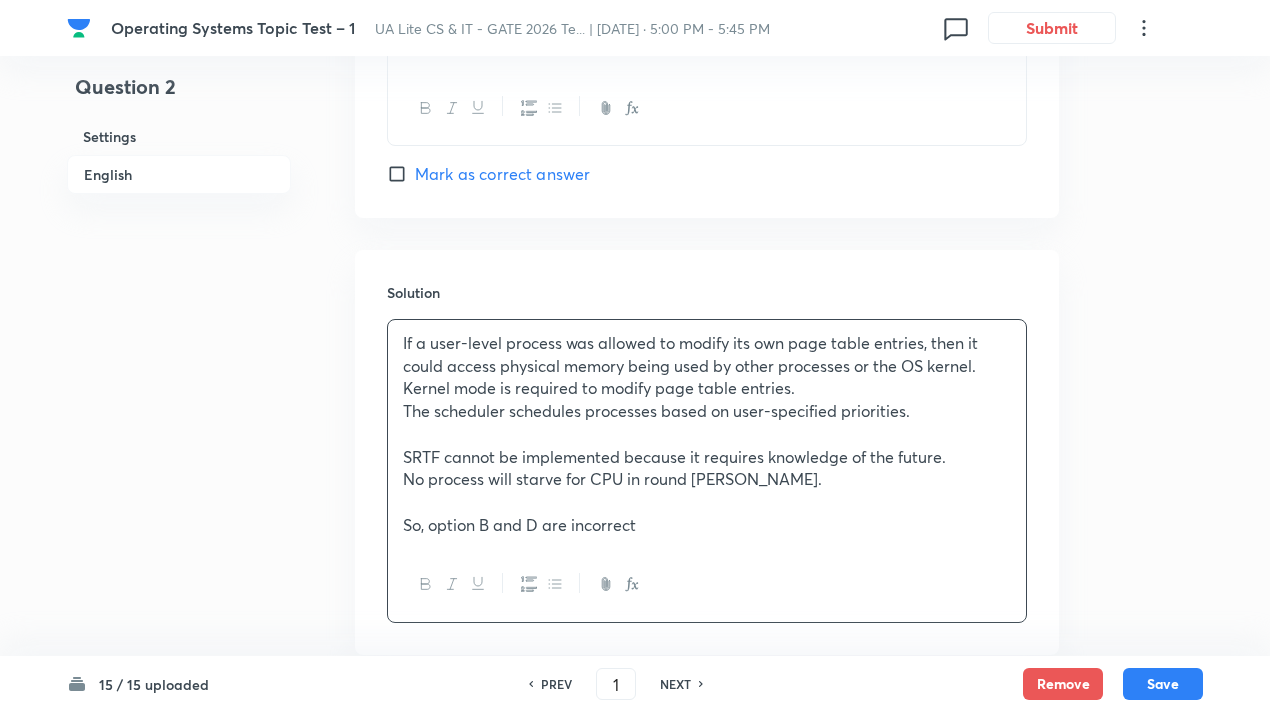 checkbox on "true" 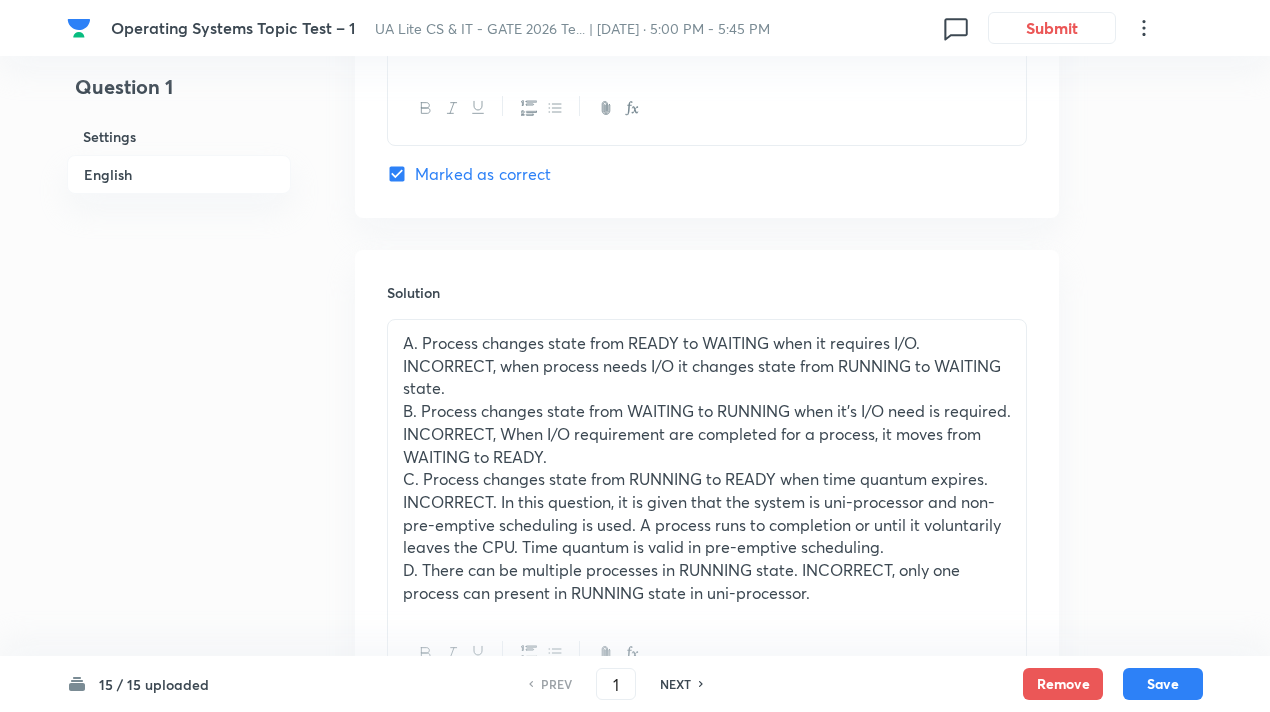 scroll, scrollTop: 2064, scrollLeft: 0, axis: vertical 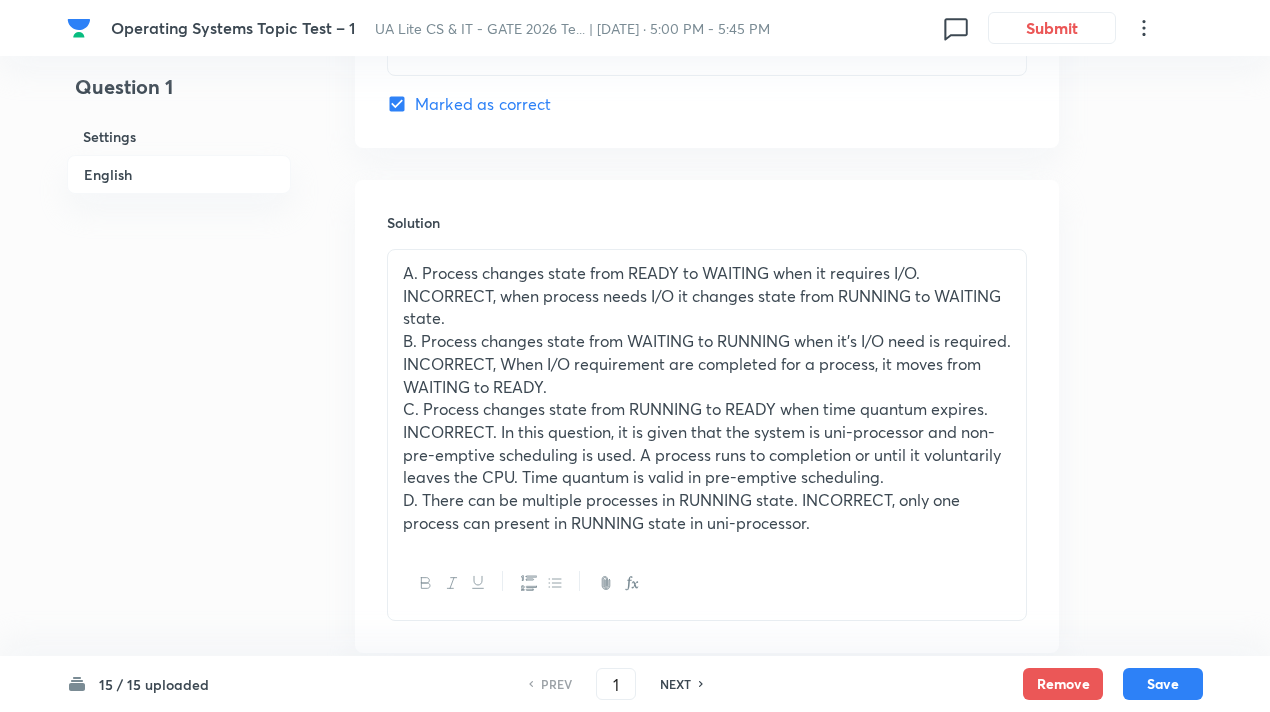 click on "NEXT" at bounding box center (675, 684) 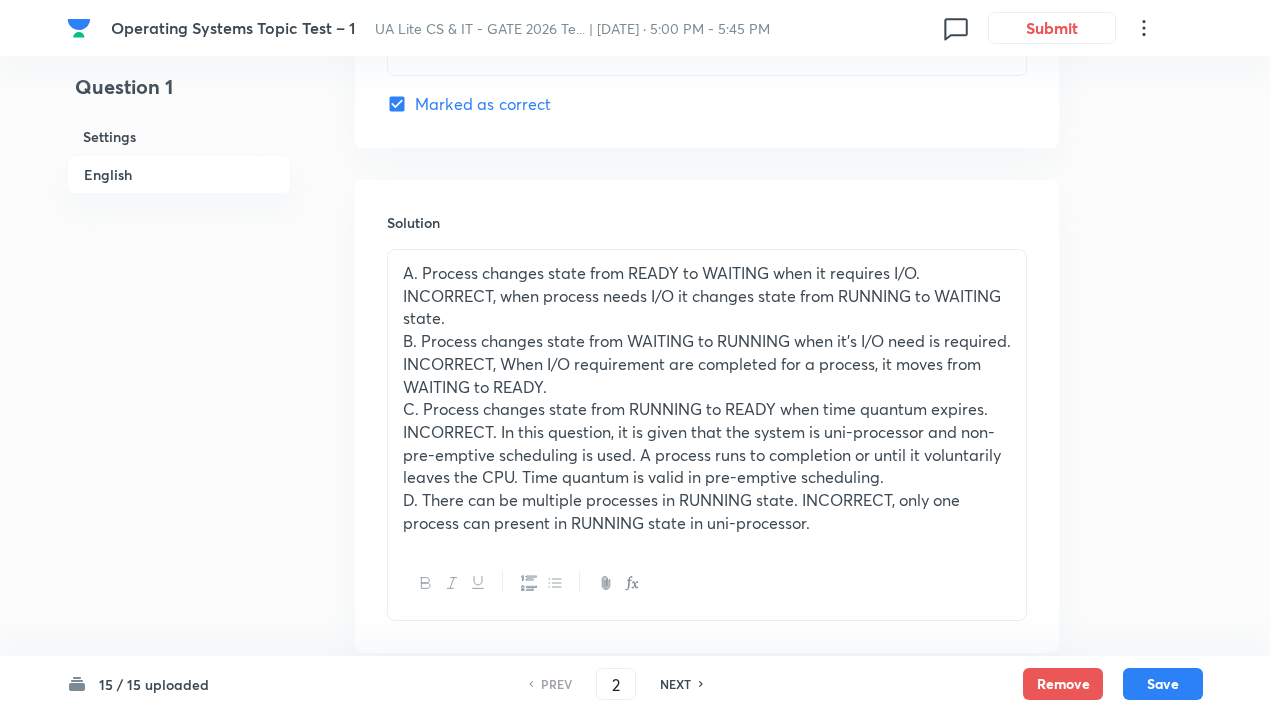 checkbox on "true" 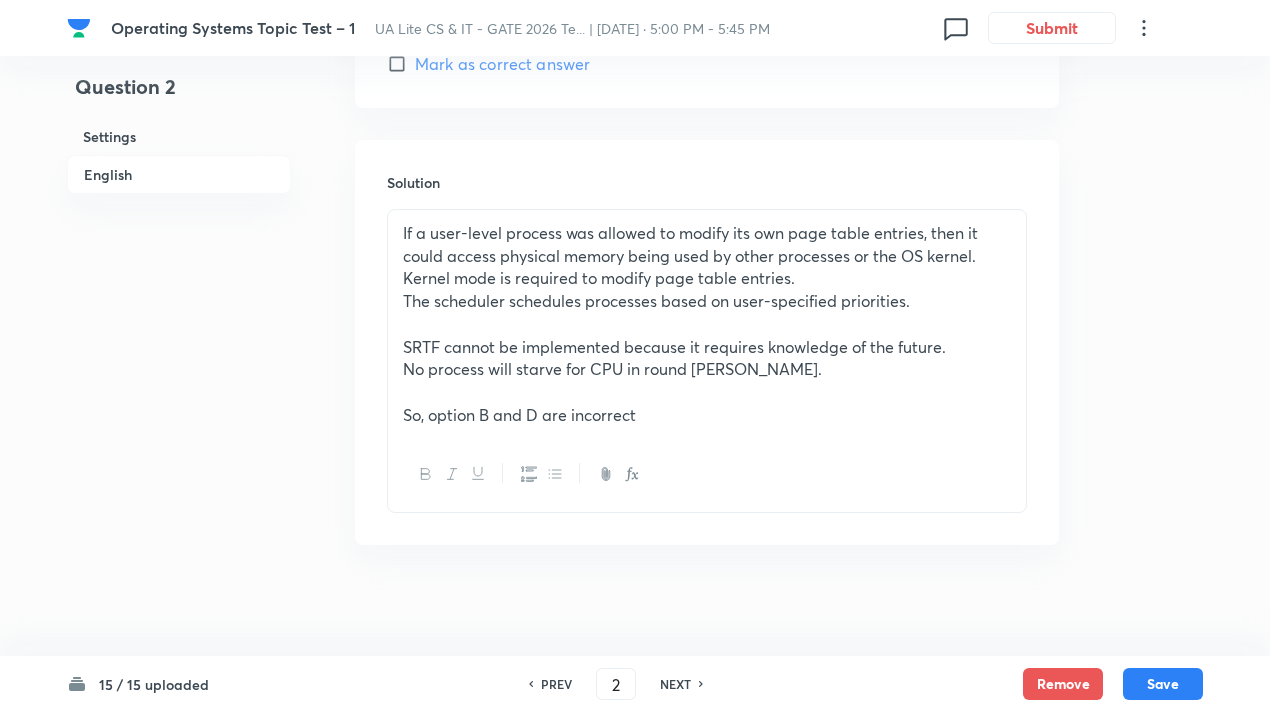 scroll, scrollTop: 2110, scrollLeft: 0, axis: vertical 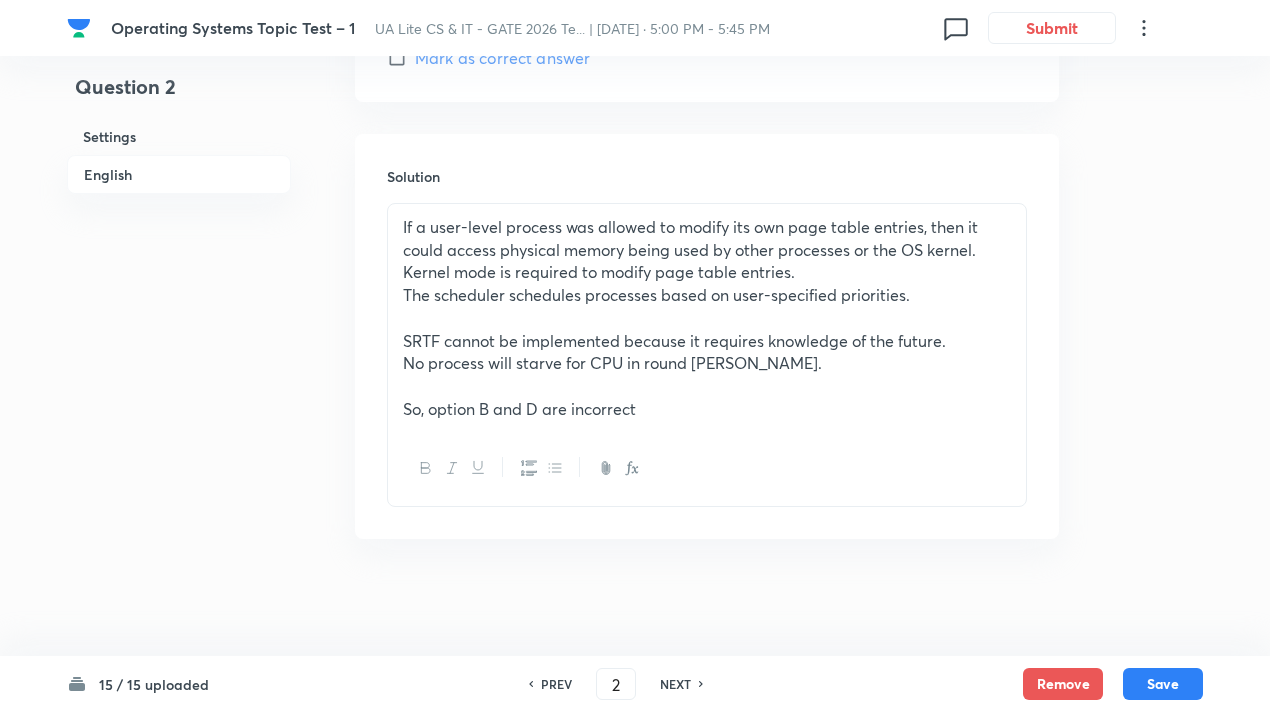 click on "If a user-level process was allowed to modify its own page table entries, then it could access physical memory being used by other processes or the OS kernel. Kernel mode is required to modify page table entries." at bounding box center [707, 250] 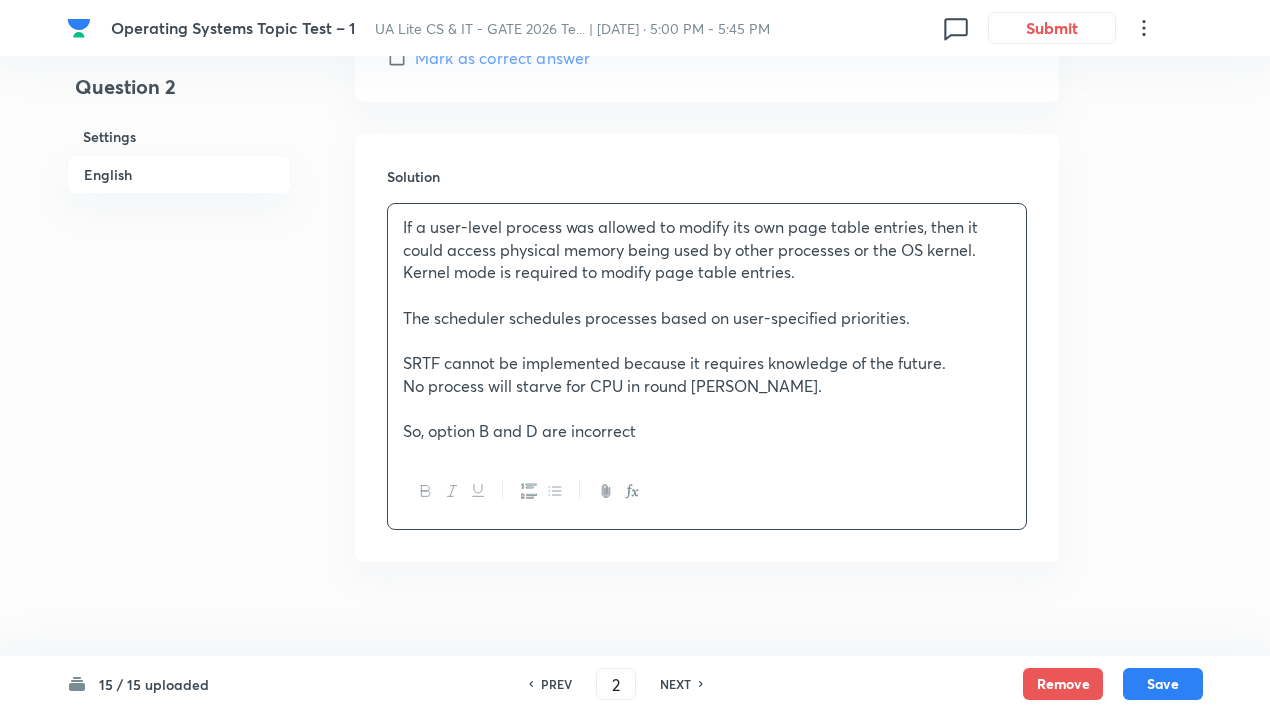 click on "If a user-level process was allowed to modify its own page table entries, then it could access physical memory being used by other processes or the OS kernel. Kernel mode is required to modify page table entries." at bounding box center [707, 250] 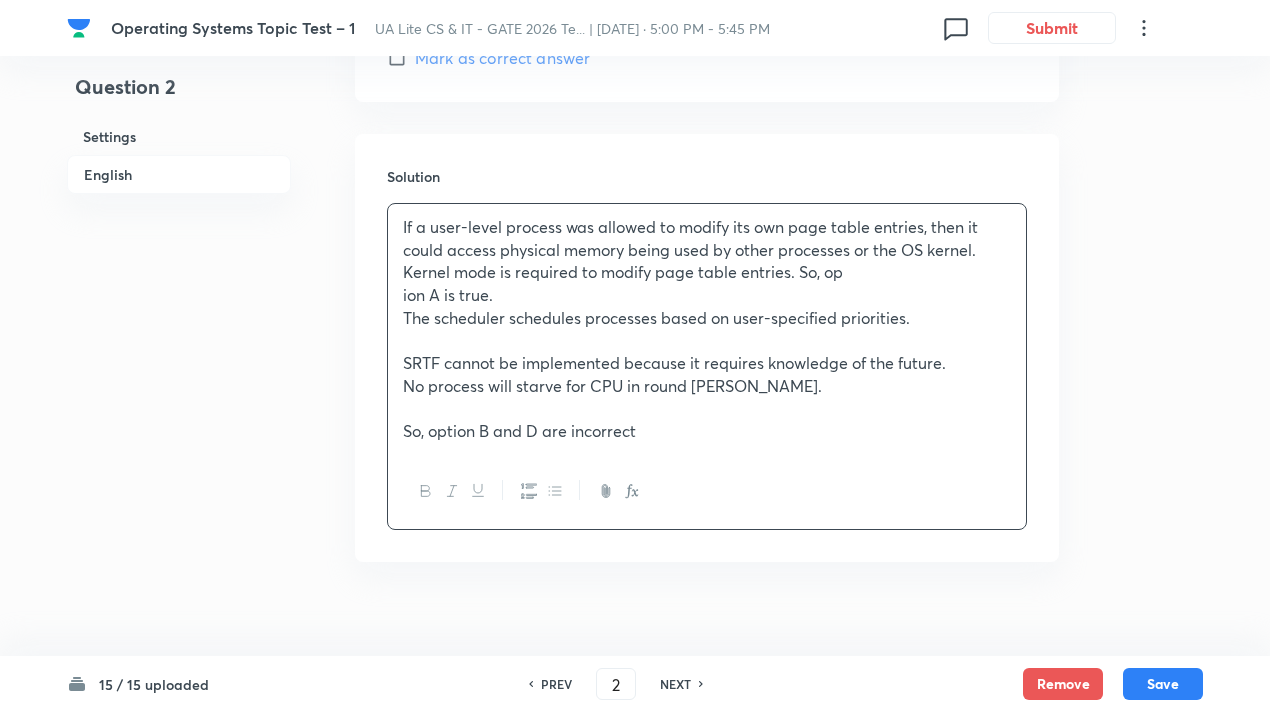 click on "If a user-level process was allowed to modify its own page table entries, then it could access physical memory being used by other processes or the OS kernel. Kernel mode is required to modify page table entries. So, op" at bounding box center (707, 250) 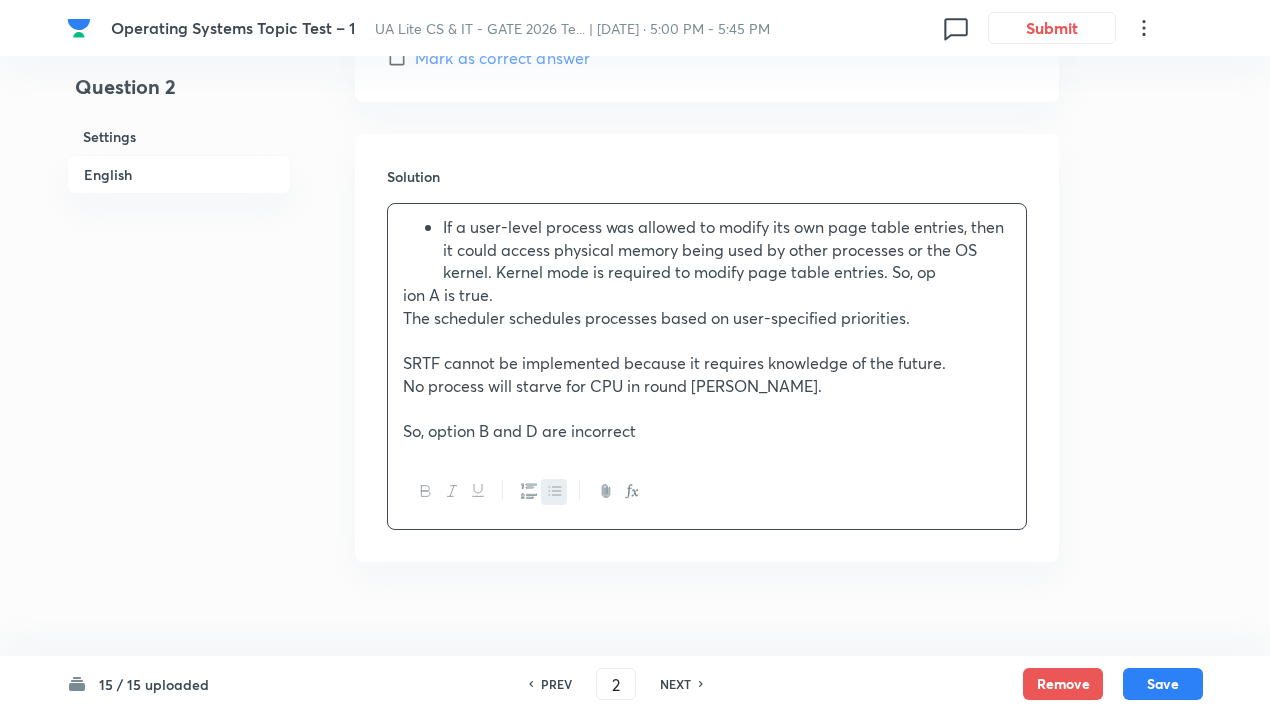 click on "ion A is true." at bounding box center (707, 295) 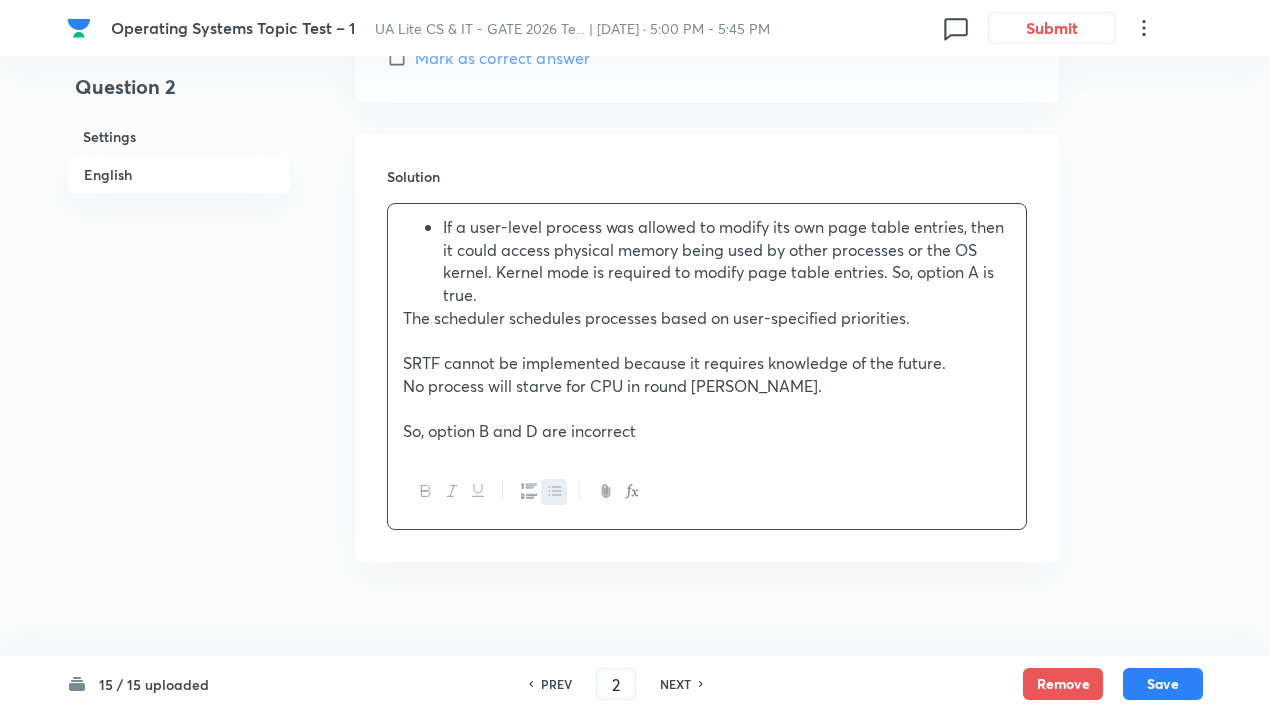 click on "If a user-level process was allowed to modify its own page table entries, then it could access physical memory being used by other processes or the OS kernel. Kernel mode is required to modify page table entries. So, option A is true.  The scheduler schedules processes based on user-specified priorities. SRTF cannot be implemented because it requires knowledge of the future. No process will starve for CPU in round robin scheduling. So, option B and D are incorrect" at bounding box center [707, 329] 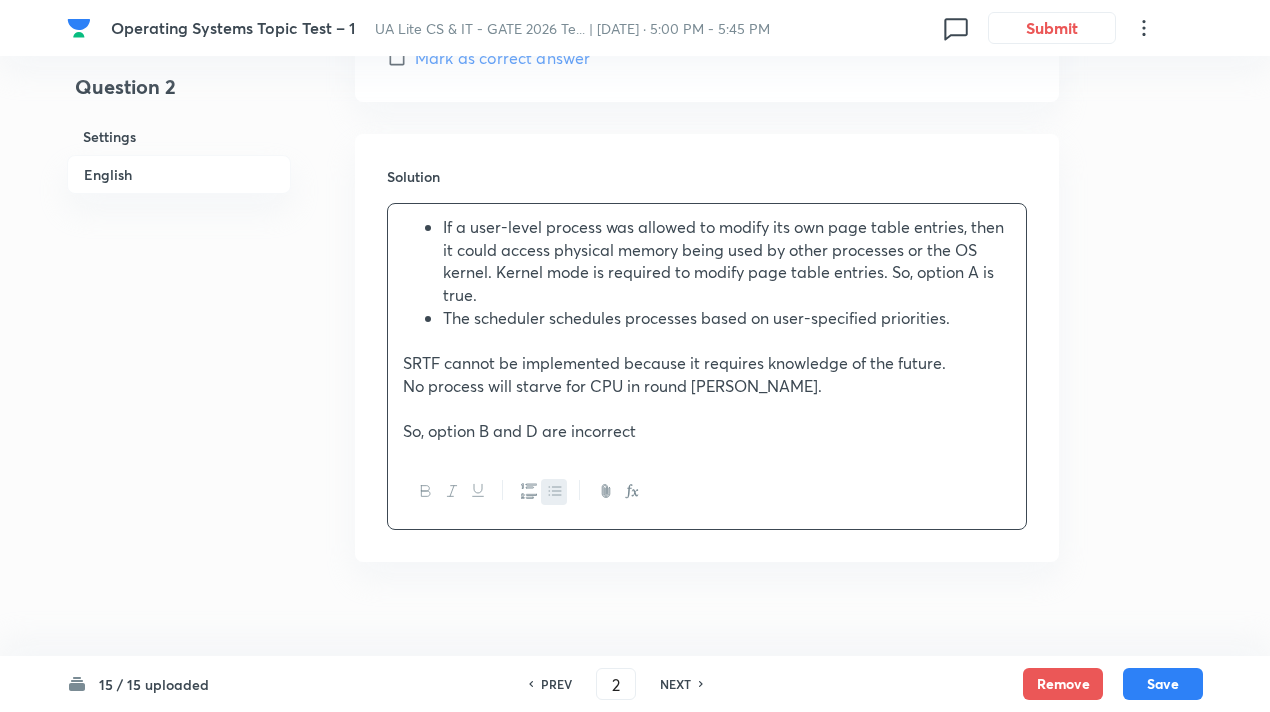 click on "The scheduler schedules processes based on user-specified priorities." at bounding box center [727, 318] 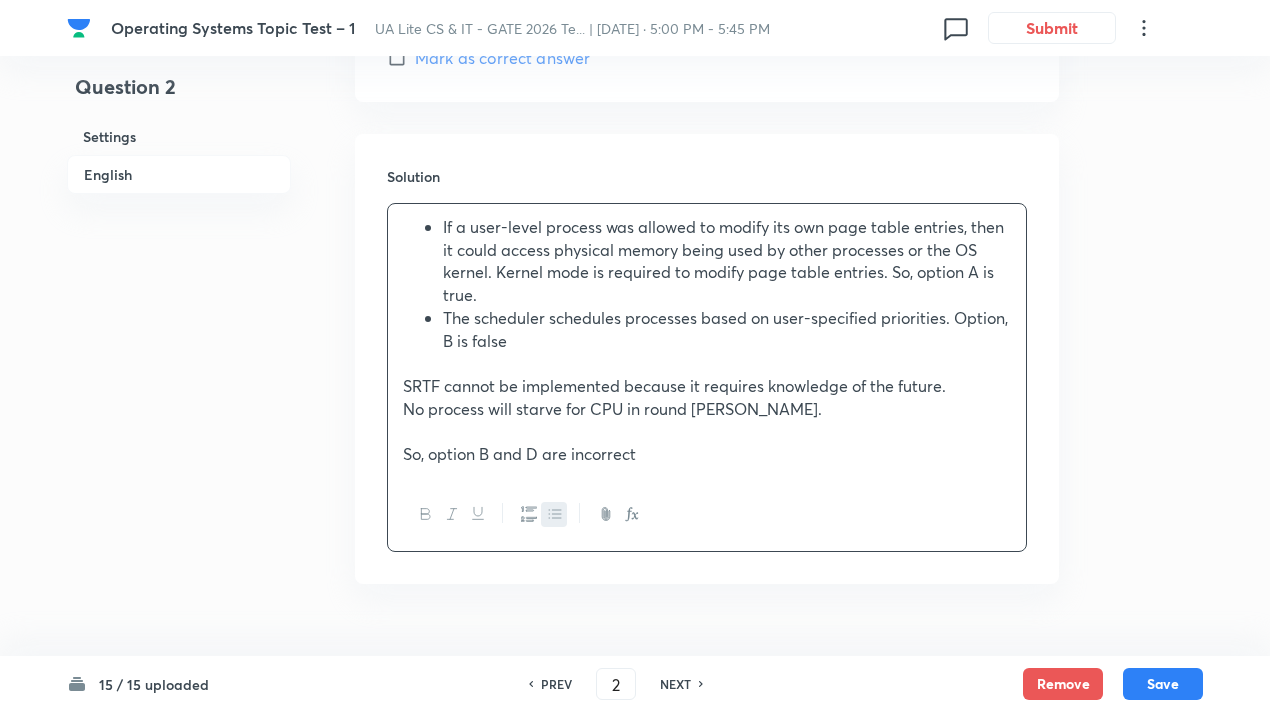 click on "SRTF cannot be implemented because it requires knowledge of the future." at bounding box center [707, 386] 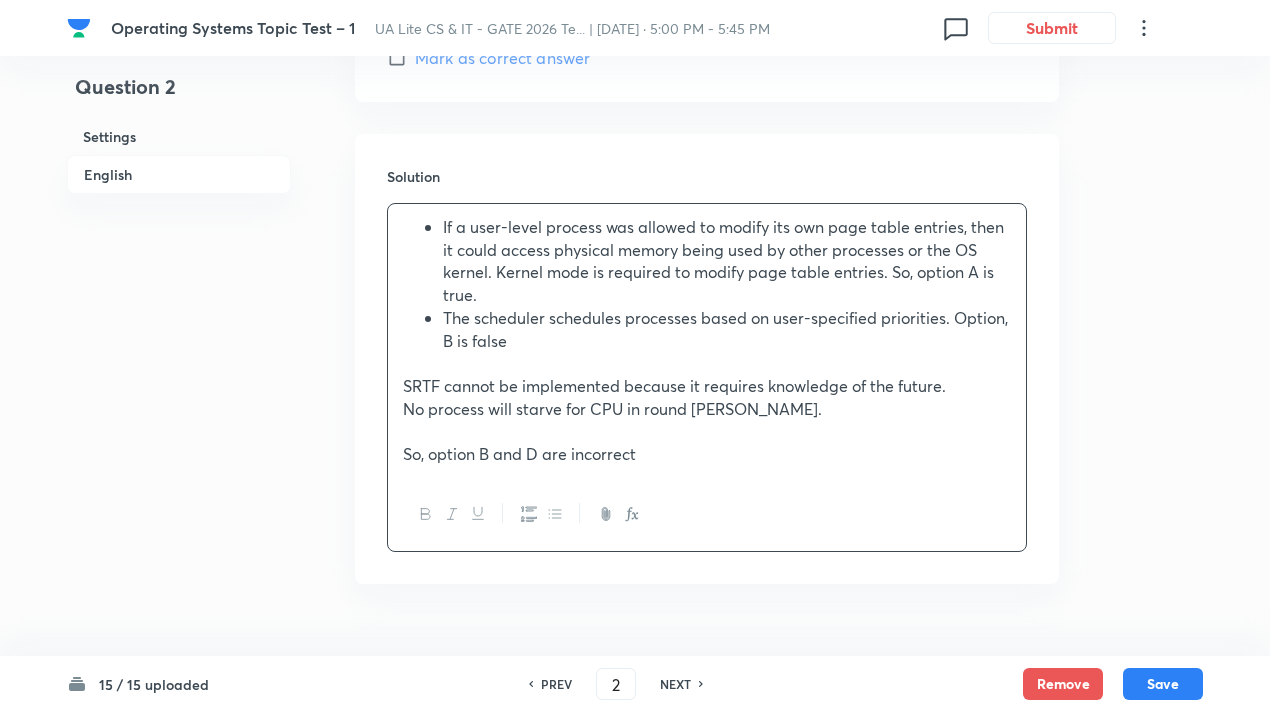 click on "If a user-level process was allowed to modify its own page table entries, then it could access physical memory being used by other processes or the OS kernel. Kernel mode is required to modify page table entries. So, option A is true.  The scheduler schedules processes based on user-specified priorities. Option, B is false SRTF cannot be implemented because it requires knowledge of the future. No process will starve for CPU in round robin scheduling. So, option B and D are incorrect" at bounding box center [707, 341] 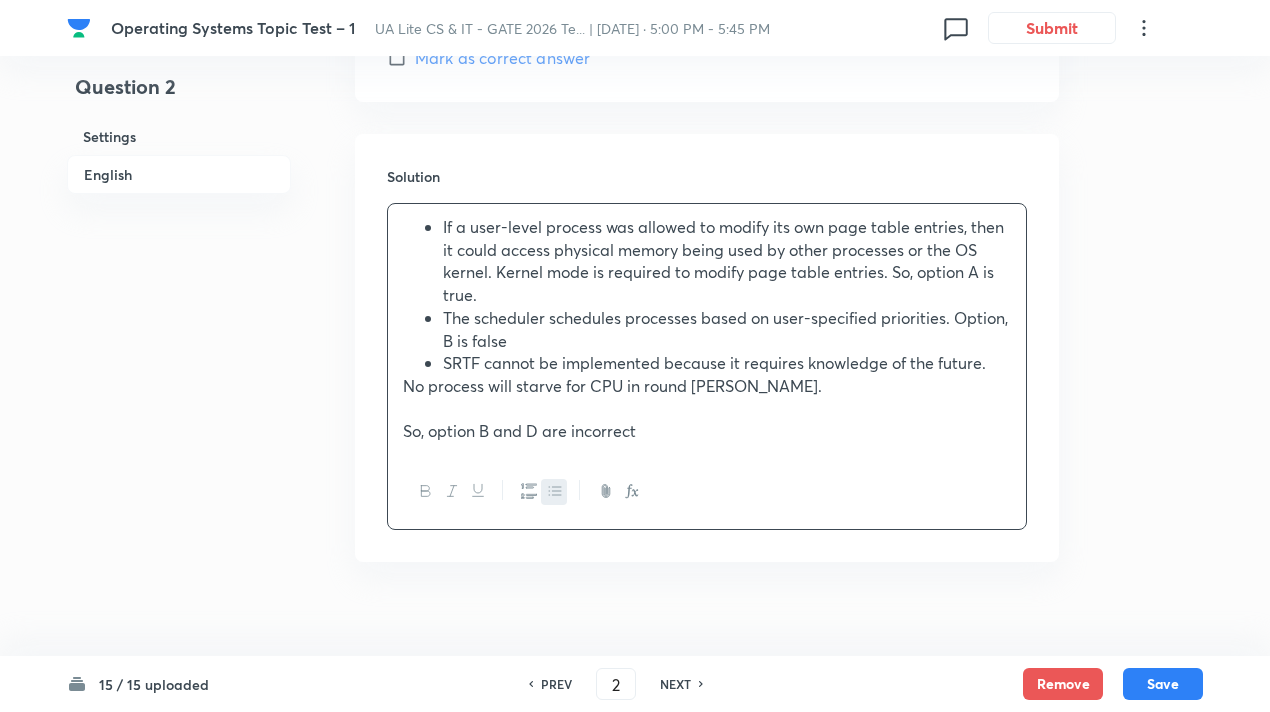 click on "SRTF cannot be implemented because it requires knowledge of the future." at bounding box center [727, 363] 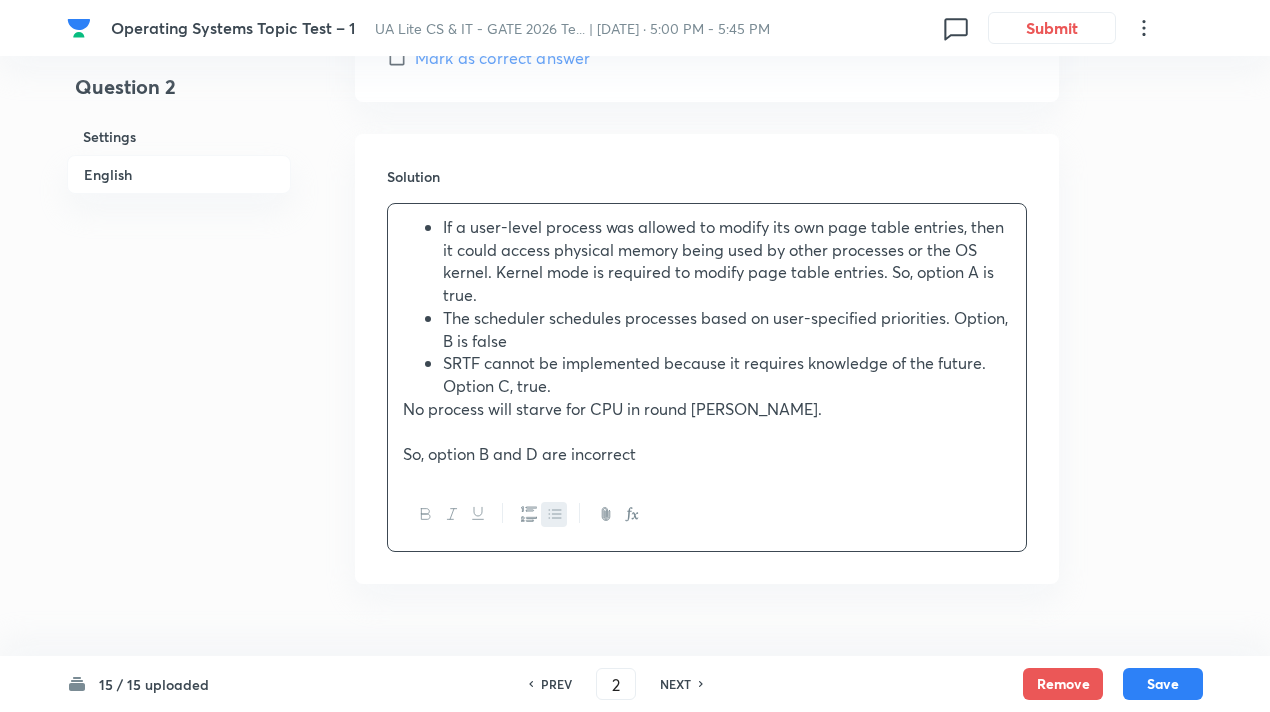 click on "No process will starve for CPU in round robin scheduling." at bounding box center [707, 409] 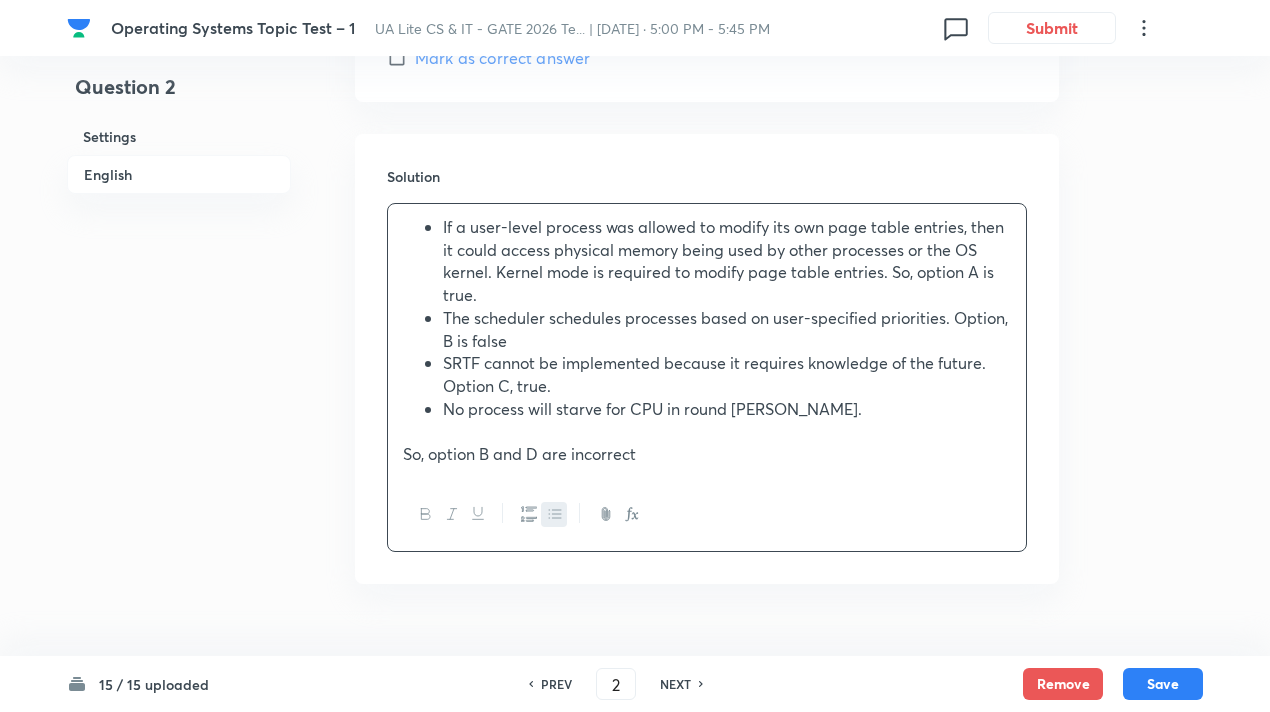 click on "No process will starve for CPU in round robin scheduling." at bounding box center [727, 409] 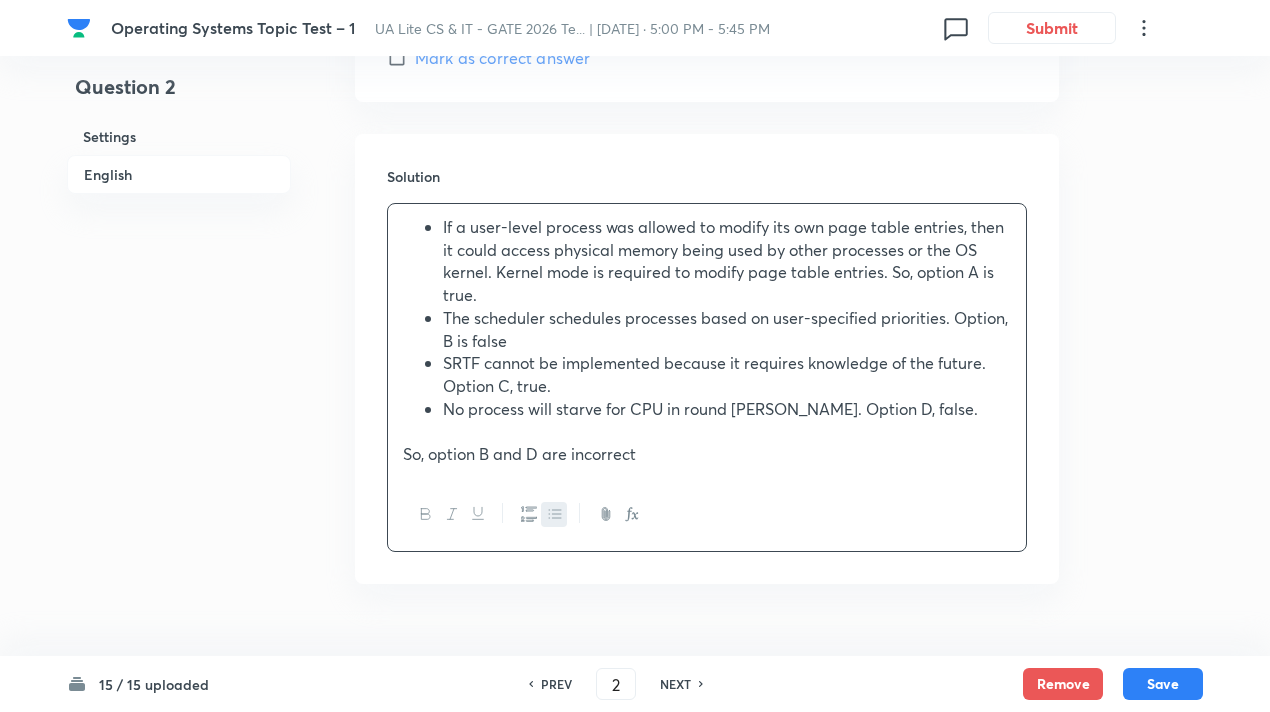 click on "So, option B and D are incorrect" at bounding box center [707, 454] 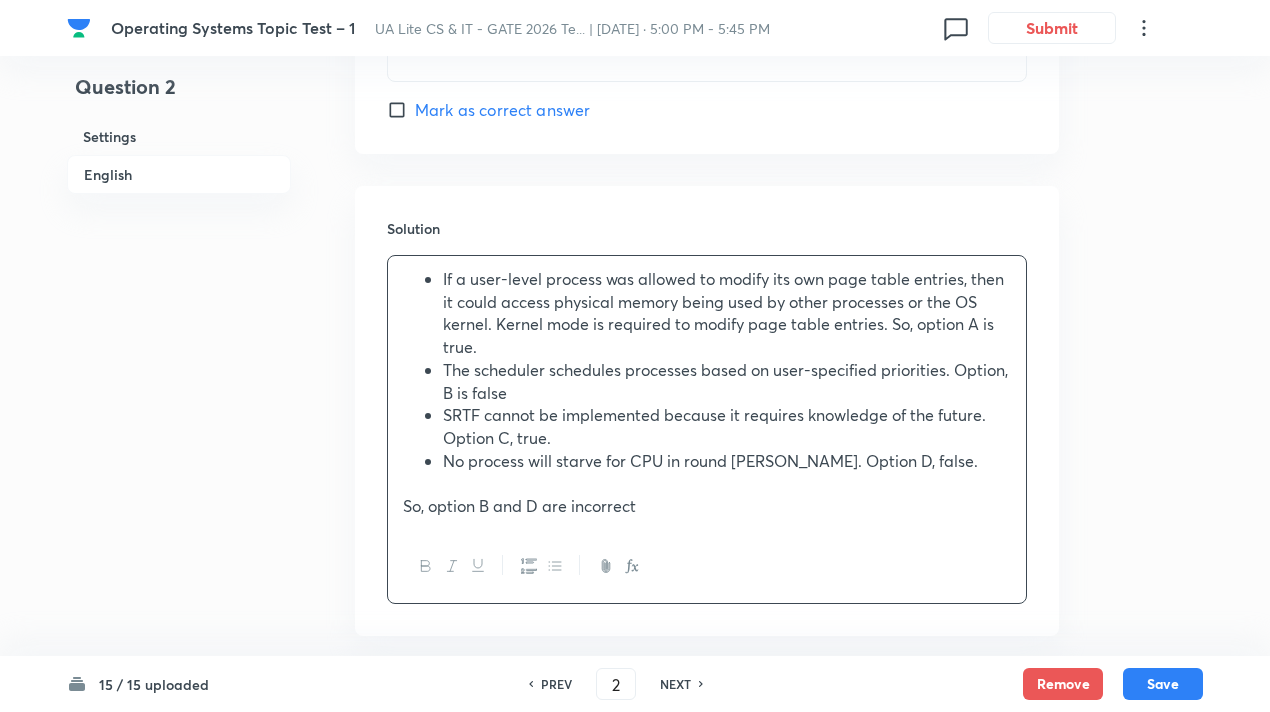 scroll, scrollTop: 2072, scrollLeft: 0, axis: vertical 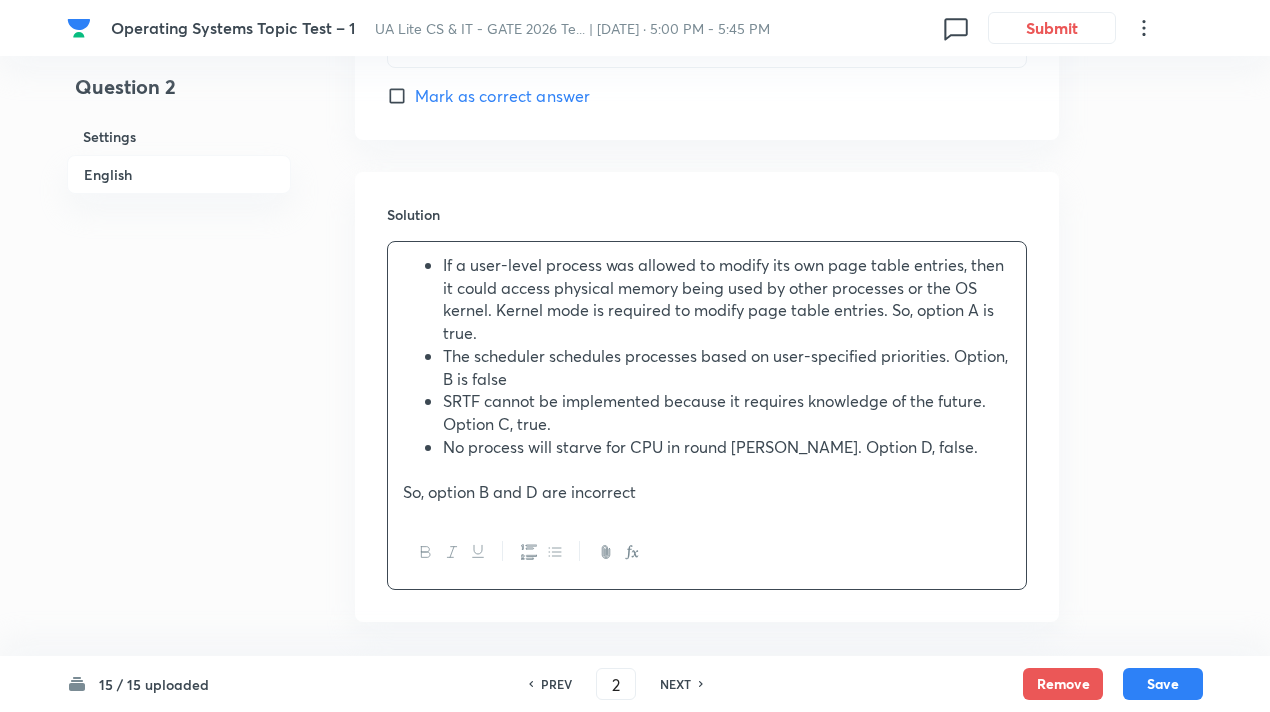 click on "SRTF cannot be implemented because it requires knowledge of the future. Option C, true." at bounding box center (727, 412) 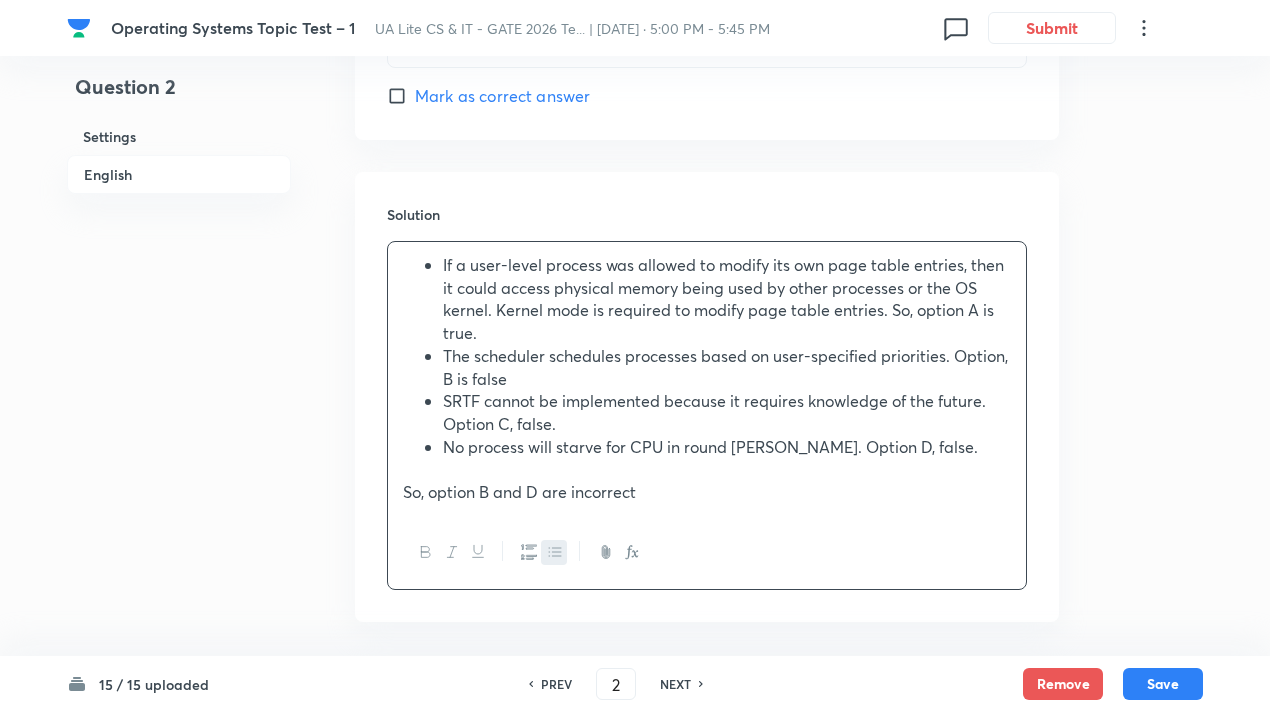 click on "So, option B and D are incorrect" at bounding box center (707, 492) 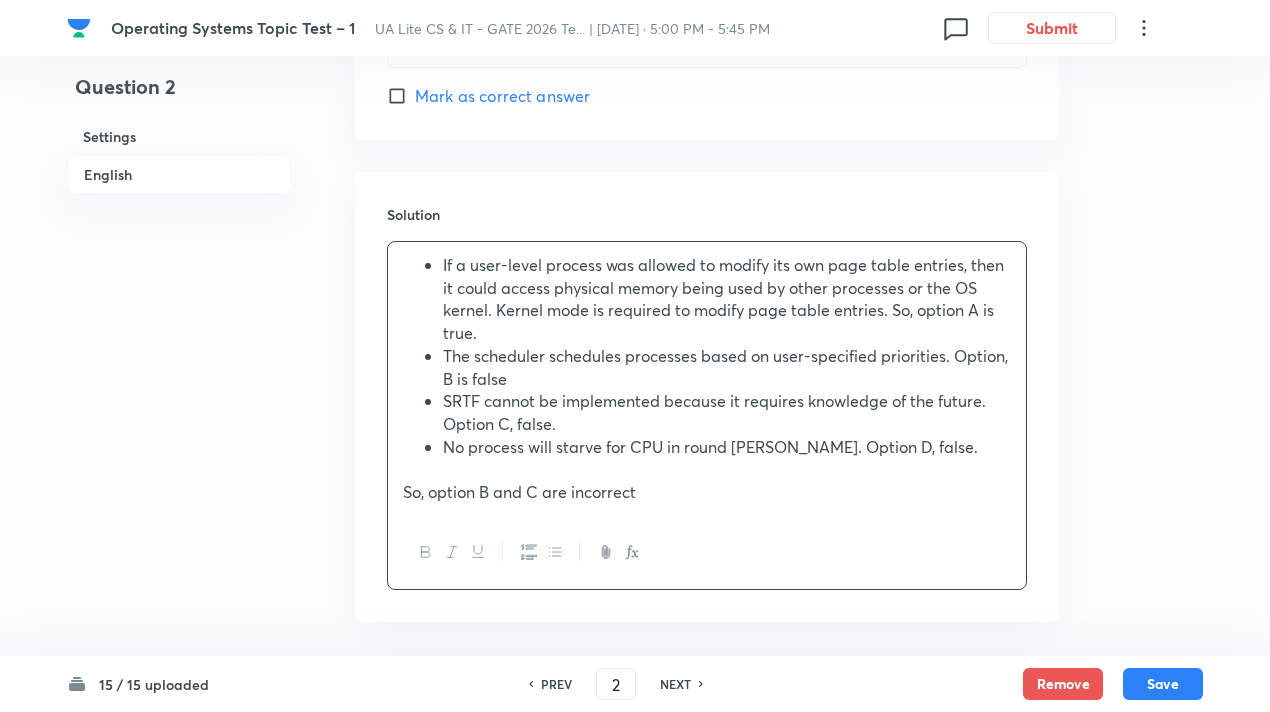 click on "No process will starve for CPU in round robin scheduling. Option D, false." at bounding box center [727, 447] 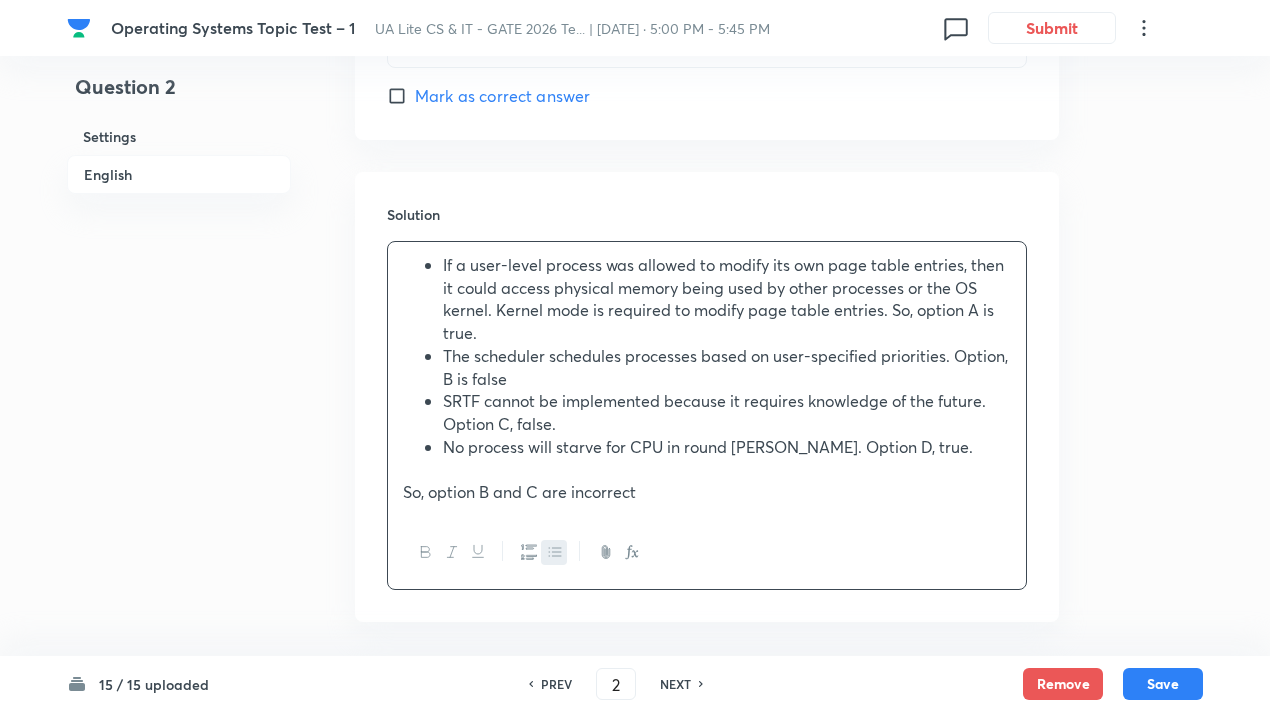 click on "So, option B and C are incorrect" at bounding box center [707, 492] 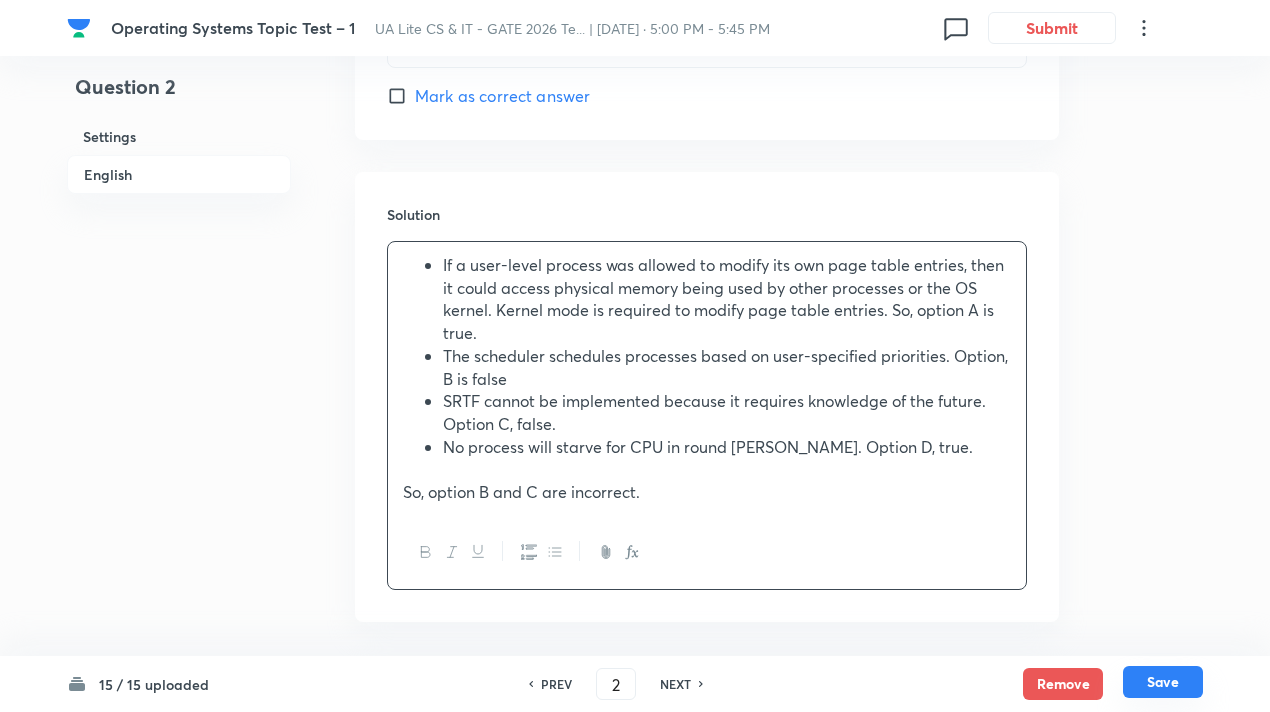 click on "Save" at bounding box center [1163, 682] 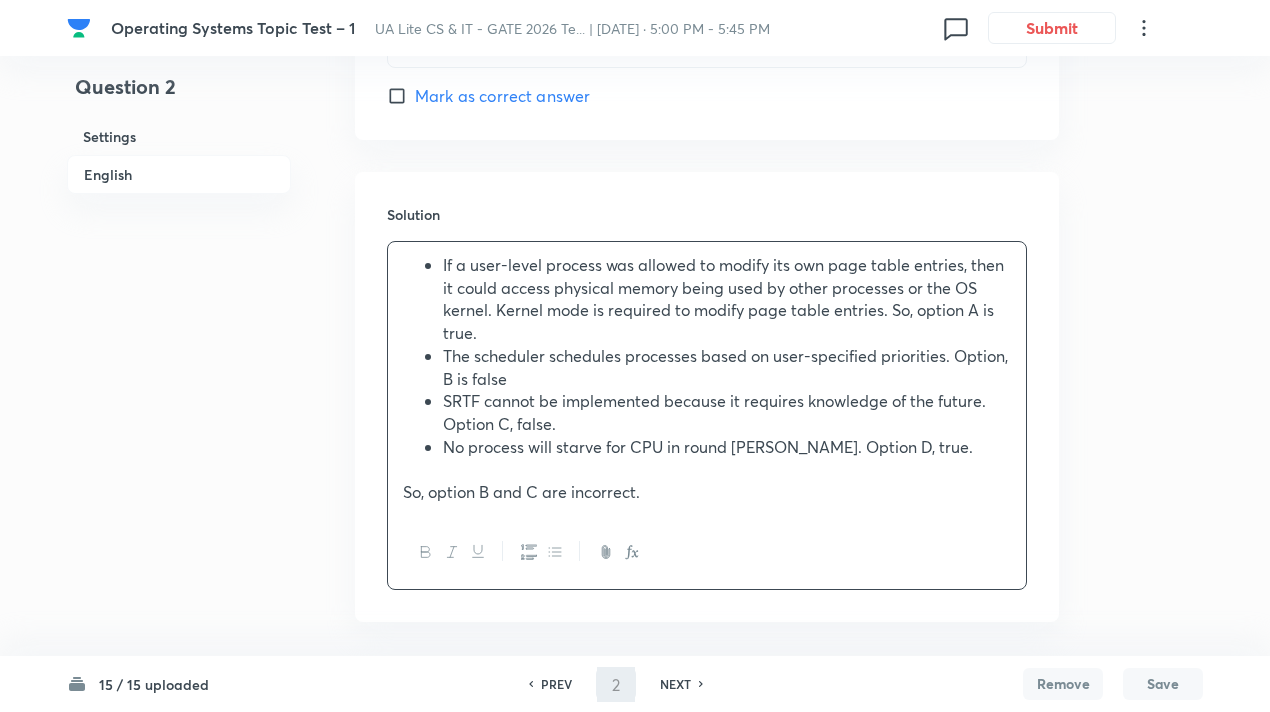 checkbox on "false" 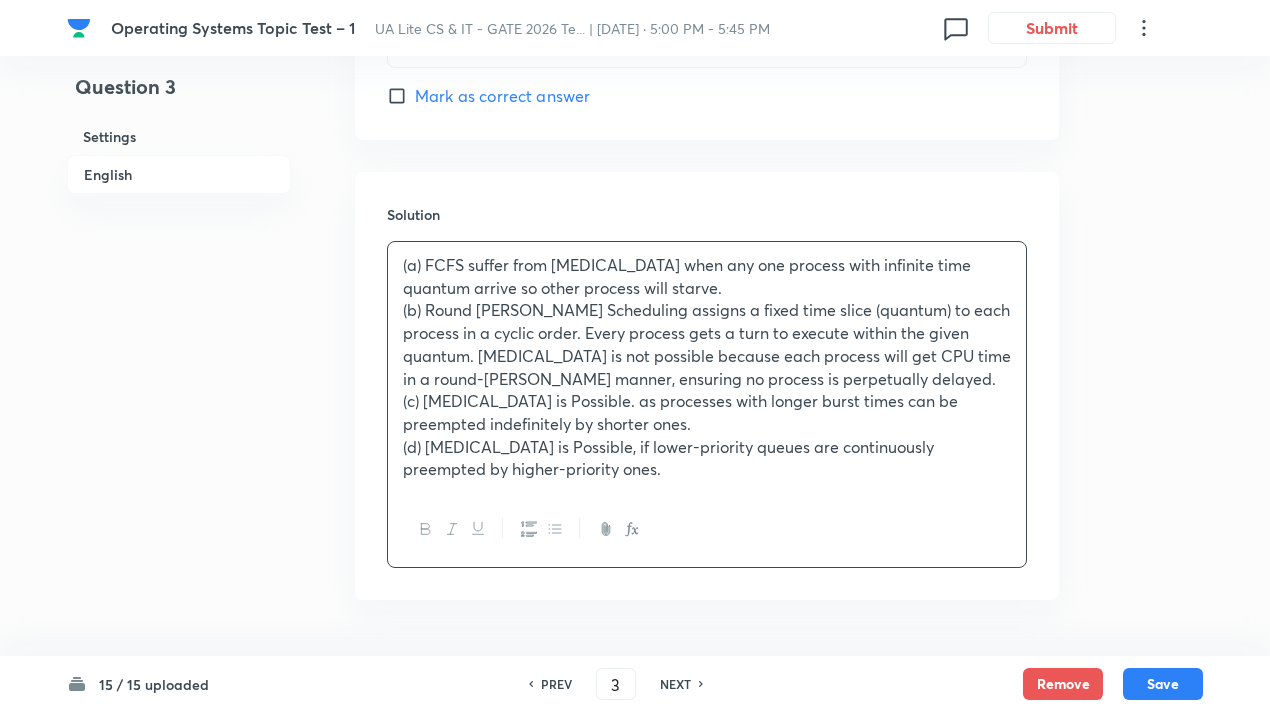 checkbox on "true" 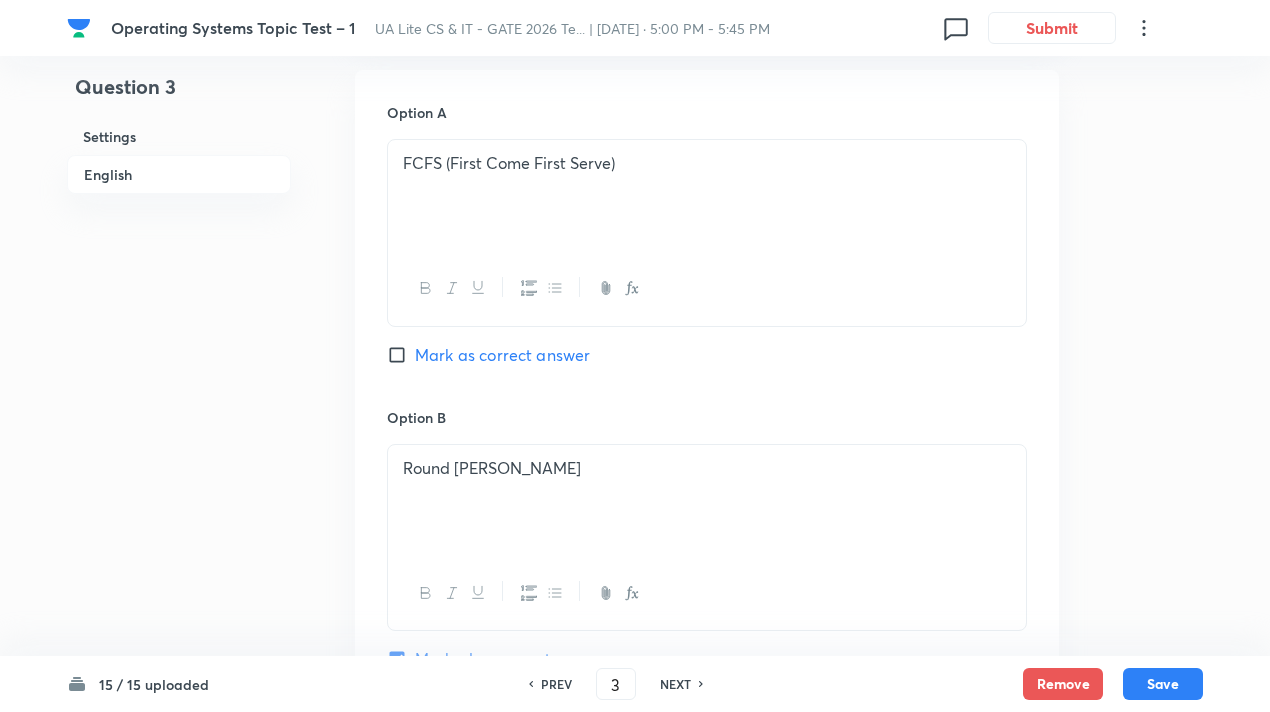 scroll, scrollTop: 900, scrollLeft: 0, axis: vertical 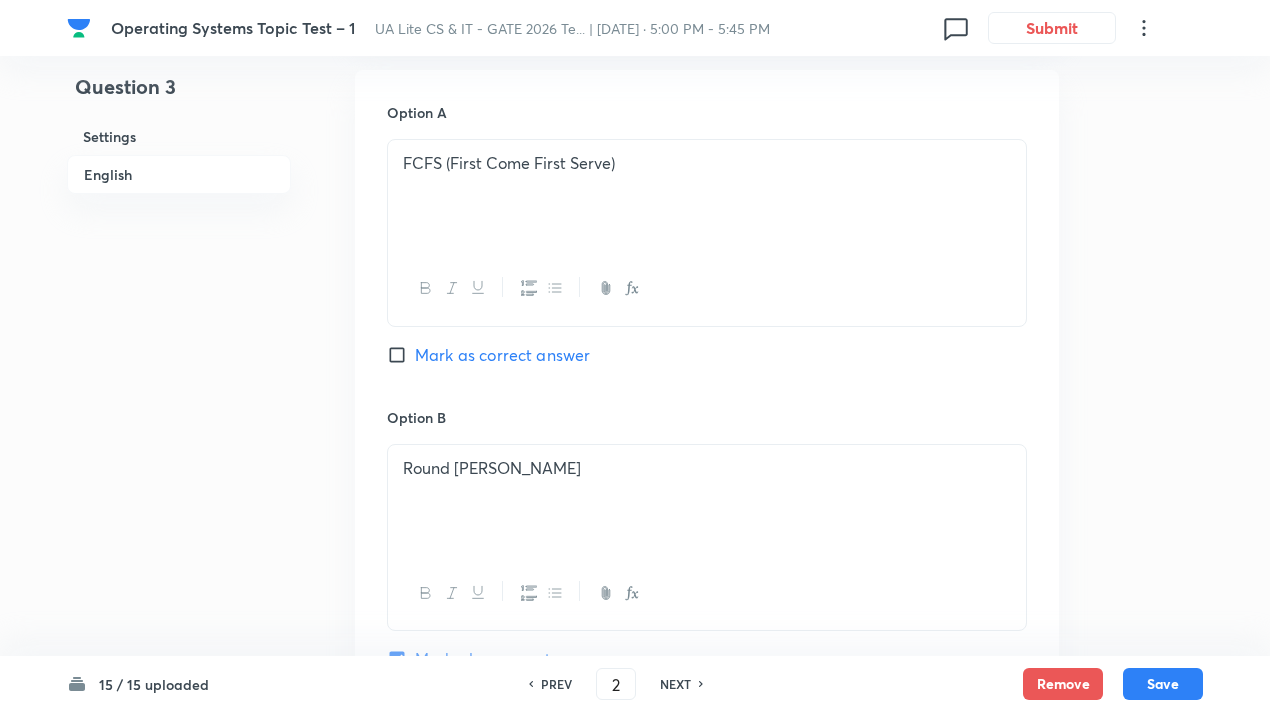 checkbox on "true" 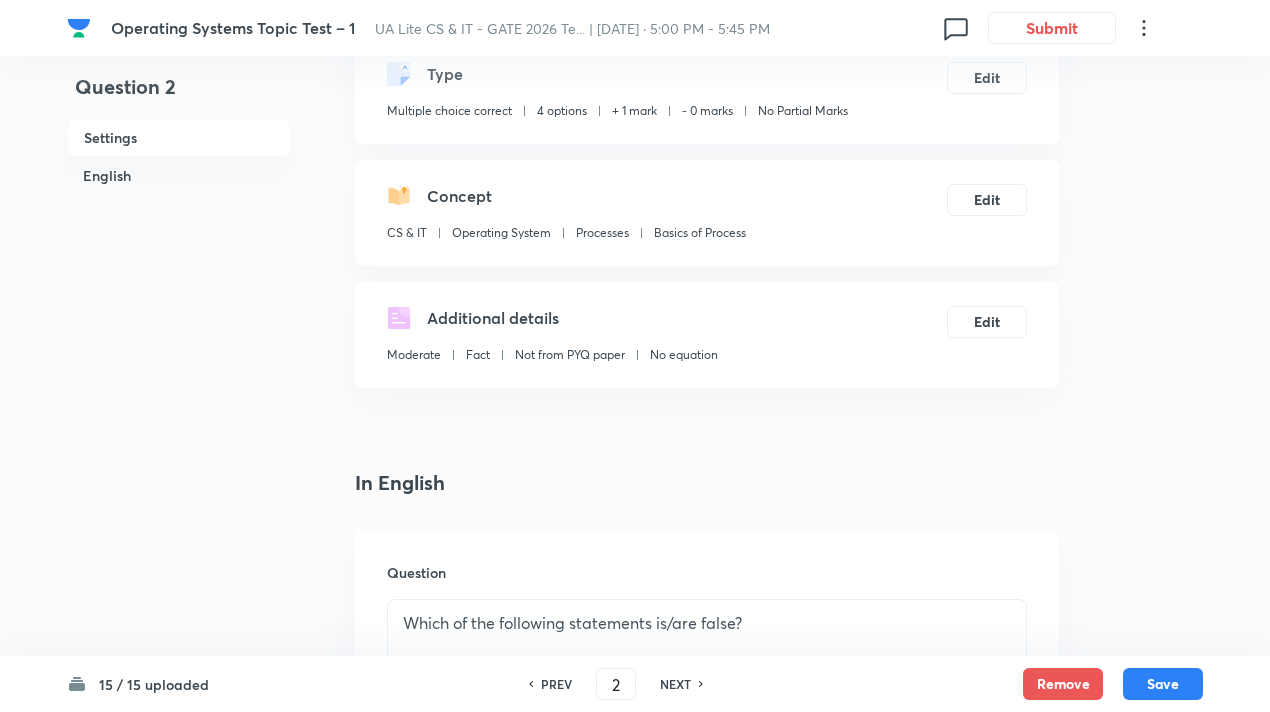 scroll, scrollTop: 0, scrollLeft: 0, axis: both 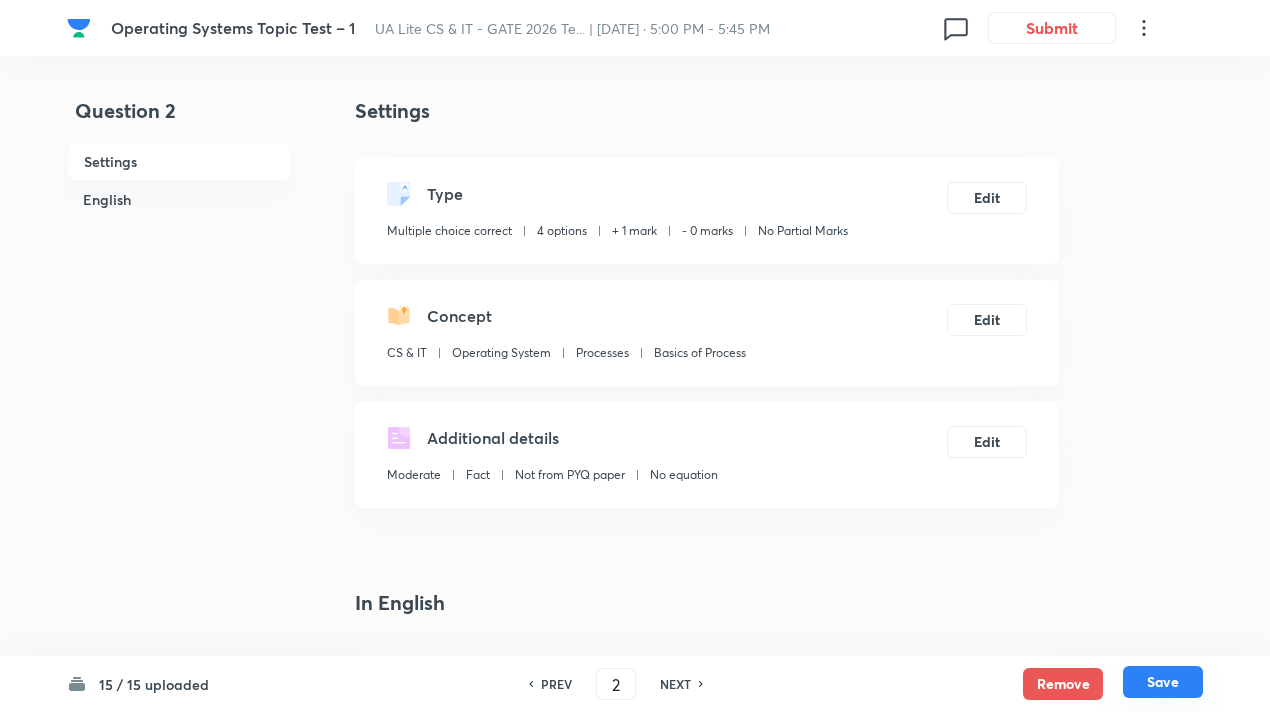 click on "Save" at bounding box center (1163, 682) 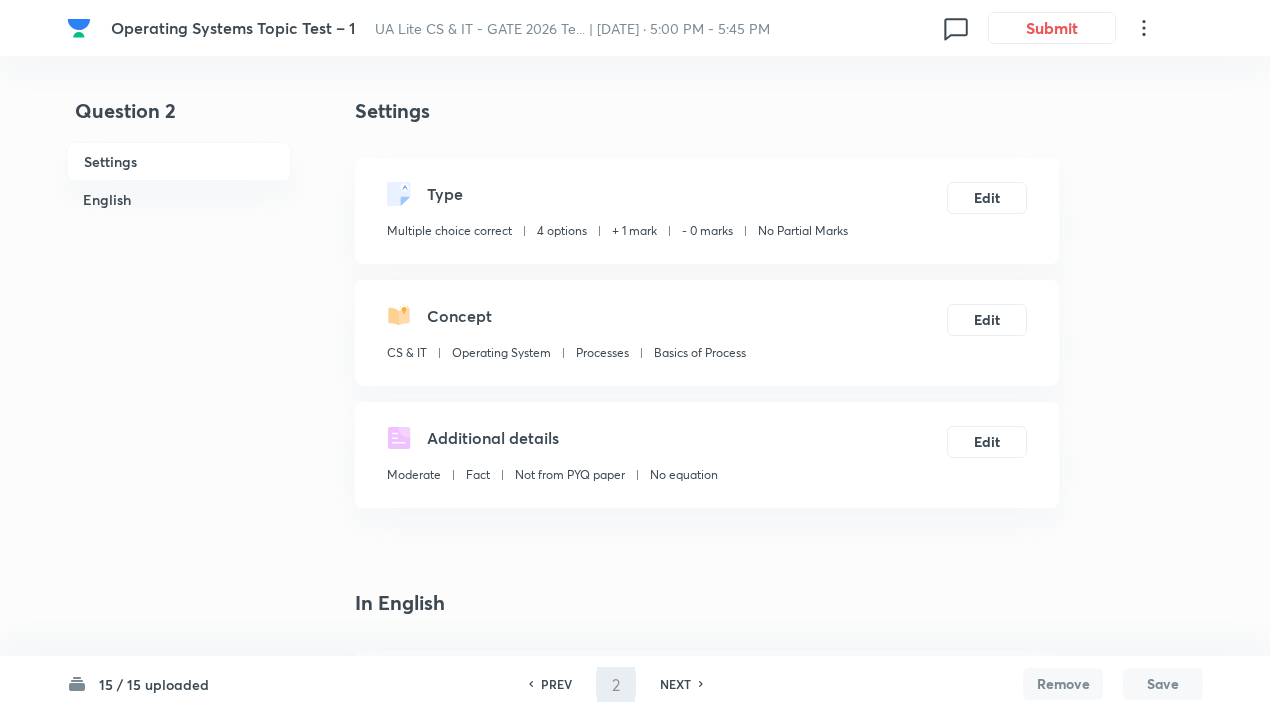 checkbox on "false" 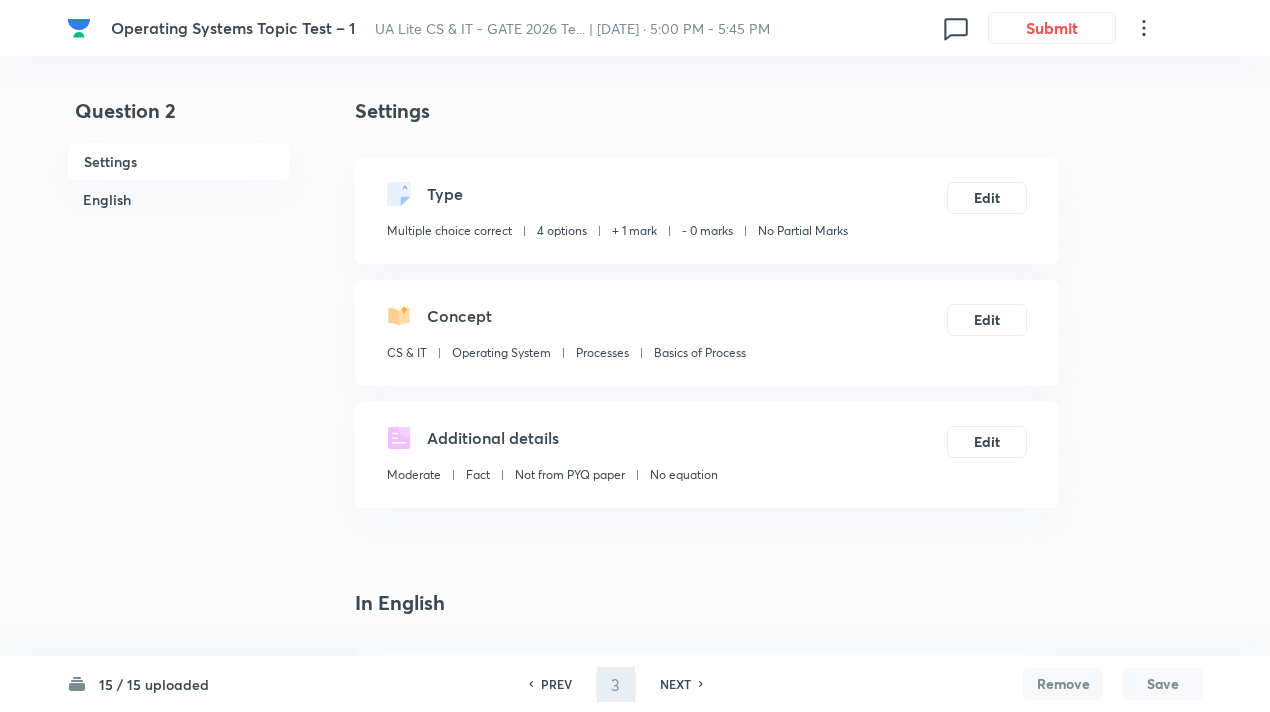 checkbox on "true" 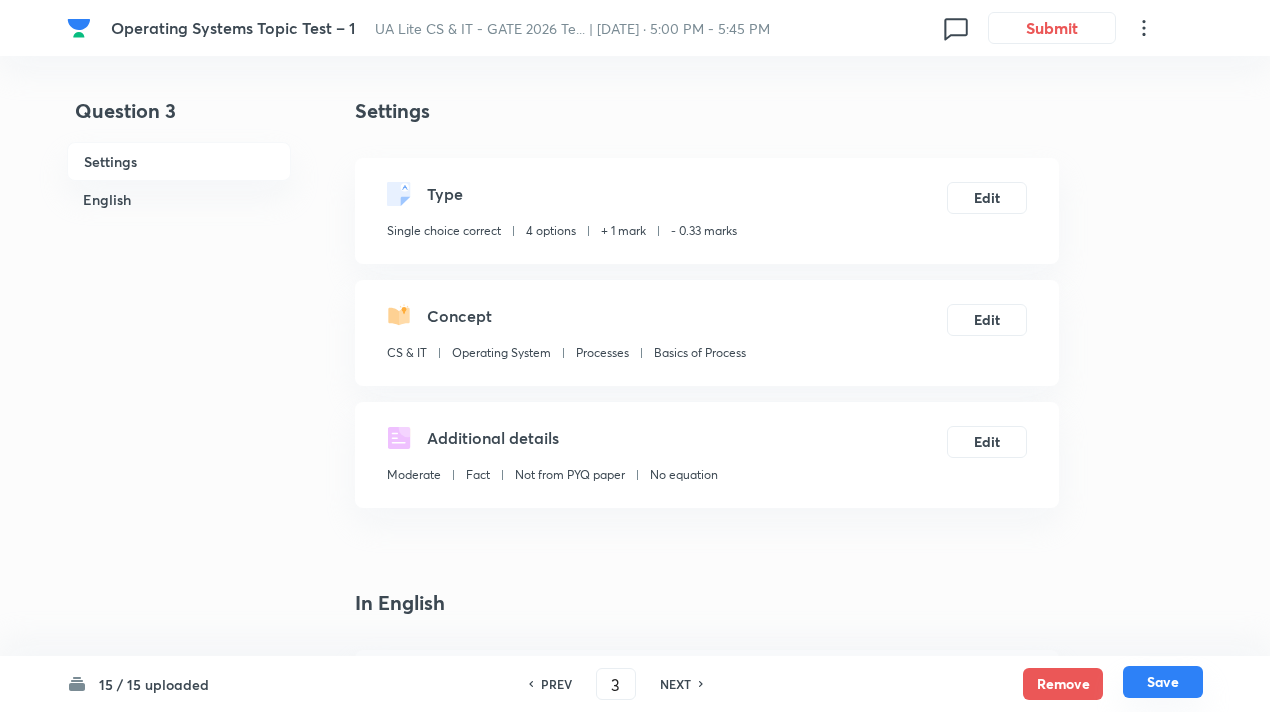 type 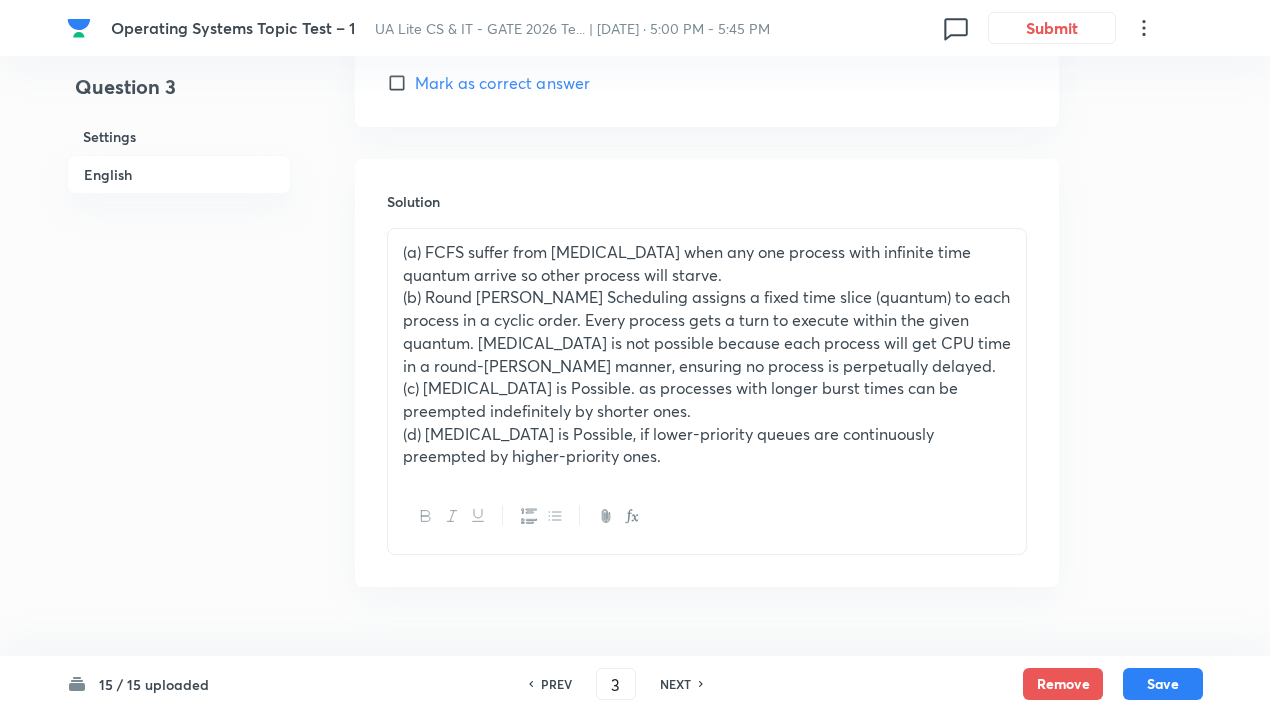 scroll, scrollTop: 2084, scrollLeft: 0, axis: vertical 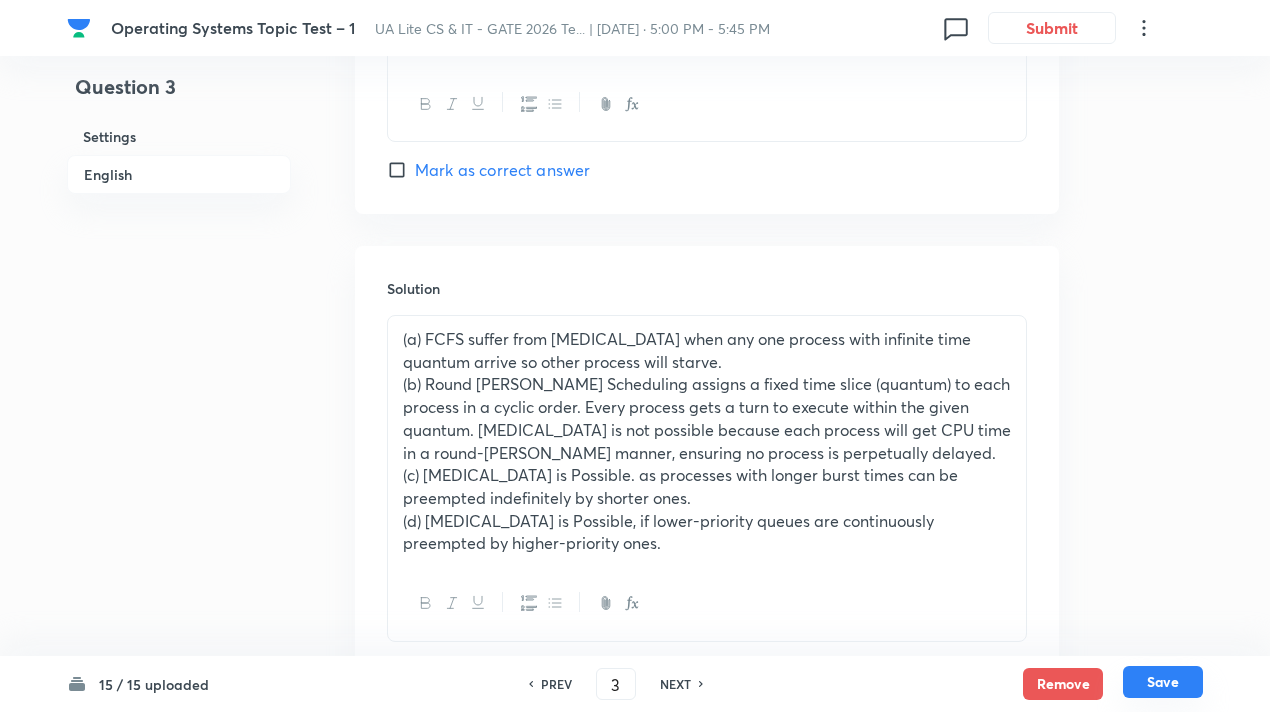 click on "Save" at bounding box center [1163, 682] 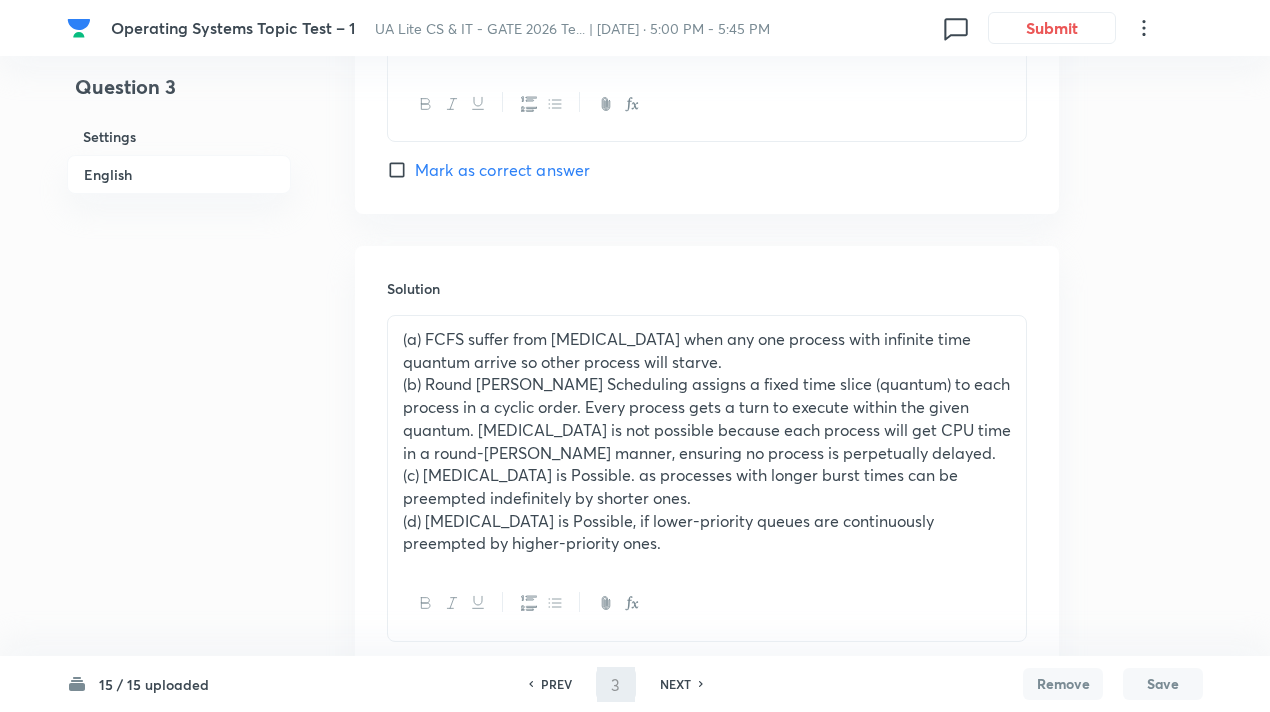 checkbox on "true" 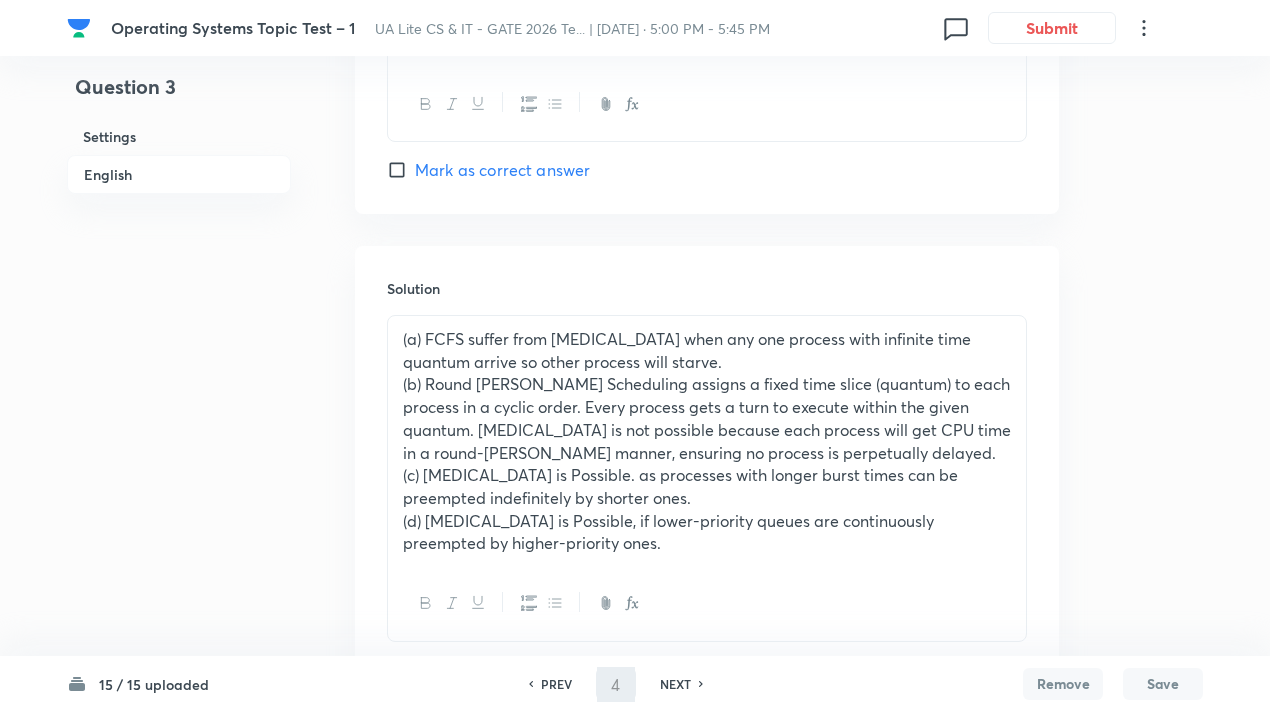 checkbox on "false" 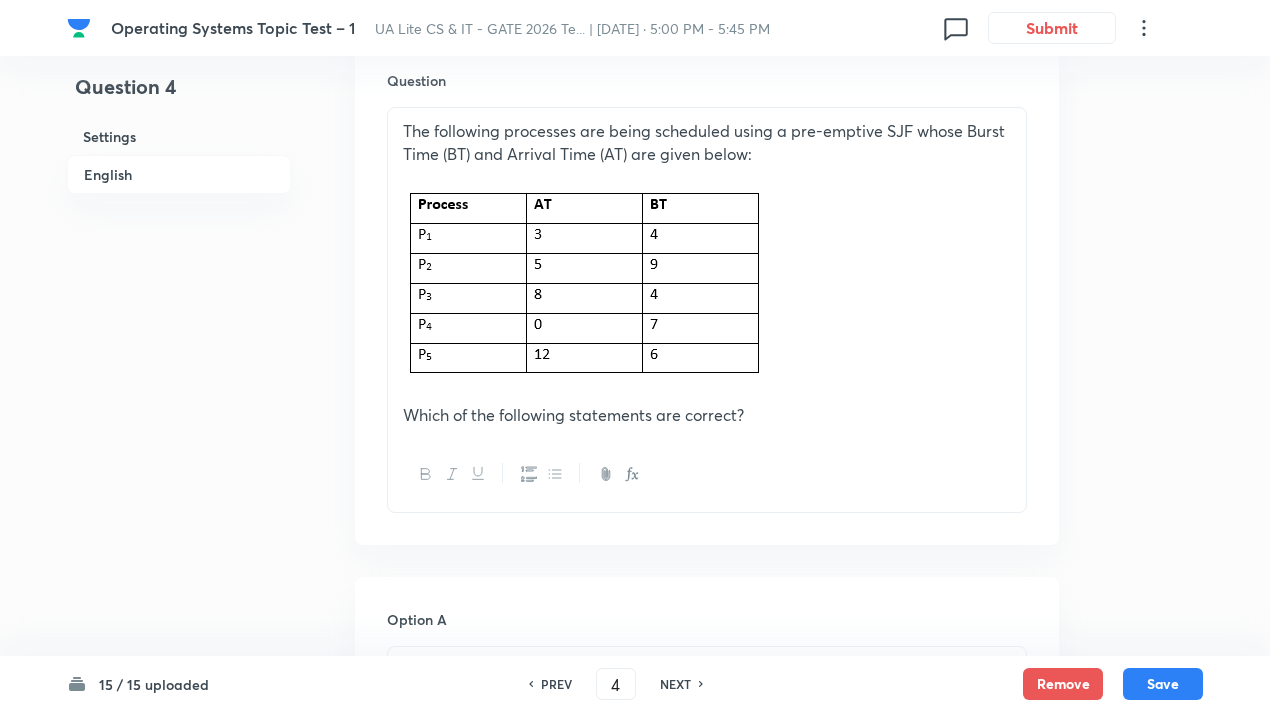 scroll, scrollTop: 572, scrollLeft: 0, axis: vertical 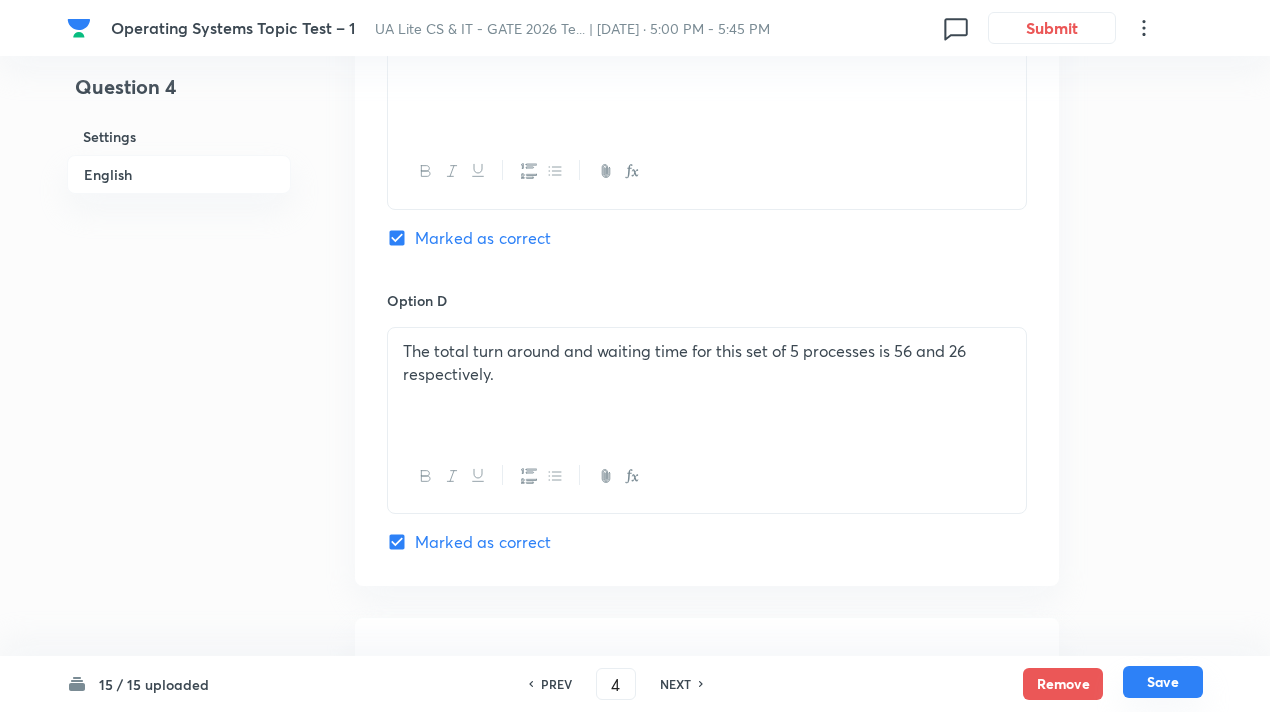 click on "Save" at bounding box center (1163, 682) 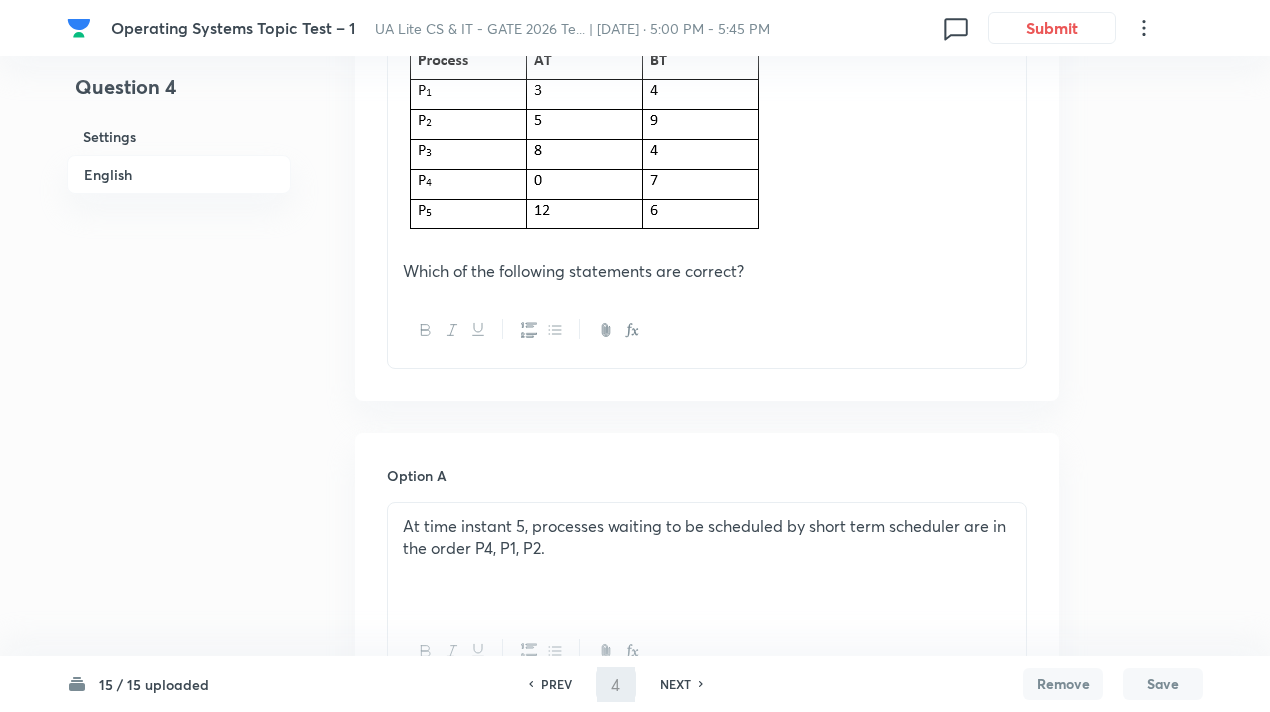 scroll, scrollTop: 181, scrollLeft: 0, axis: vertical 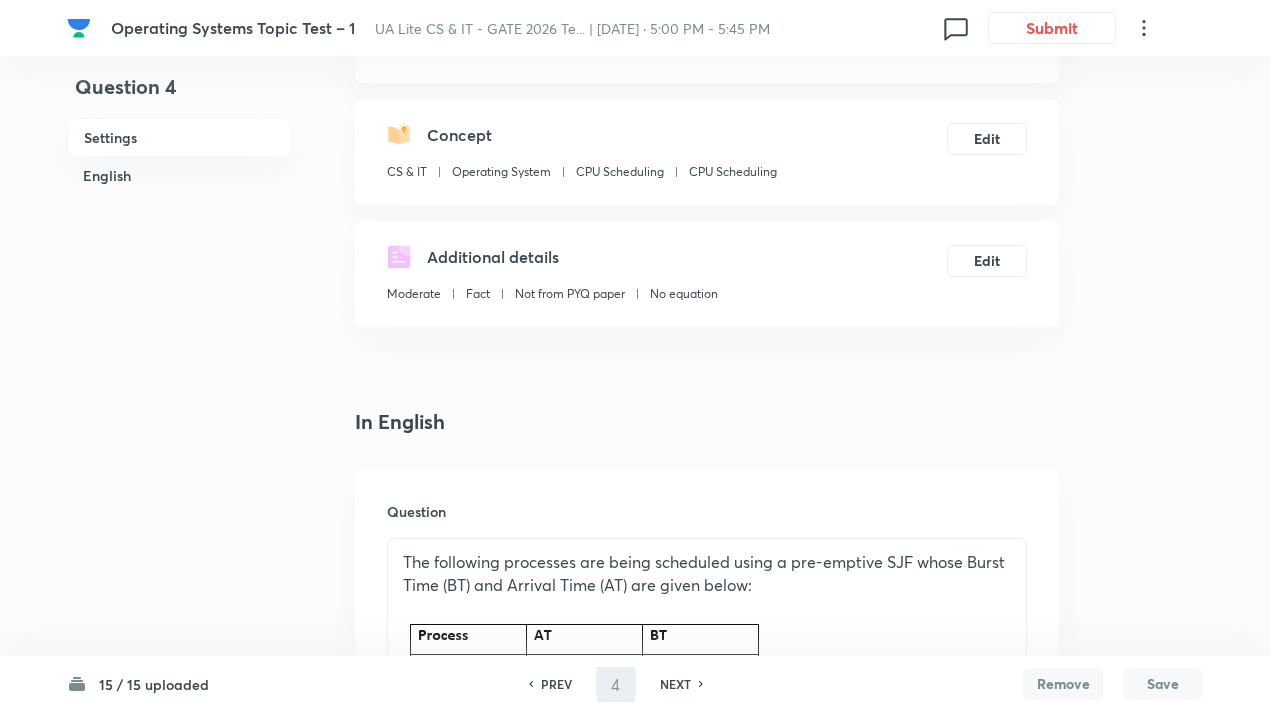checkbox on "false" 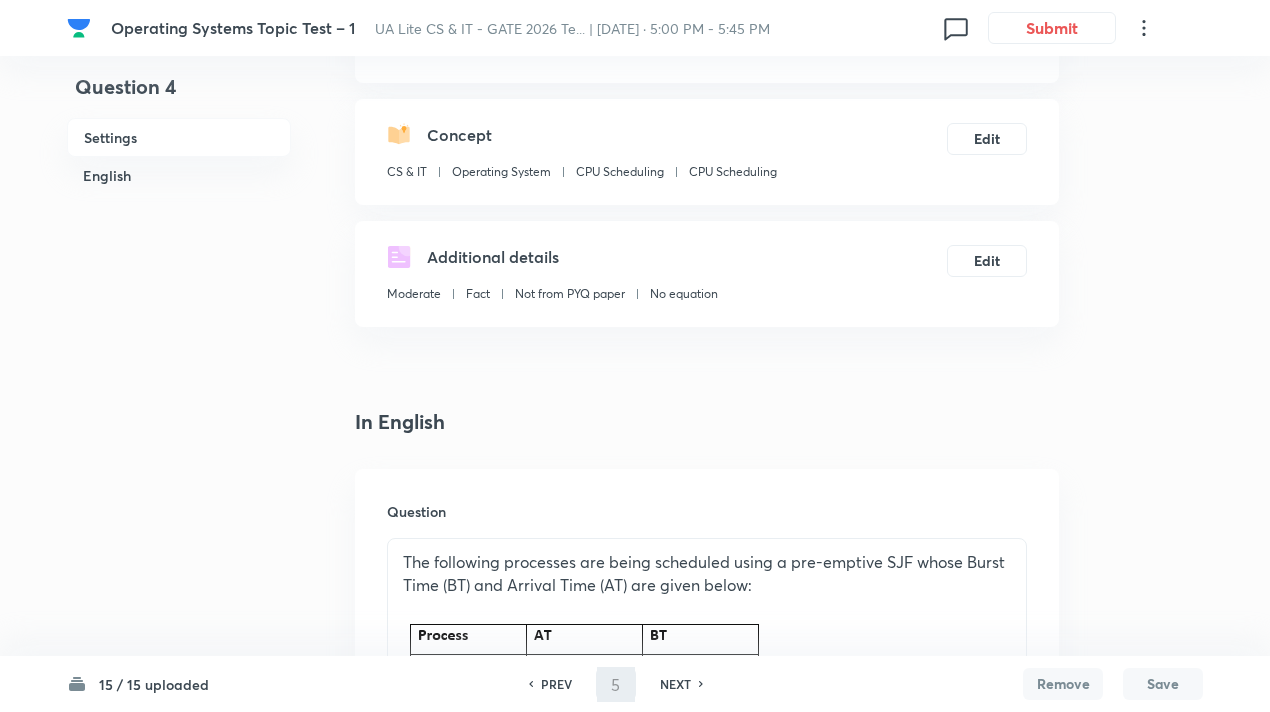 scroll, scrollTop: 0, scrollLeft: 0, axis: both 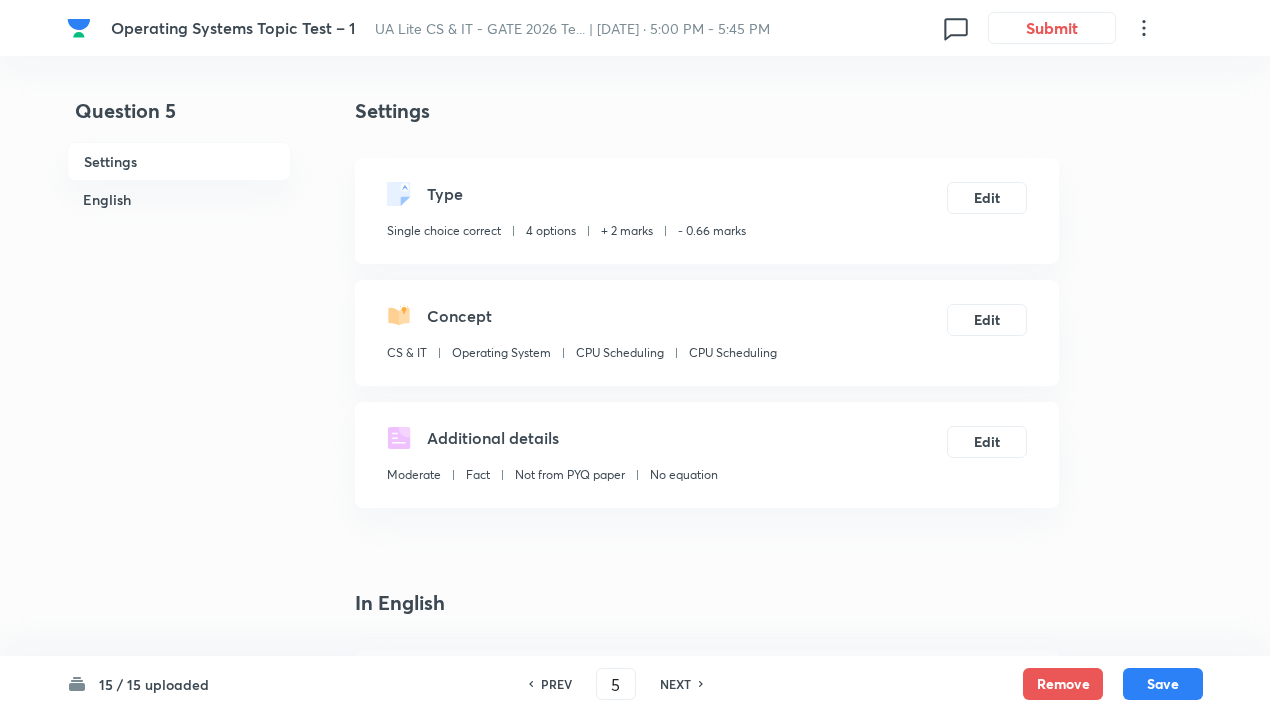 click on "PREV 5 ​ NEXT" at bounding box center (616, 684) 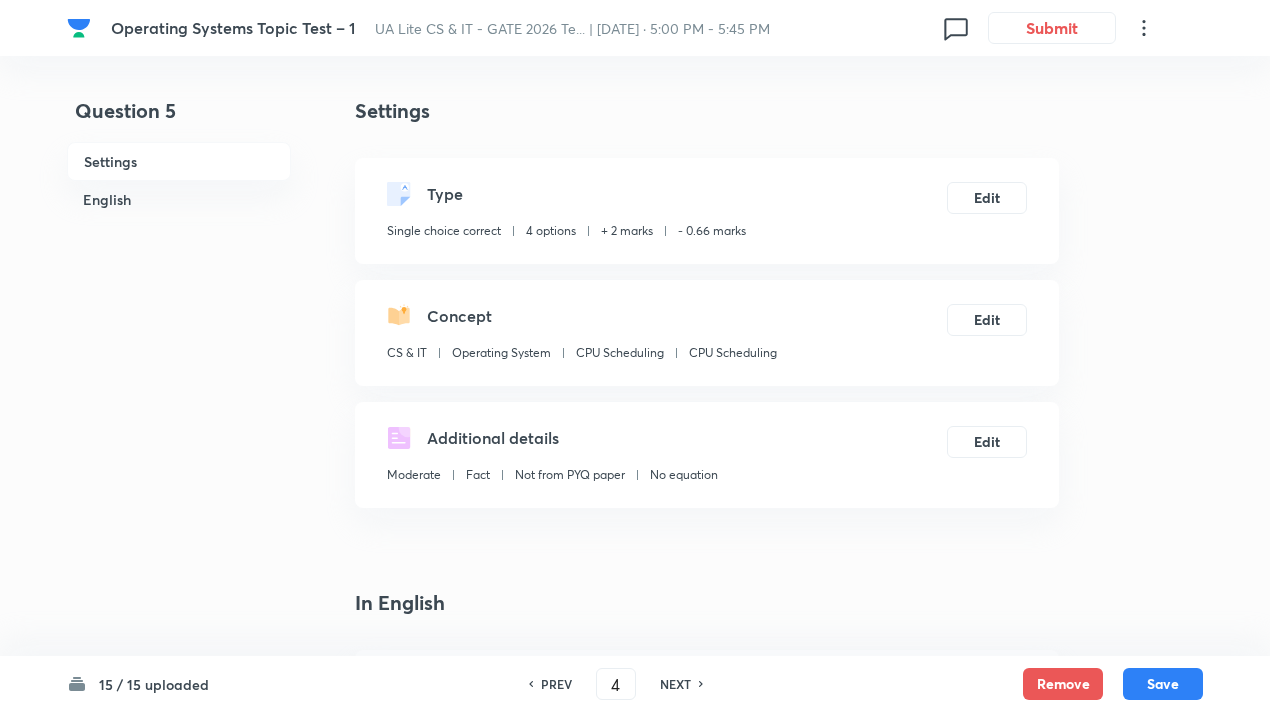 checkbox on "true" 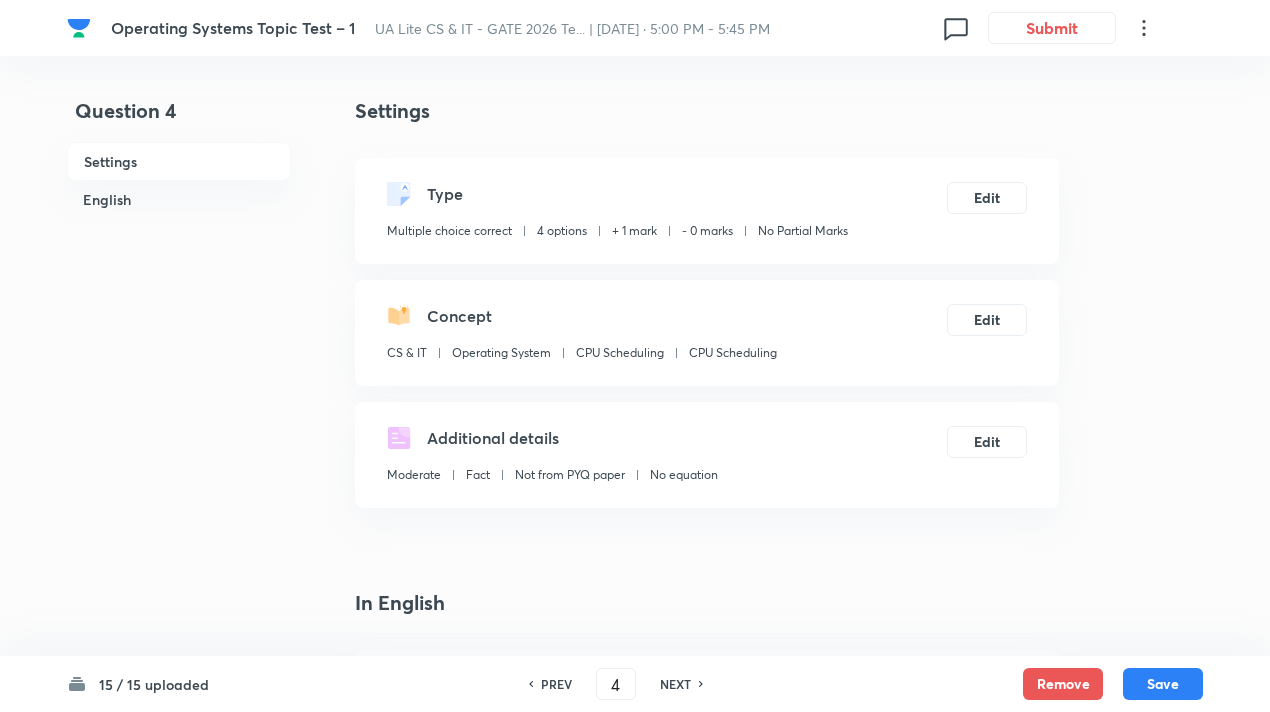 click on "NEXT" at bounding box center (675, 684) 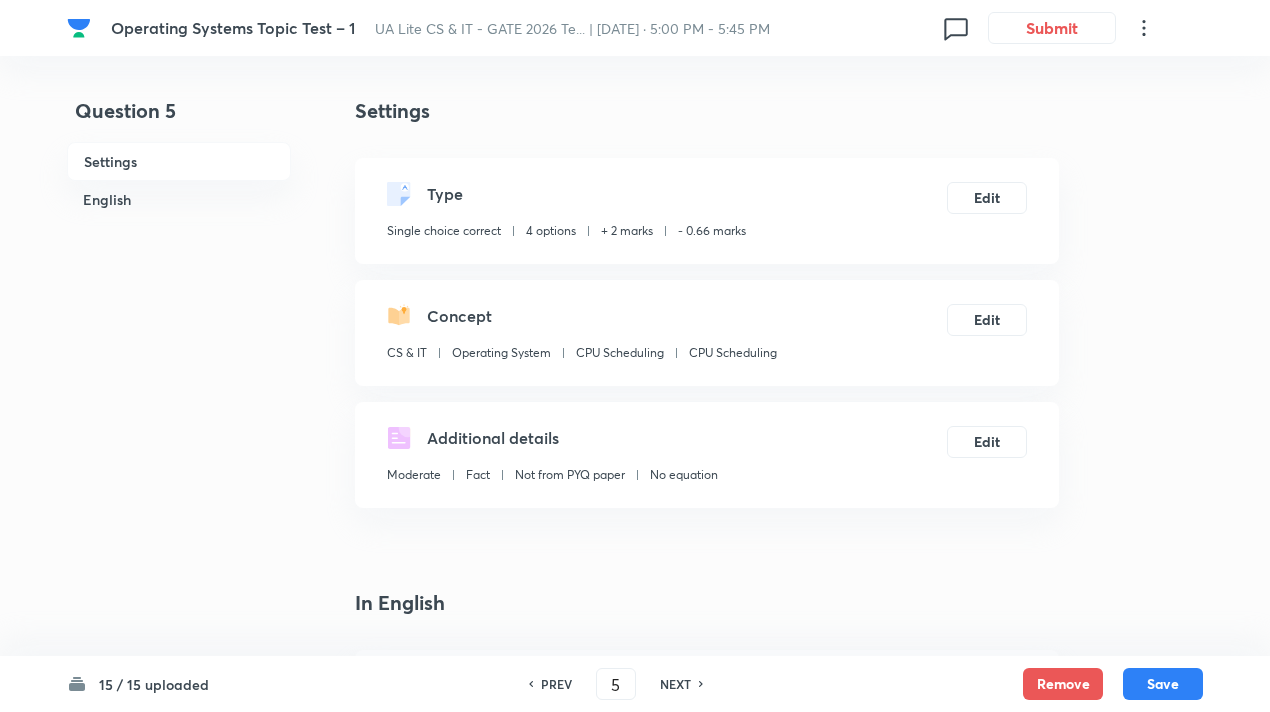 click on "NEXT" at bounding box center [675, 684] 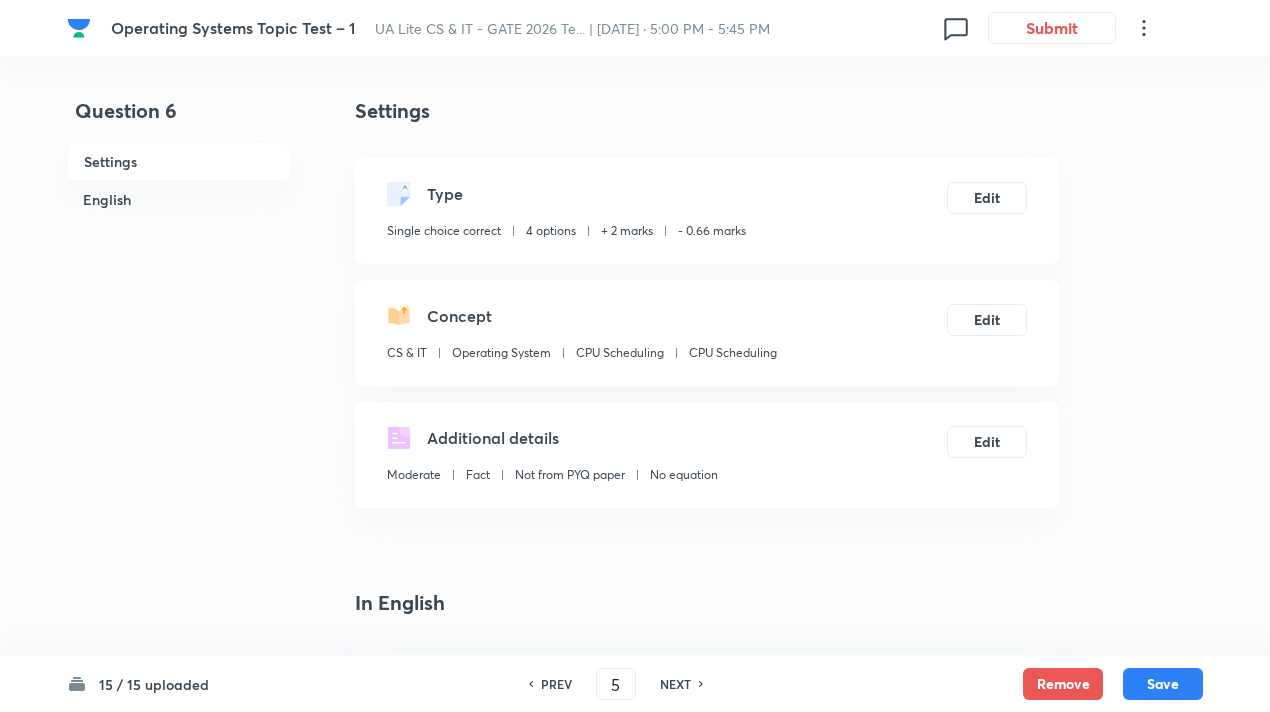 checkbox on "false" 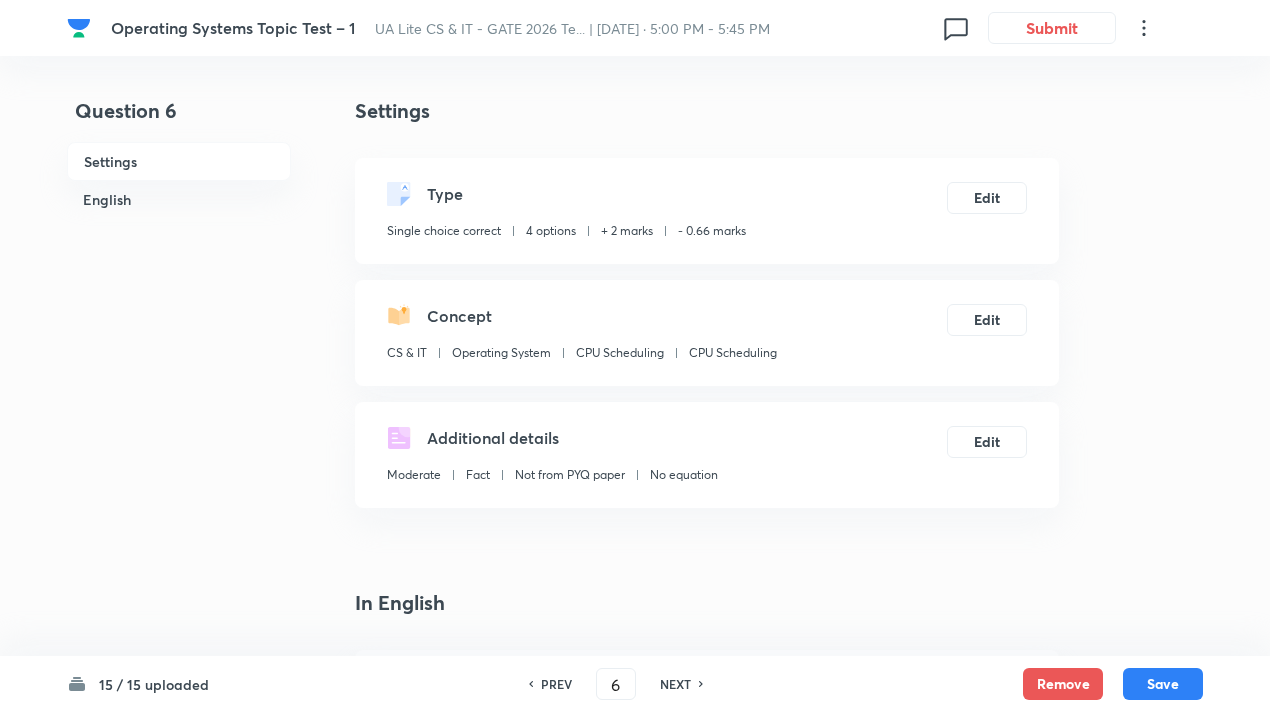 checkbox on "true" 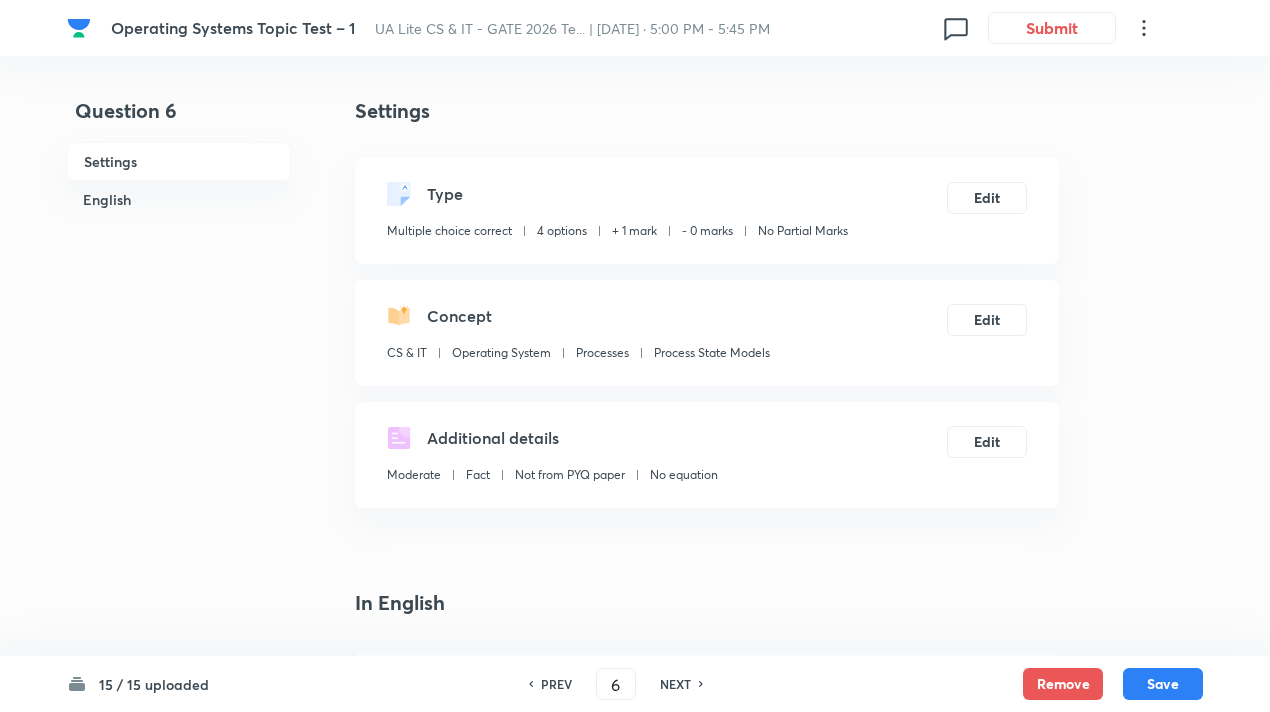 click on "NEXT" at bounding box center [675, 684] 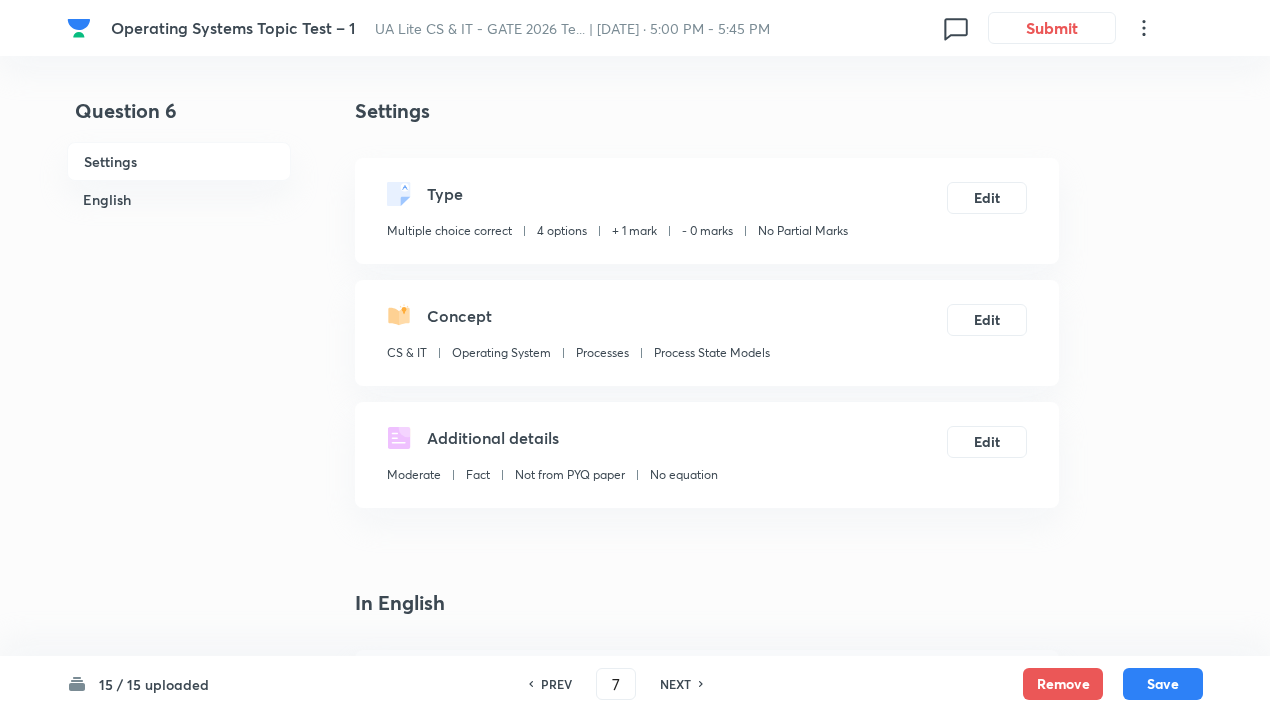 checkbox on "false" 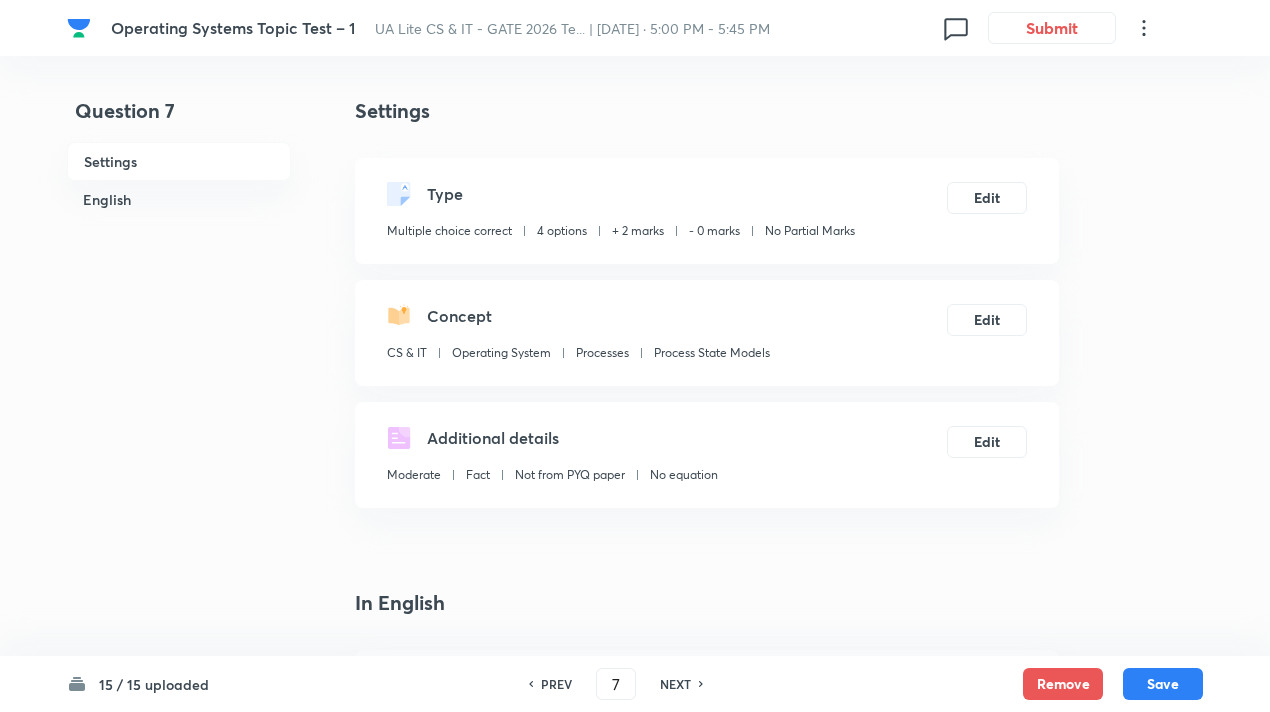 click on "NEXT" at bounding box center (675, 684) 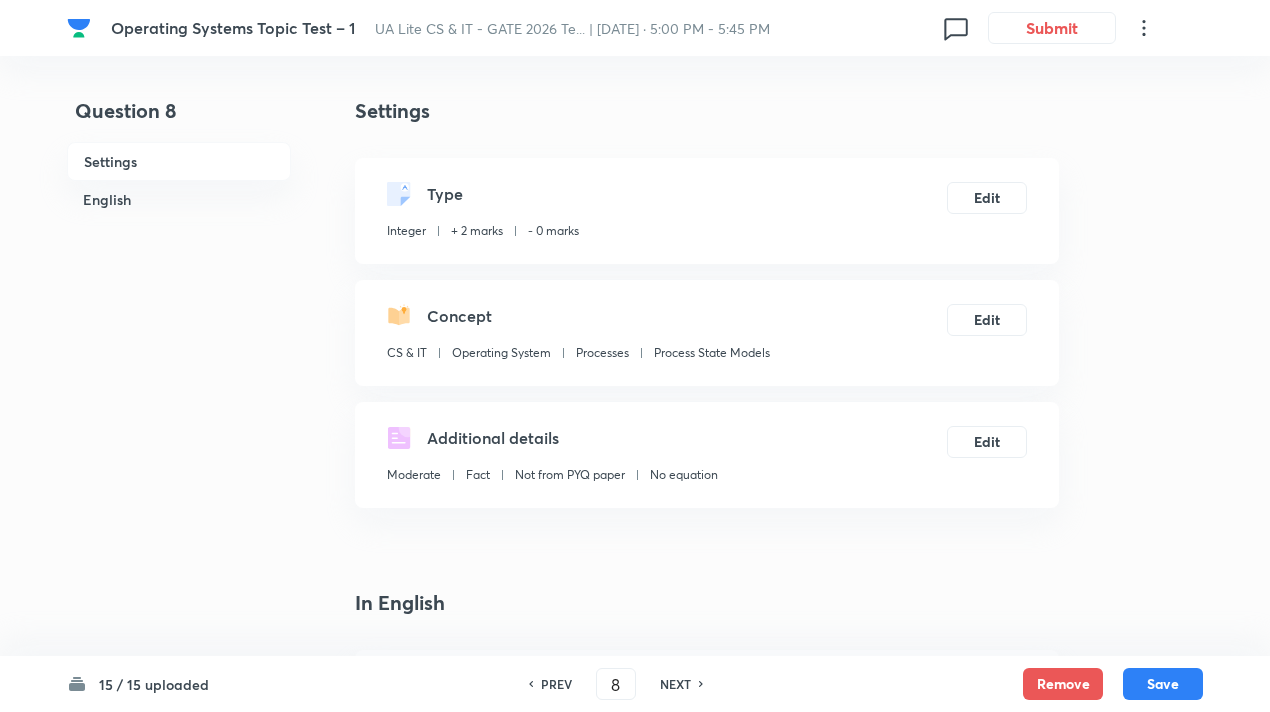 click on "NEXT" at bounding box center [675, 684] 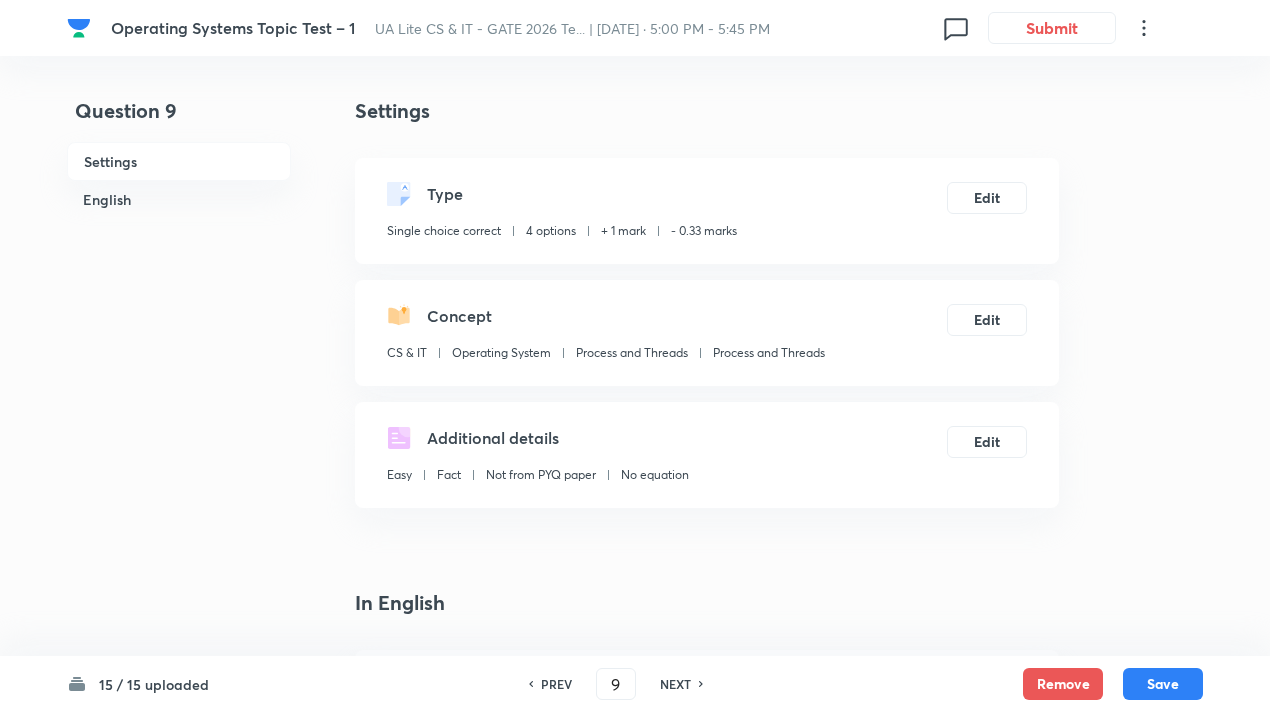 click on "NEXT" at bounding box center [675, 684] 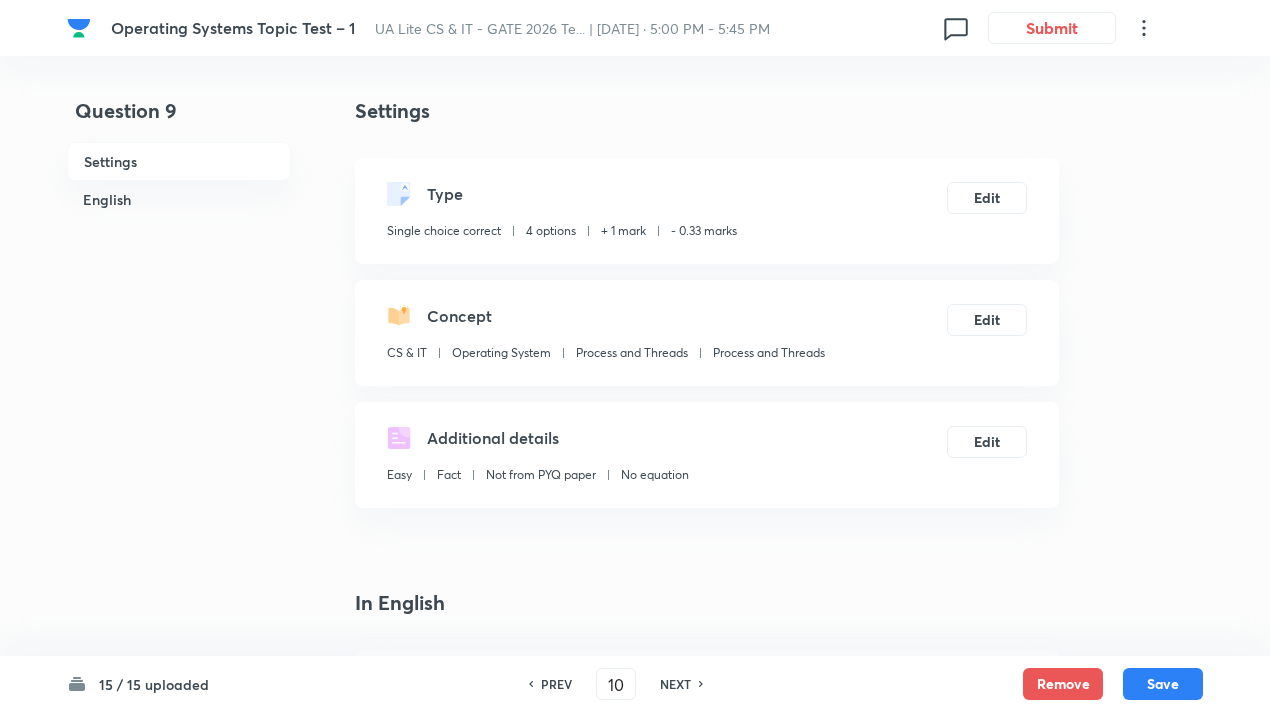 checkbox on "false" 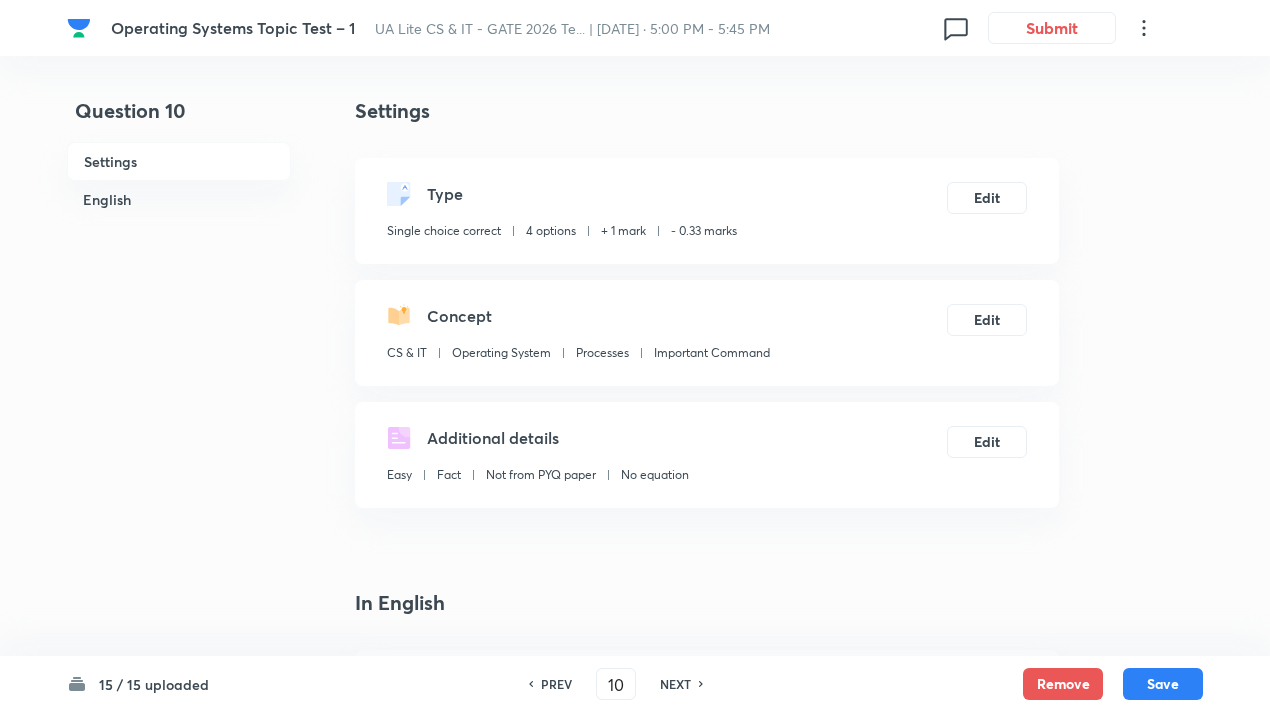 click on "NEXT" at bounding box center [675, 684] 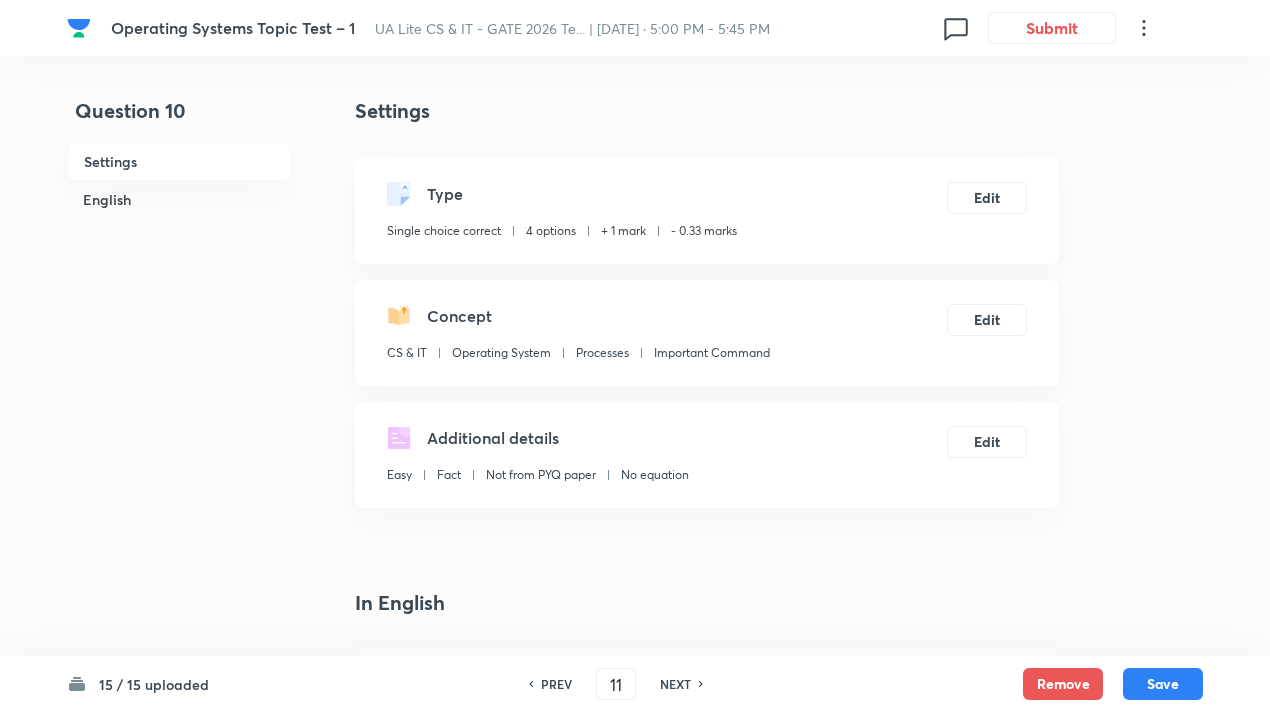 checkbox on "false" 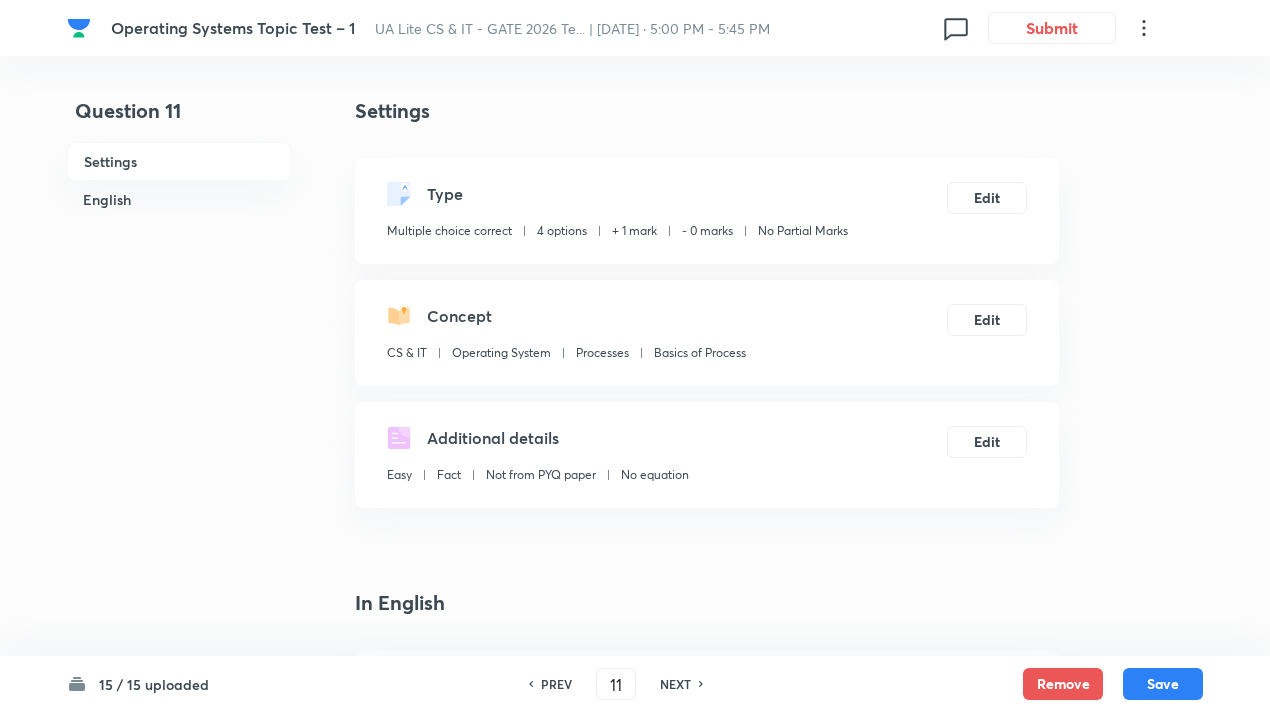 click on "NEXT" at bounding box center (675, 684) 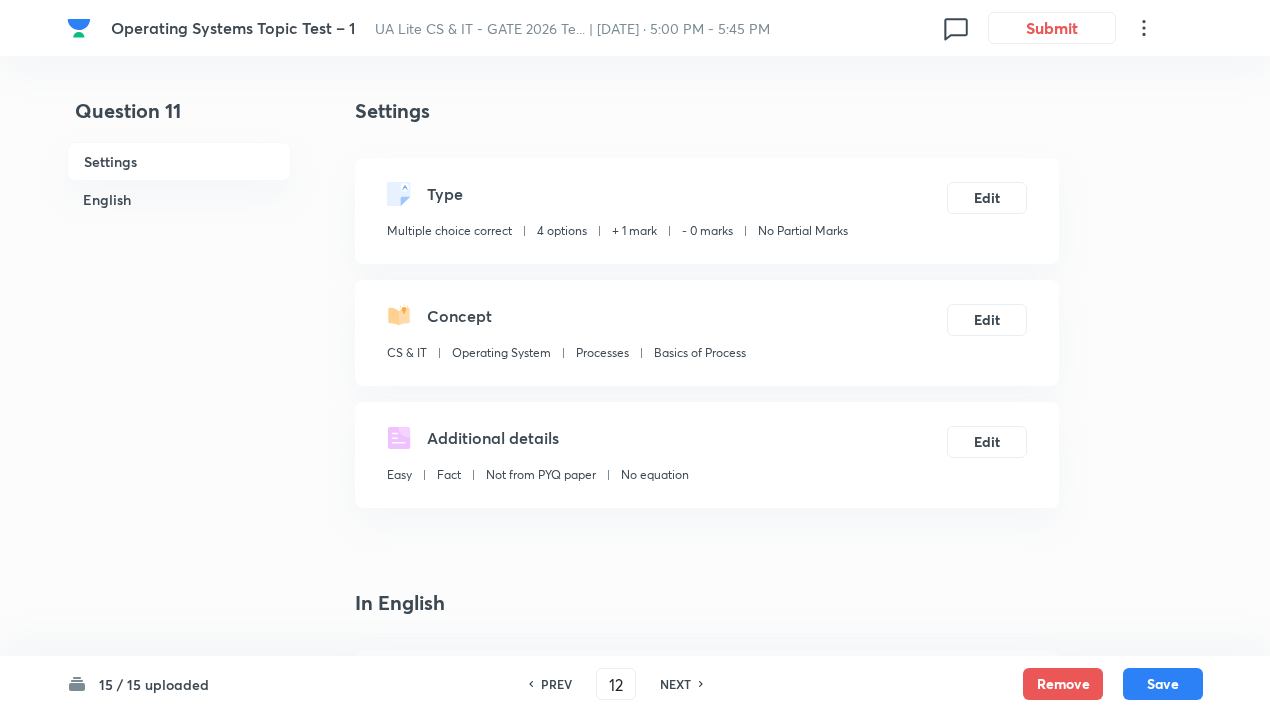checkbox on "false" 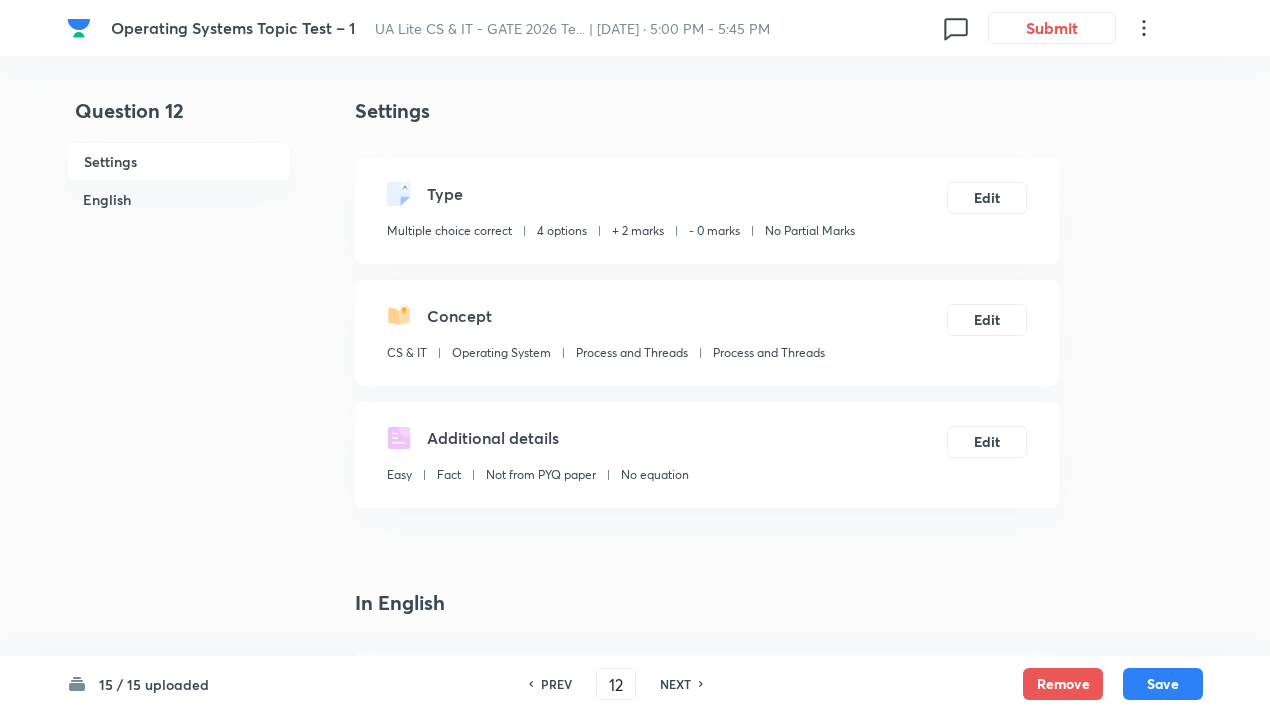 click on "NEXT" at bounding box center [675, 684] 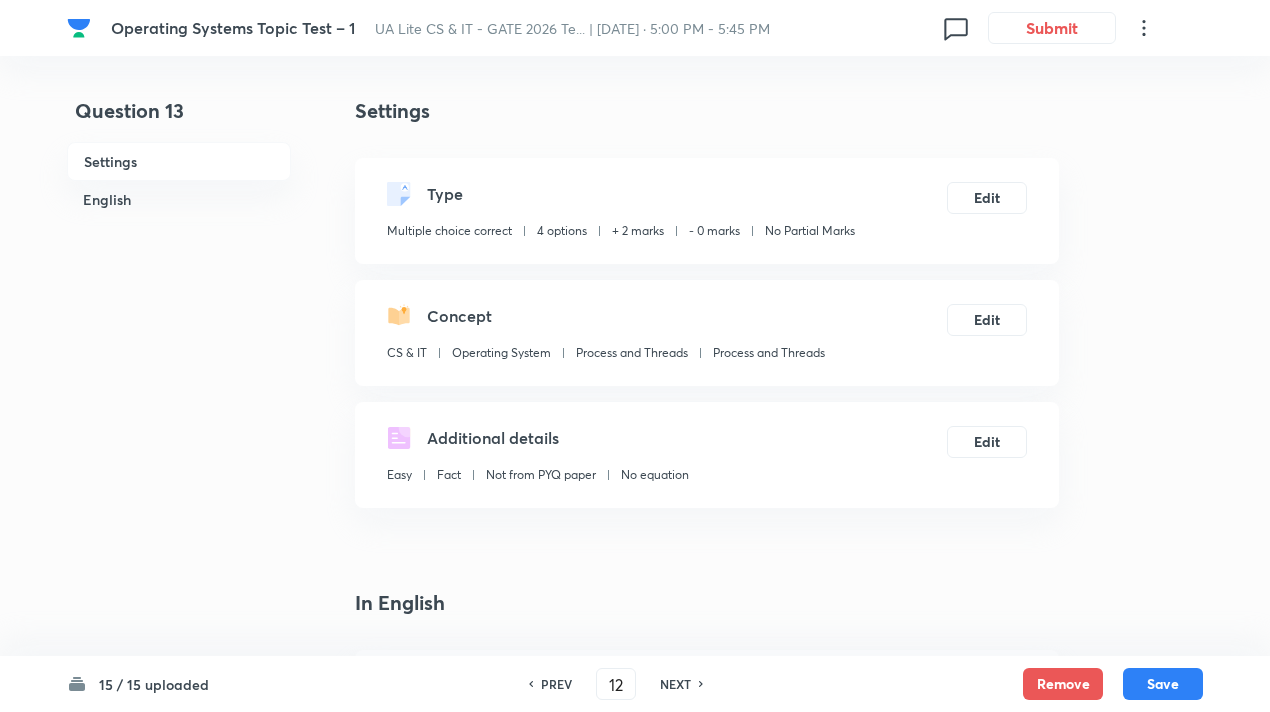type on "13" 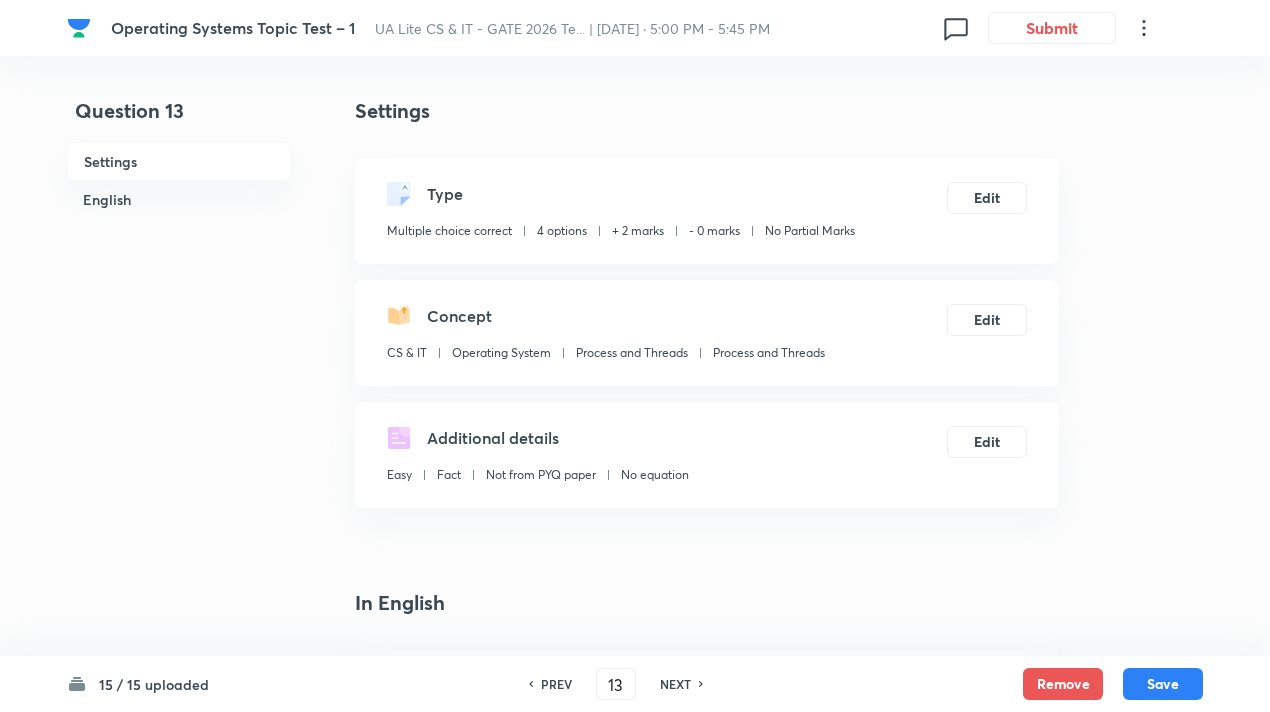 checkbox on "true" 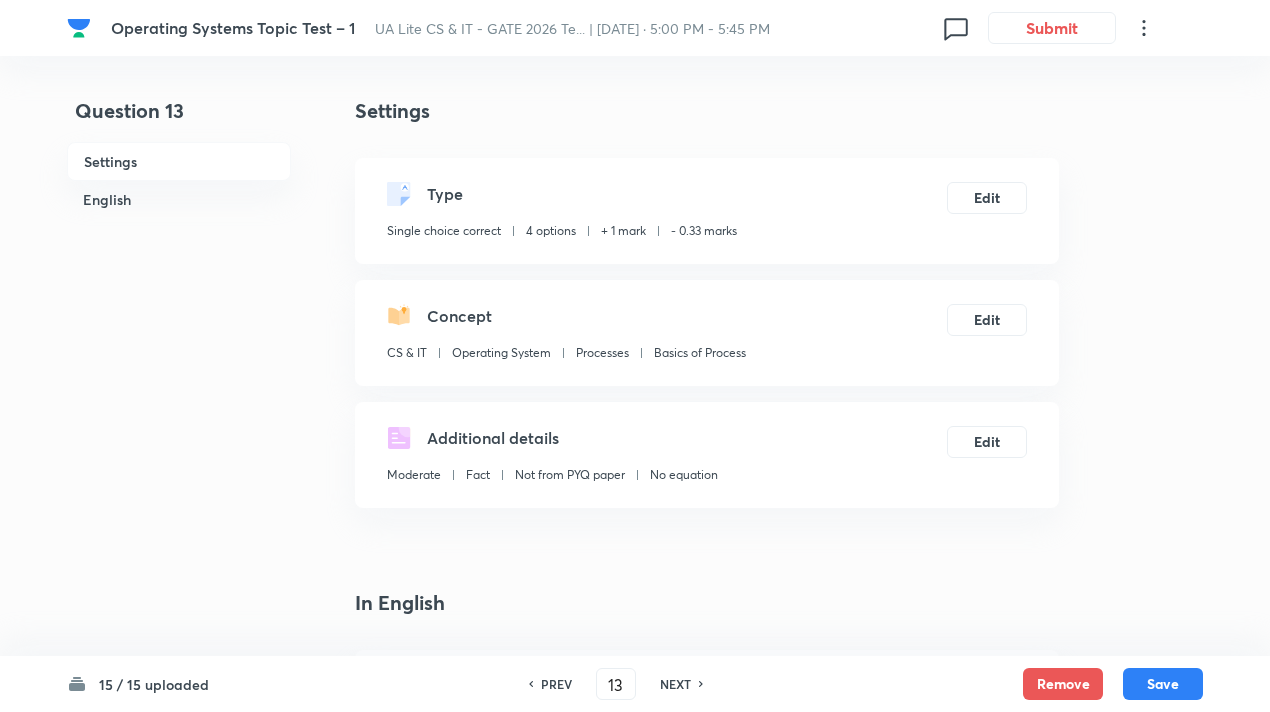 click on "NEXT" at bounding box center [675, 684] 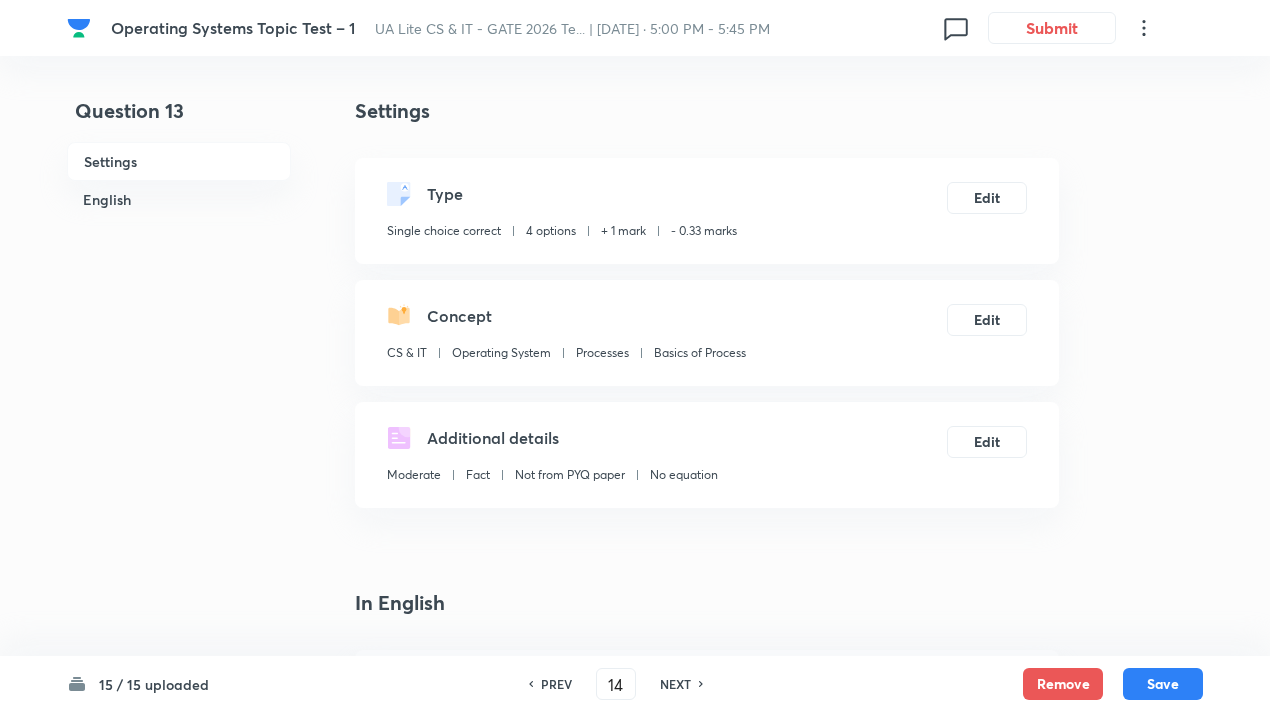 checkbox on "false" 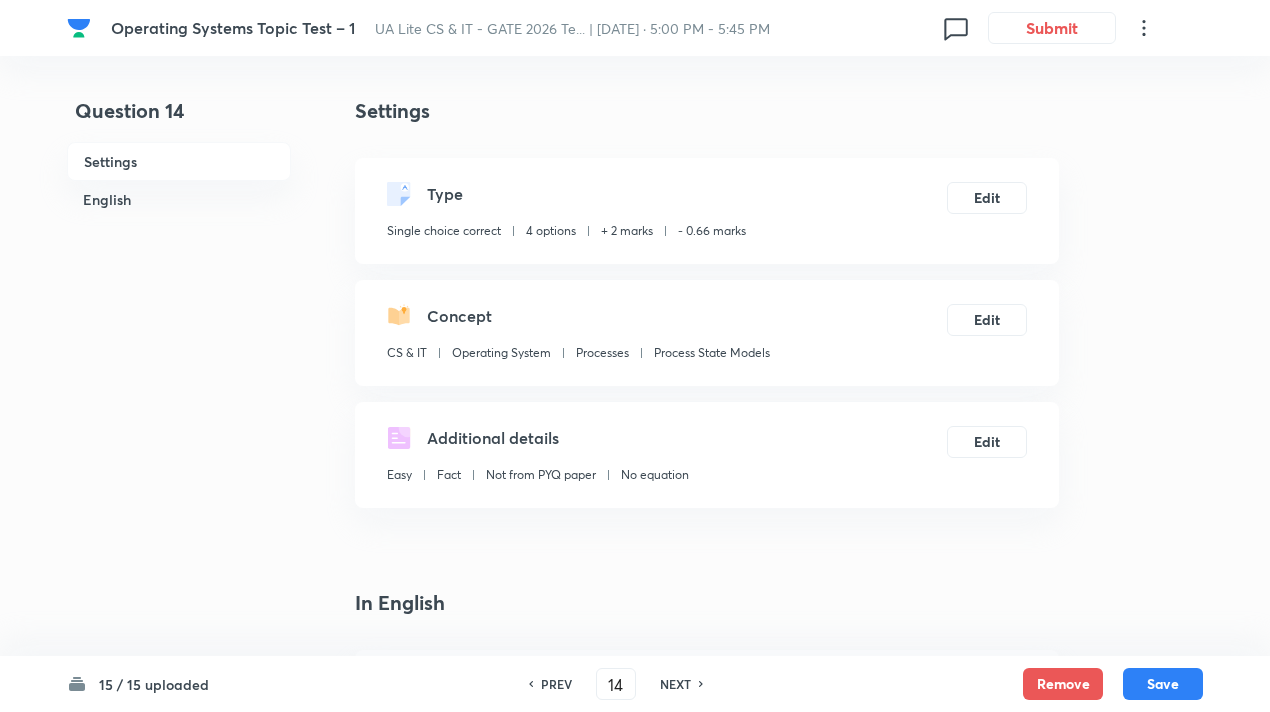 click on "NEXT" at bounding box center (675, 684) 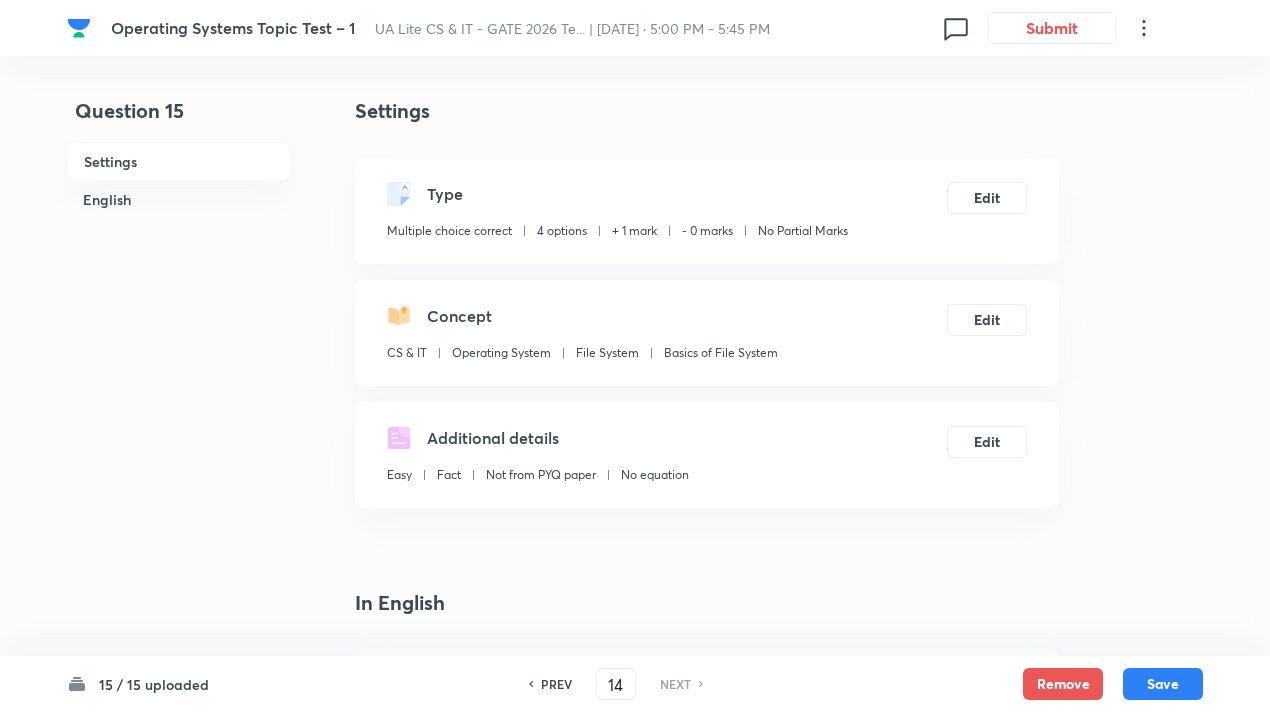 type on "15" 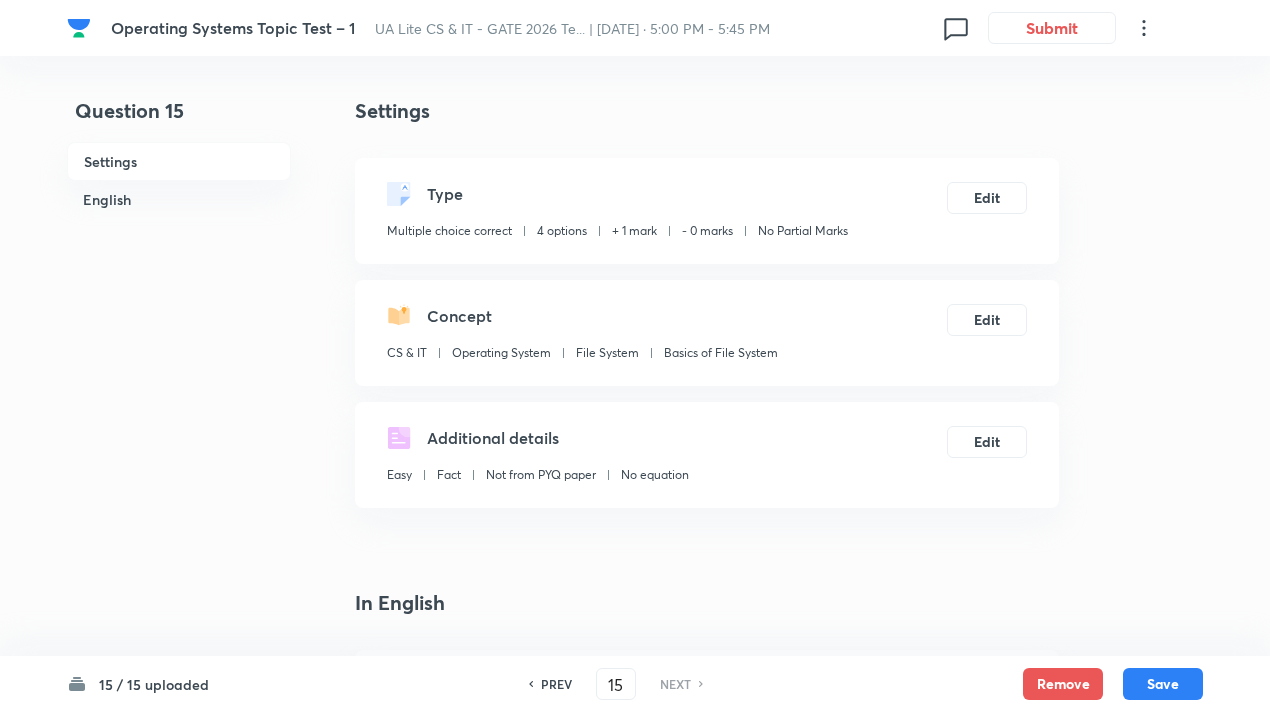 checkbox on "true" 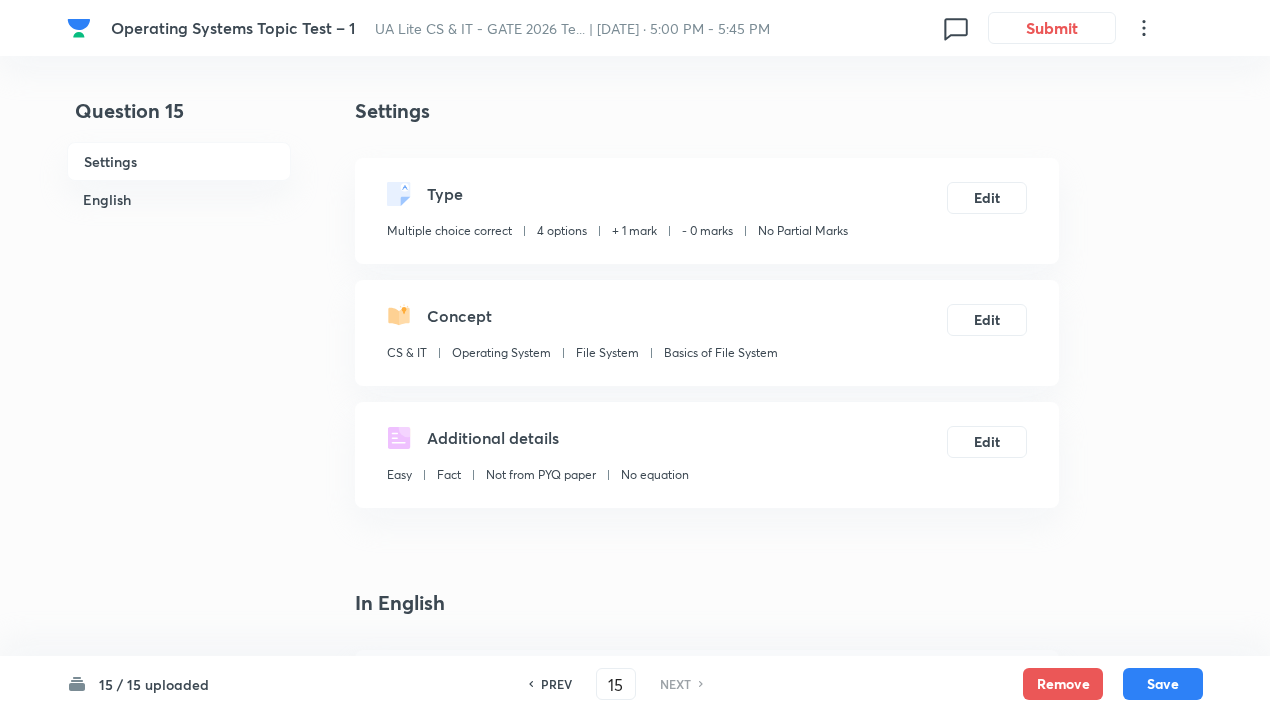 click on "NEXT" at bounding box center (675, 684) 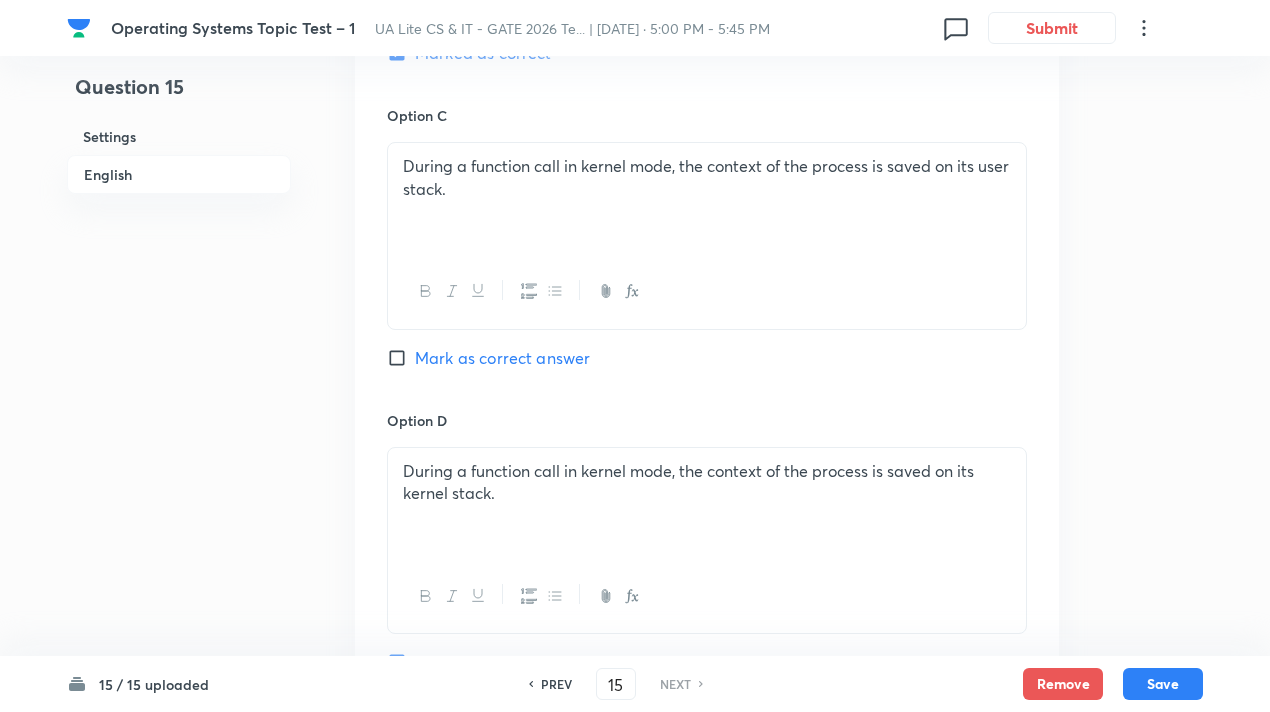 scroll, scrollTop: 2179, scrollLeft: 0, axis: vertical 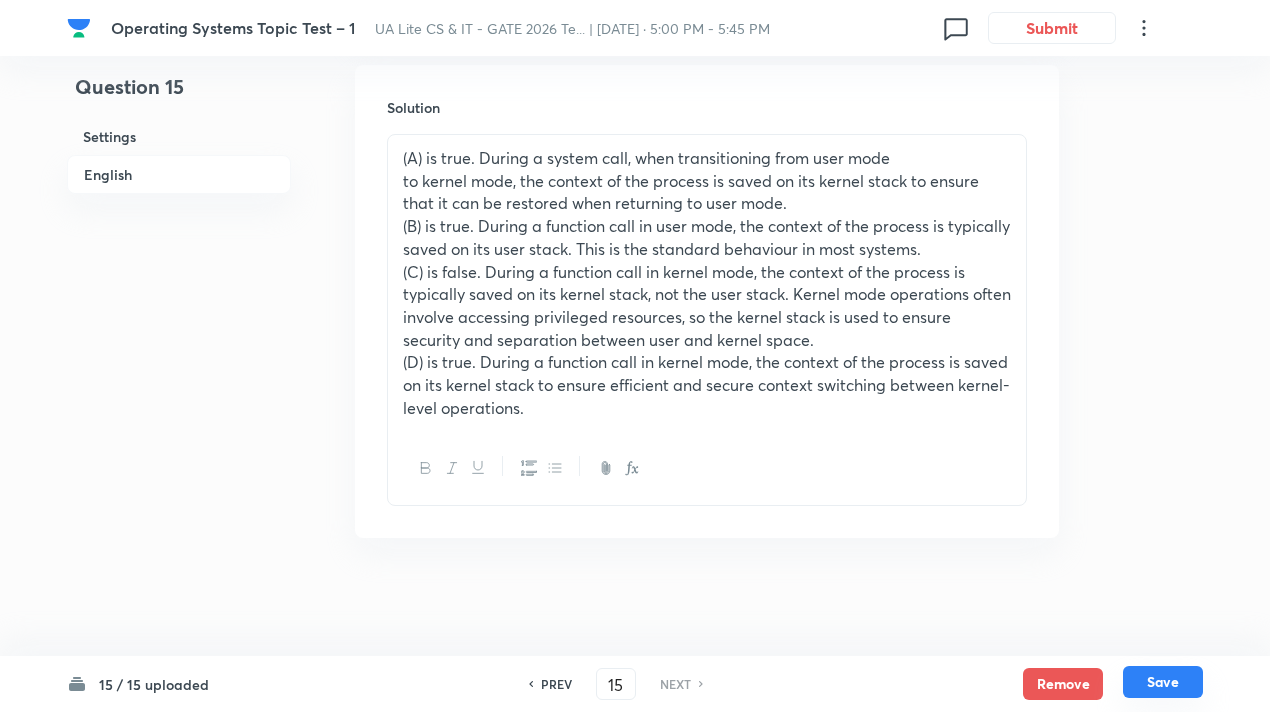 click on "Save" at bounding box center (1163, 682) 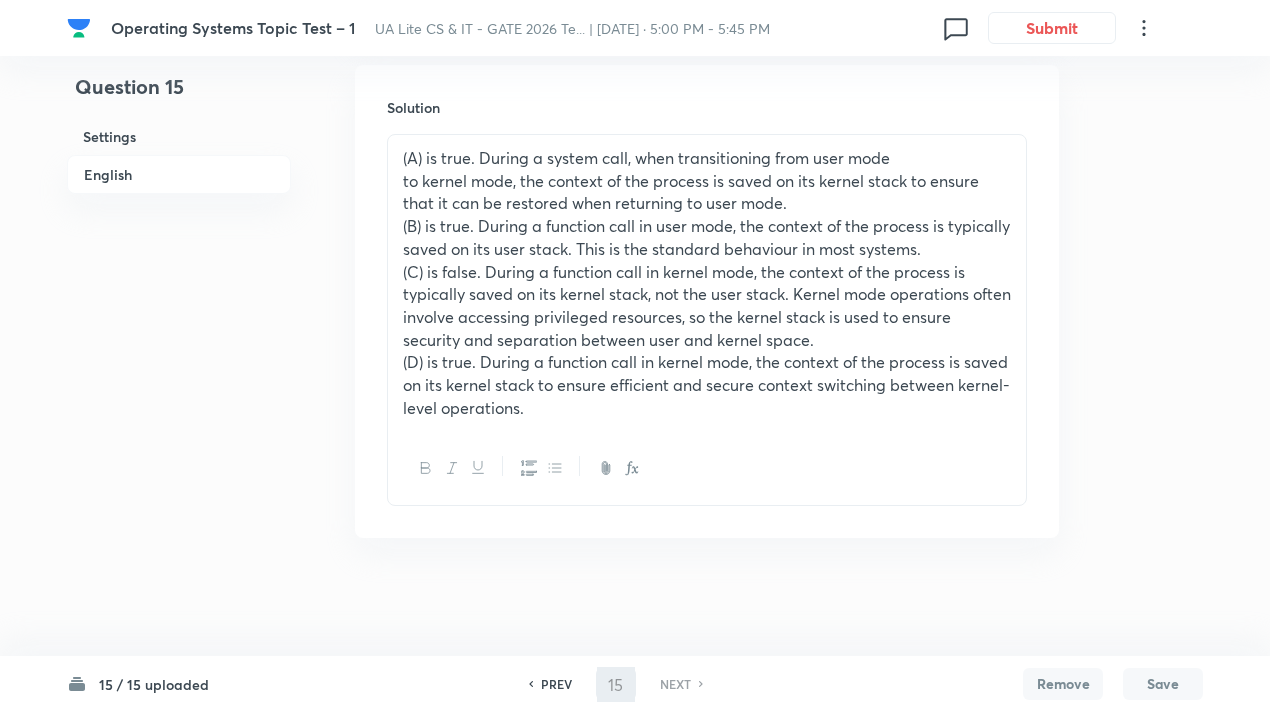 checkbox on "false" 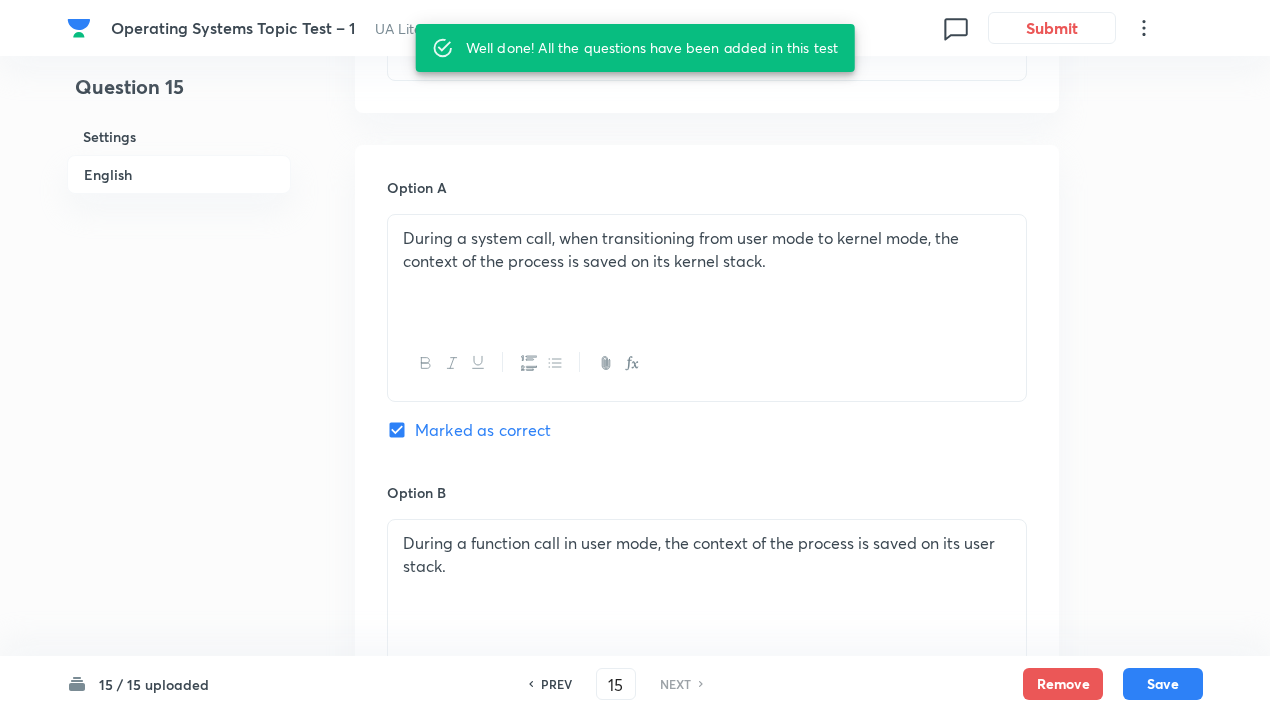 scroll, scrollTop: 815, scrollLeft: 0, axis: vertical 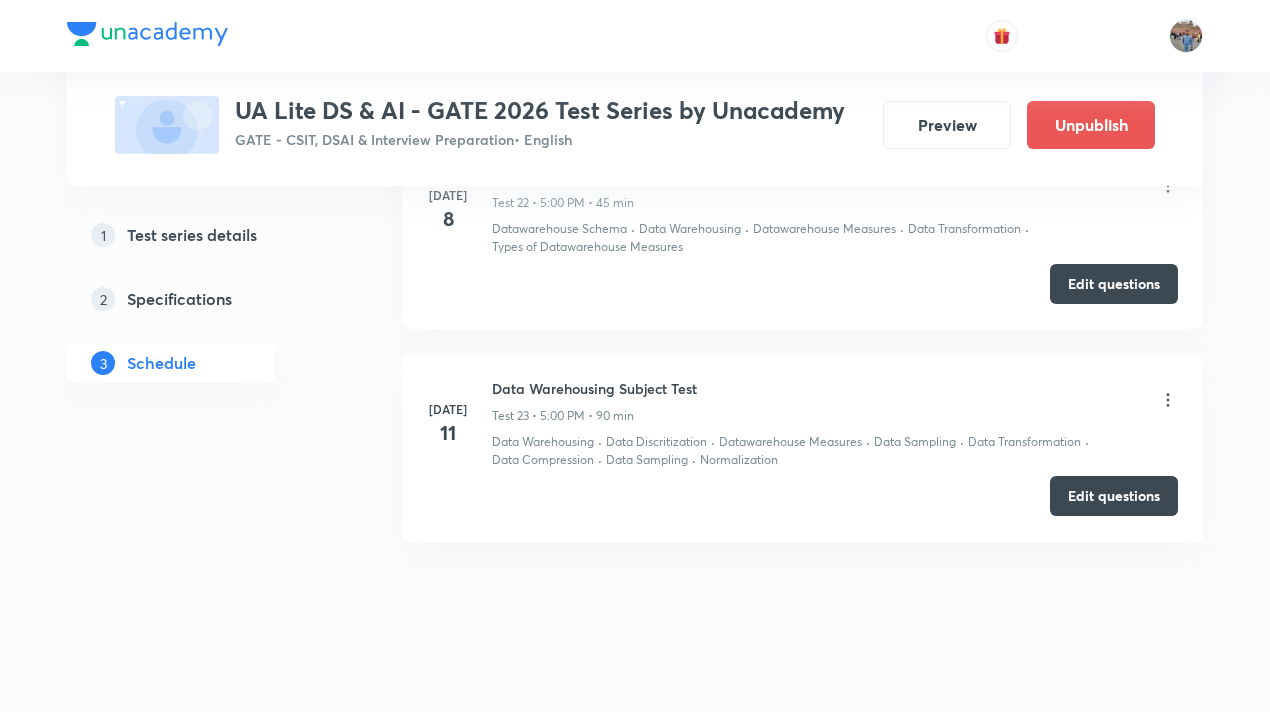 click on "Edit questions" at bounding box center (1114, 496) 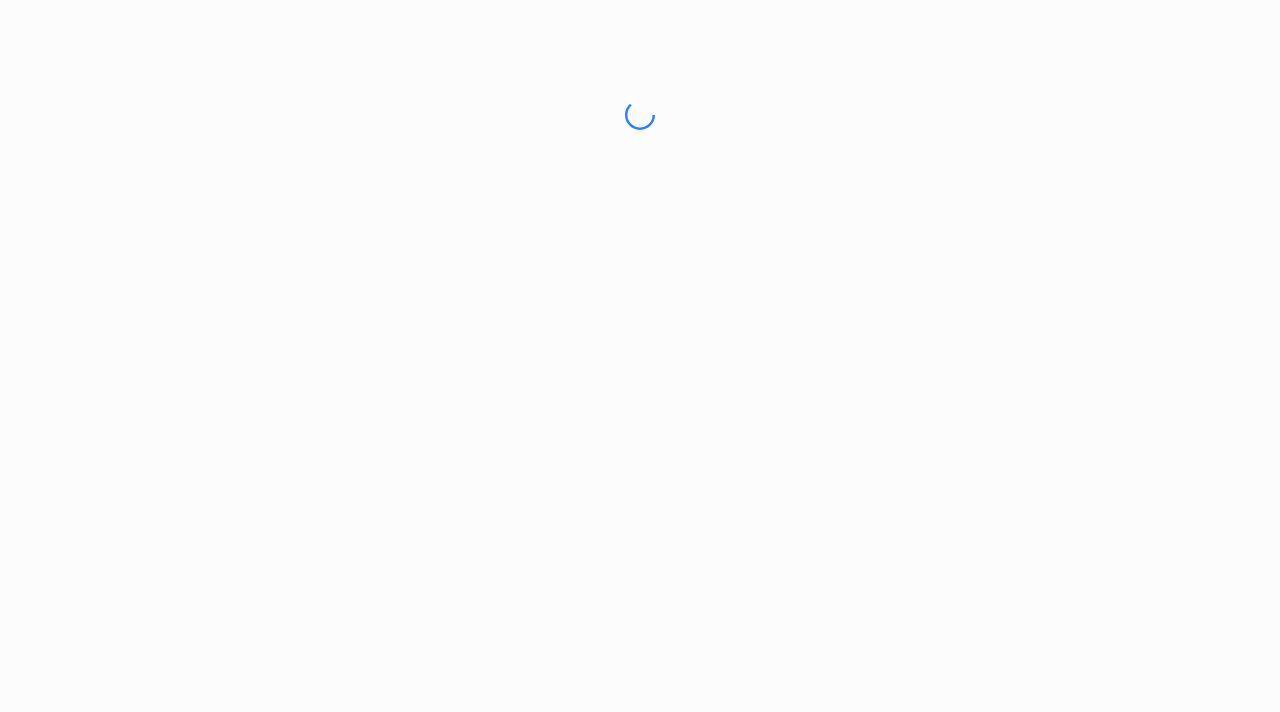 scroll, scrollTop: 0, scrollLeft: 0, axis: both 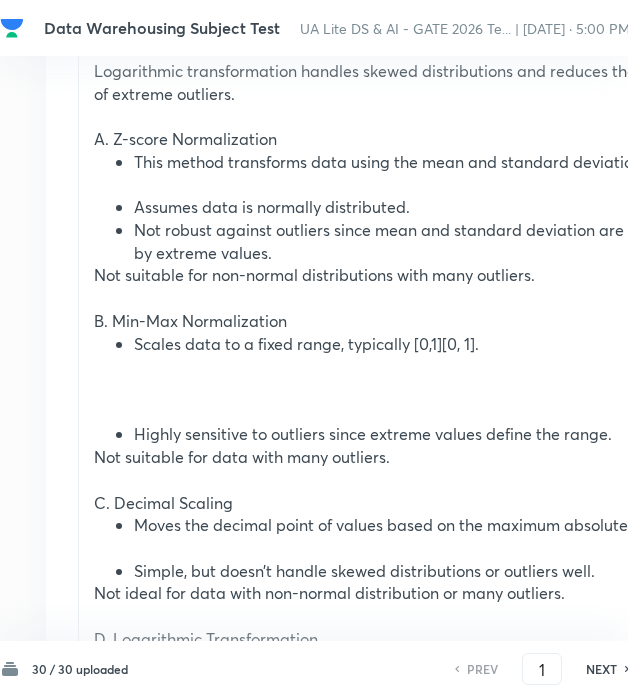 click on "A. Z-score Normalization" at bounding box center (398, 139) 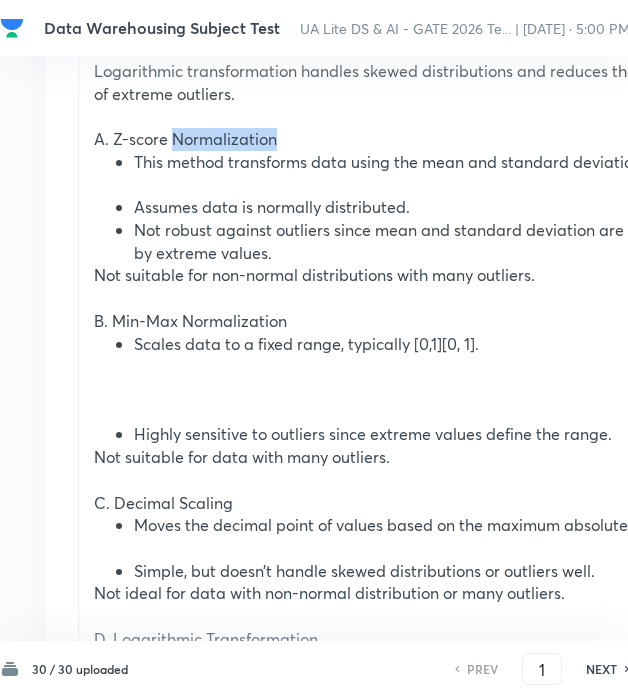 click on "A. Z-score Normalization" at bounding box center (398, 139) 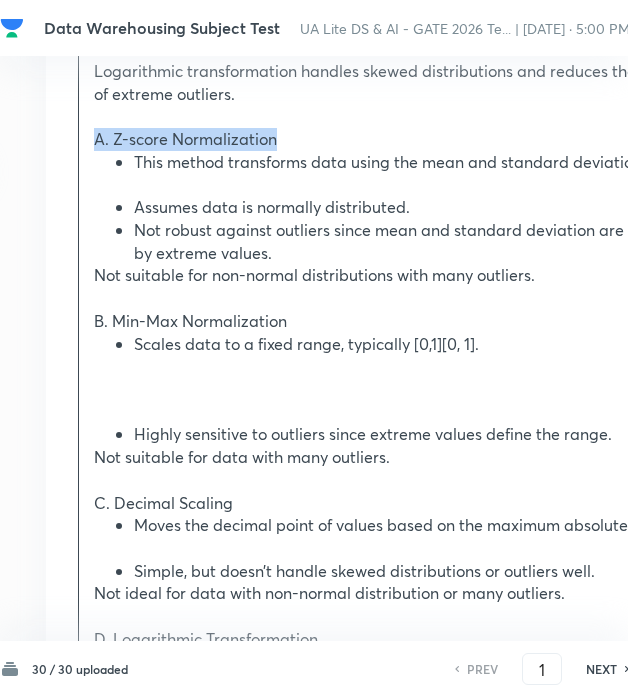click on "A. Z-score Normalization" at bounding box center (398, 139) 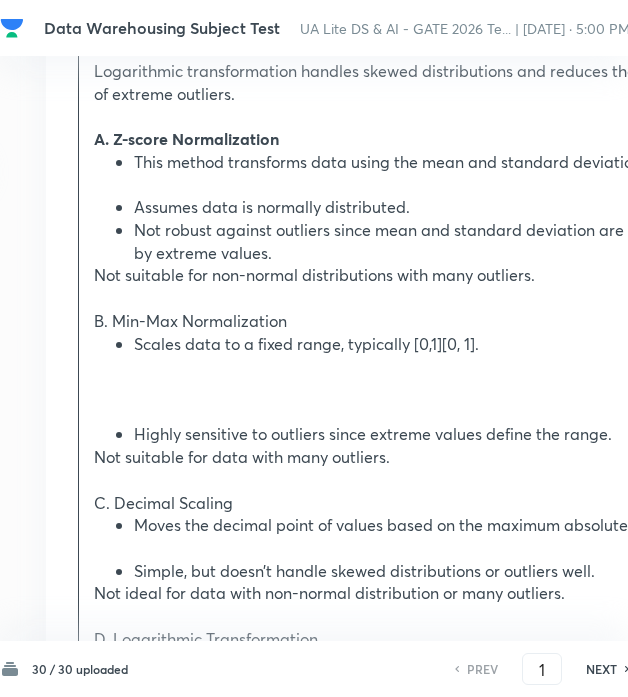 click on "B. Min-Max Normalization" at bounding box center [398, 321] 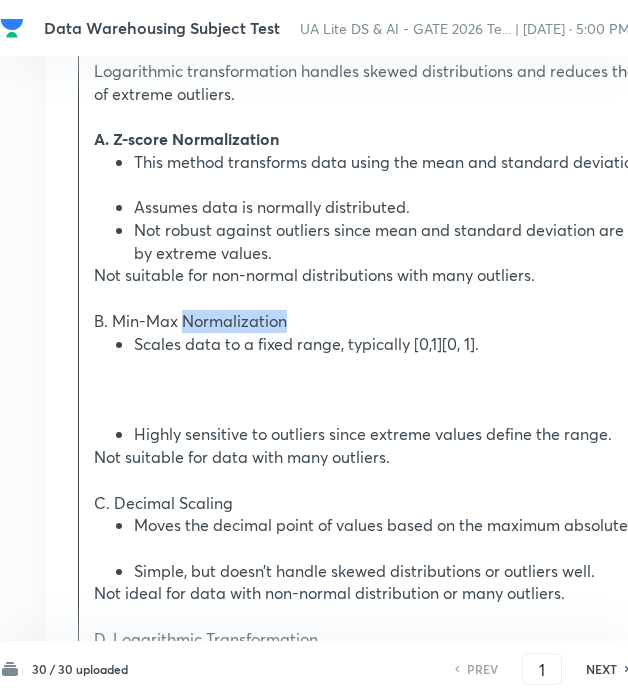 click on "B. Min-Max Normalization" at bounding box center (398, 321) 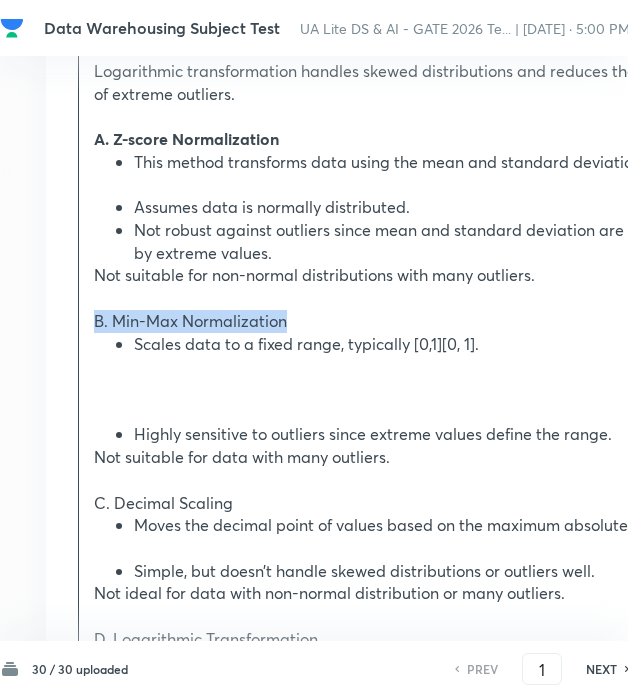 click on "B. Min-Max Normalization" at bounding box center (398, 321) 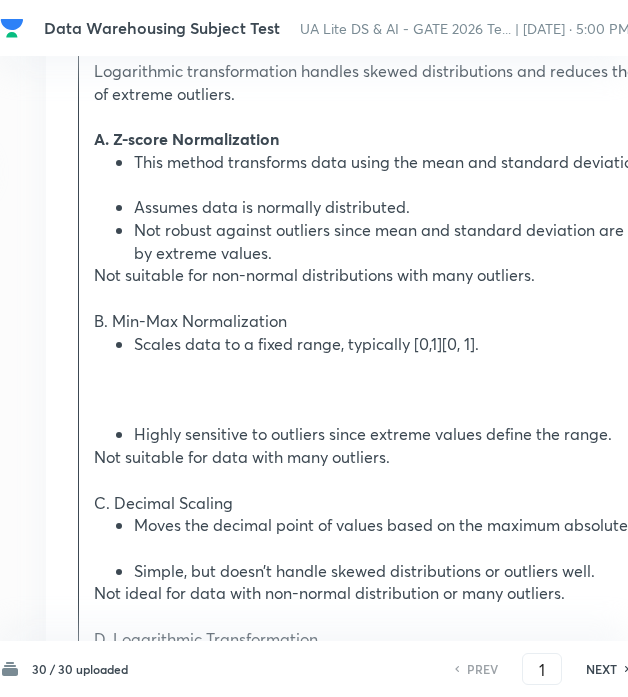 click on "B. Min-Max Normalization" at bounding box center [398, 321] 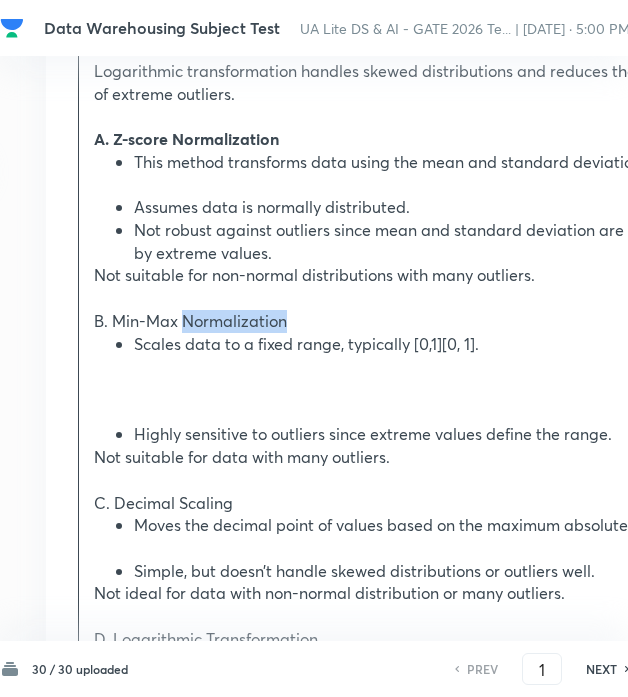 click on "B. Min-Max Normalization" at bounding box center [398, 321] 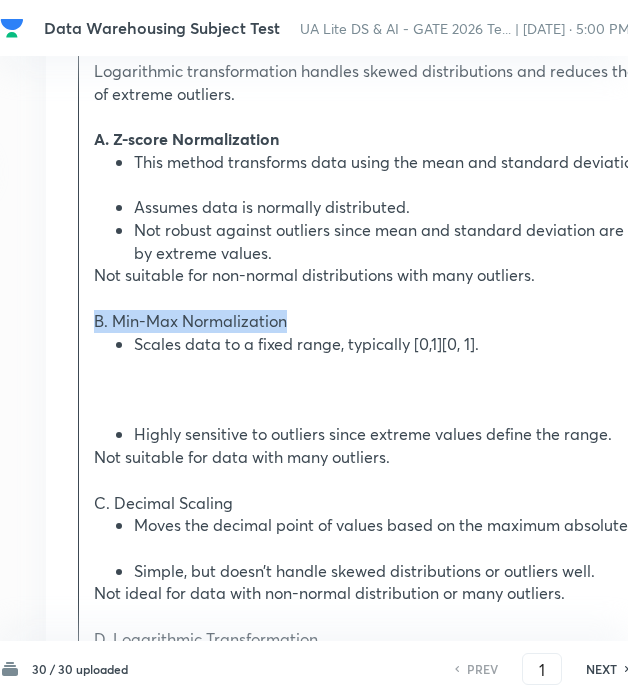 click on "B. Min-Max Normalization" at bounding box center [398, 321] 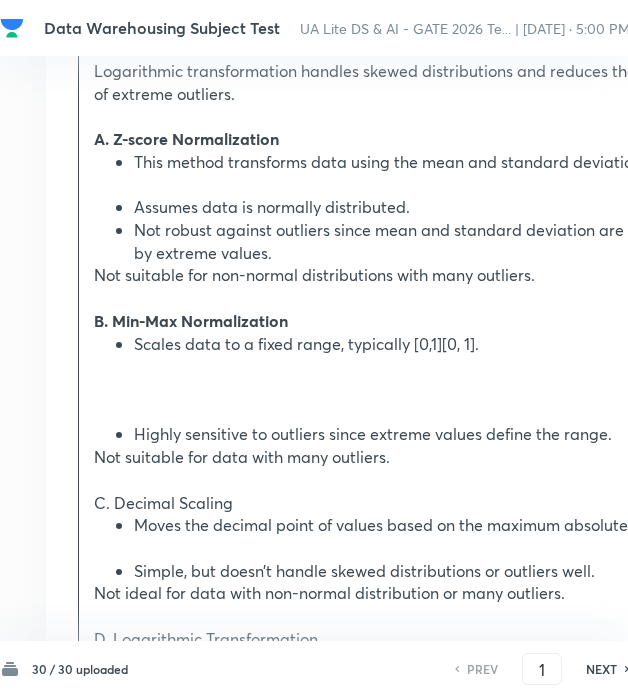 click at bounding box center (398, 412) 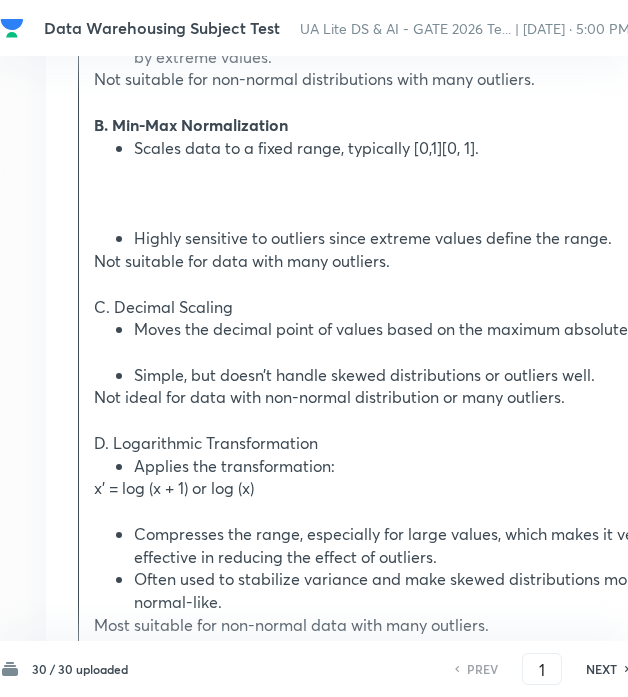 scroll, scrollTop: 2506, scrollLeft: 242, axis: both 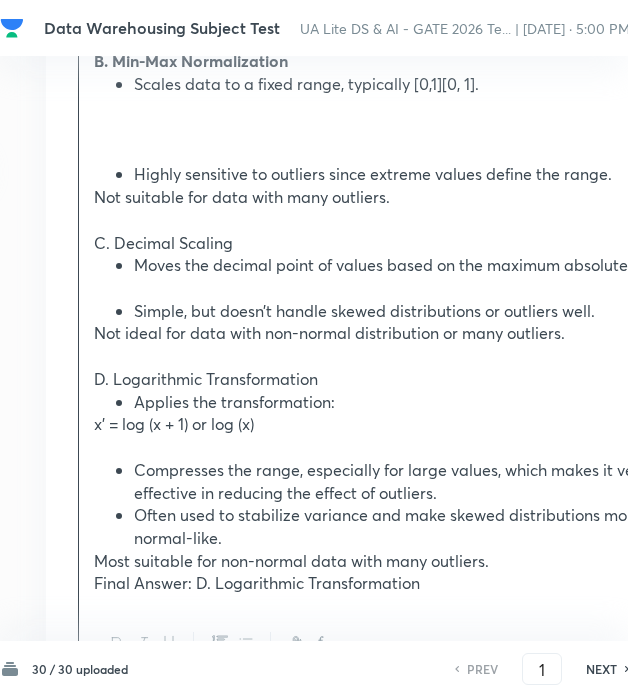 click on "C. Decimal Scaling" at bounding box center (398, 243) 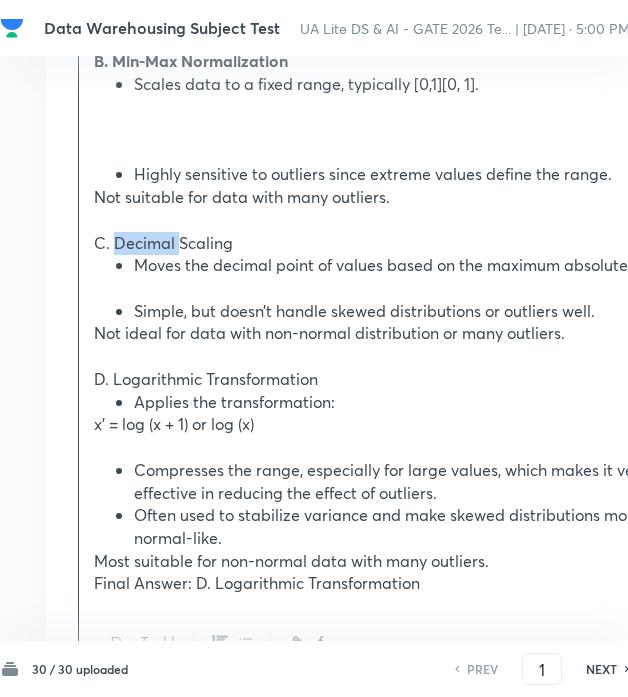 click on "C. Decimal Scaling" at bounding box center [398, 243] 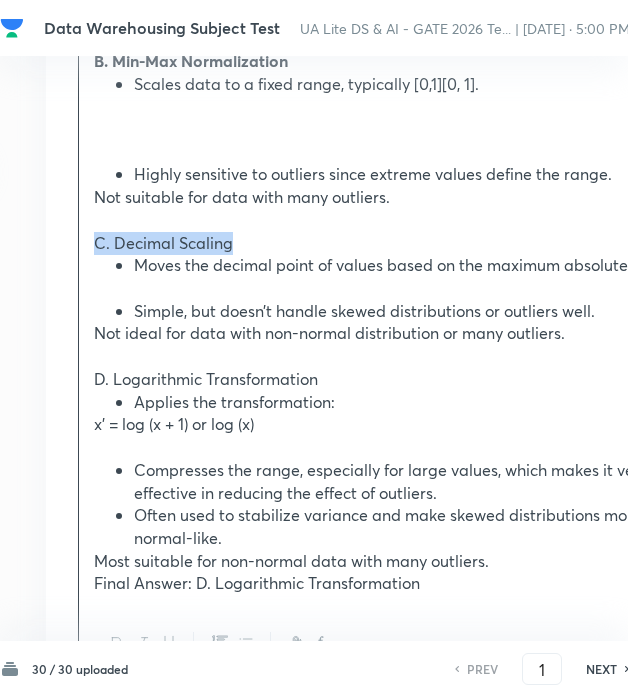 click on "C. Decimal Scaling" at bounding box center (398, 243) 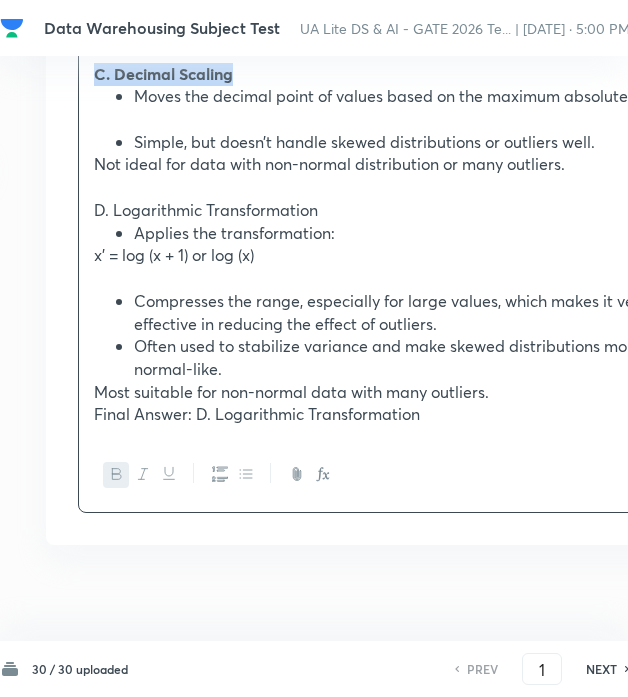 scroll, scrollTop: 2802, scrollLeft: 242, axis: both 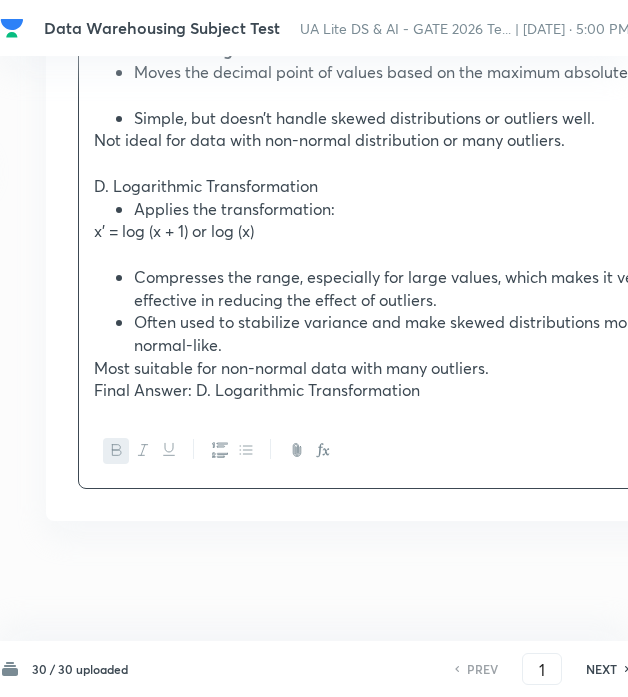 click on "D. Logarithmic Transformation" at bounding box center (398, 186) 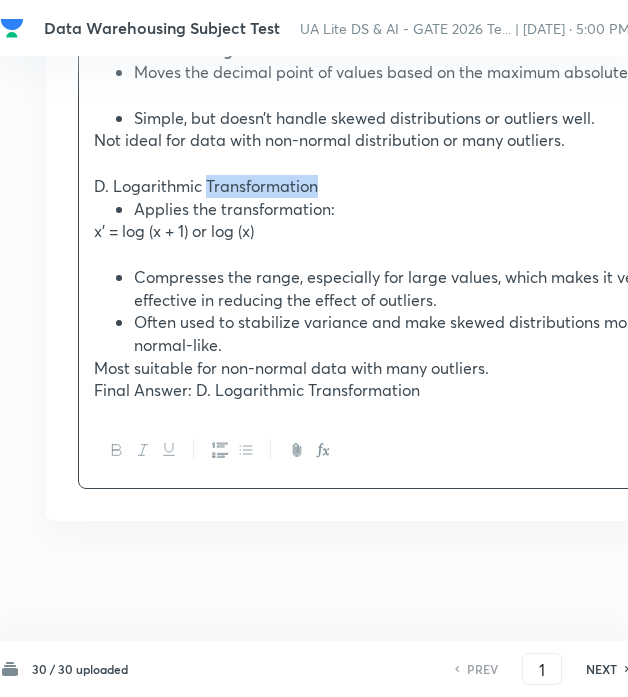 click on "D. Logarithmic Transformation" at bounding box center [398, 186] 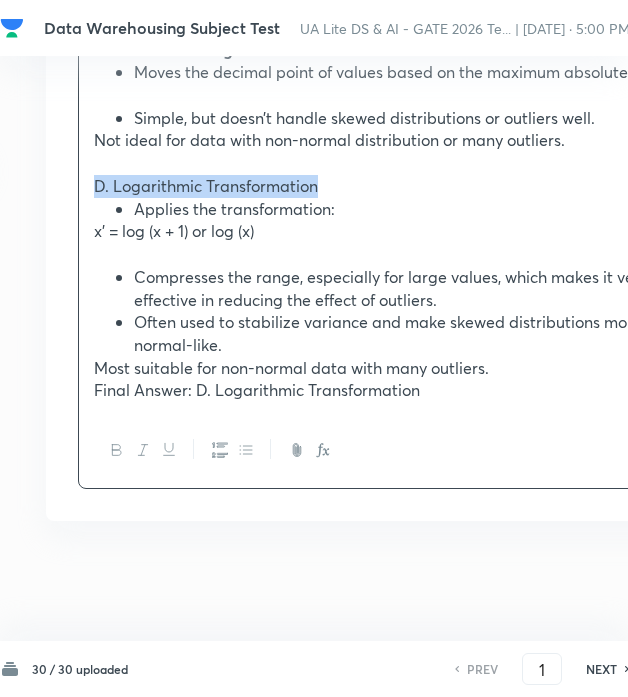 click on "D. Logarithmic Transformation" at bounding box center (398, 186) 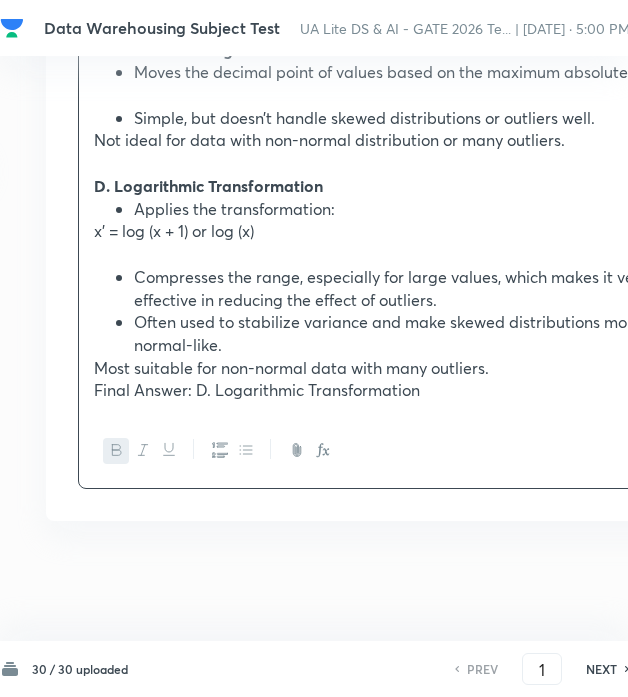 click on "Compresses the range, especially for large values, which makes it very effective in reducing the effect of outliers." at bounding box center (418, 288) 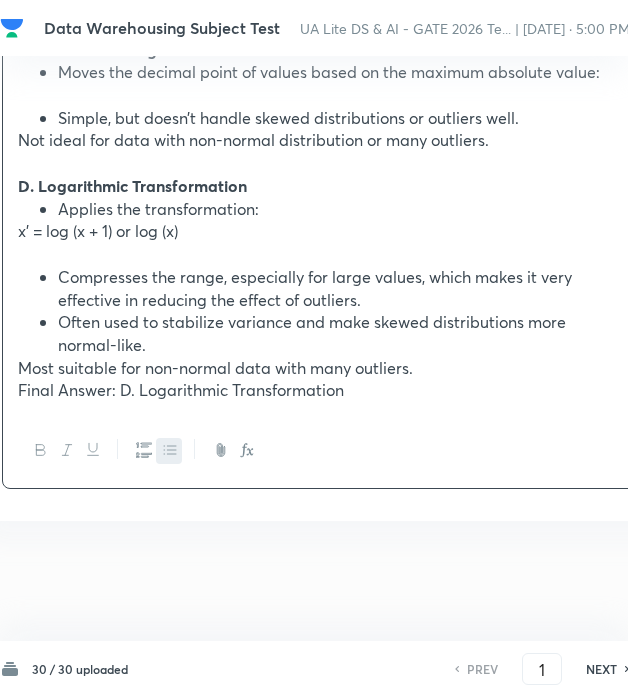 scroll, scrollTop: 2802, scrollLeft: 310, axis: both 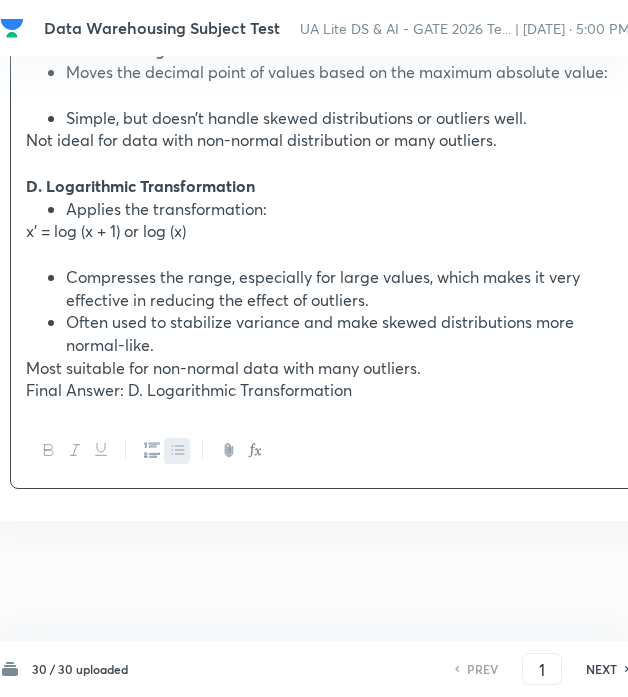 click on "Final Answer: D. Logarithmic Transformation" at bounding box center (330, 390) 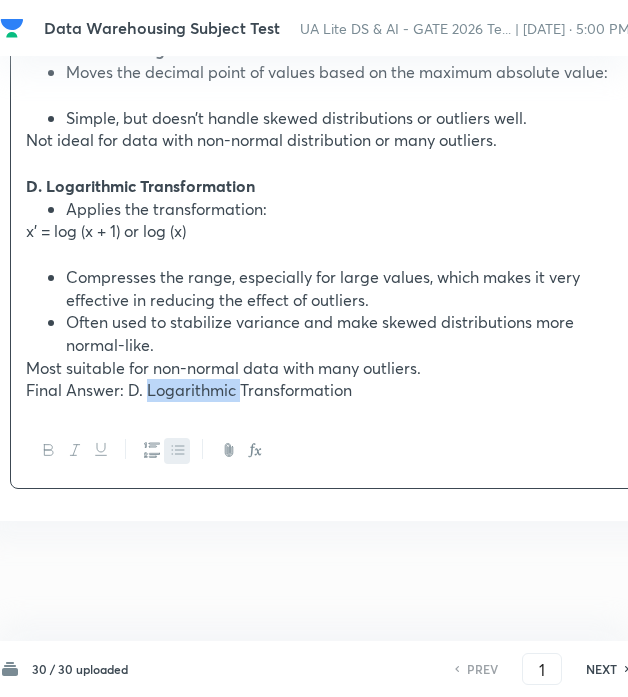 click on "Final Answer: D. Logarithmic Transformation" at bounding box center (330, 390) 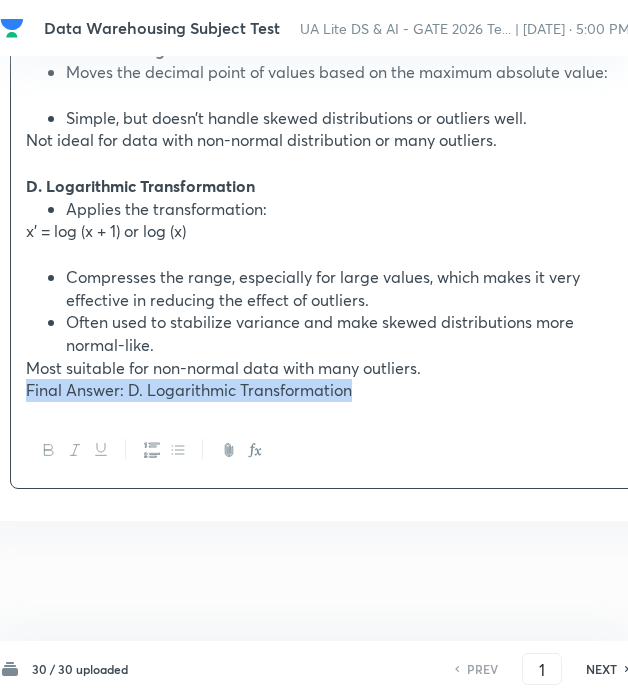 click on "Final Answer: D. Logarithmic Transformation" at bounding box center (330, 390) 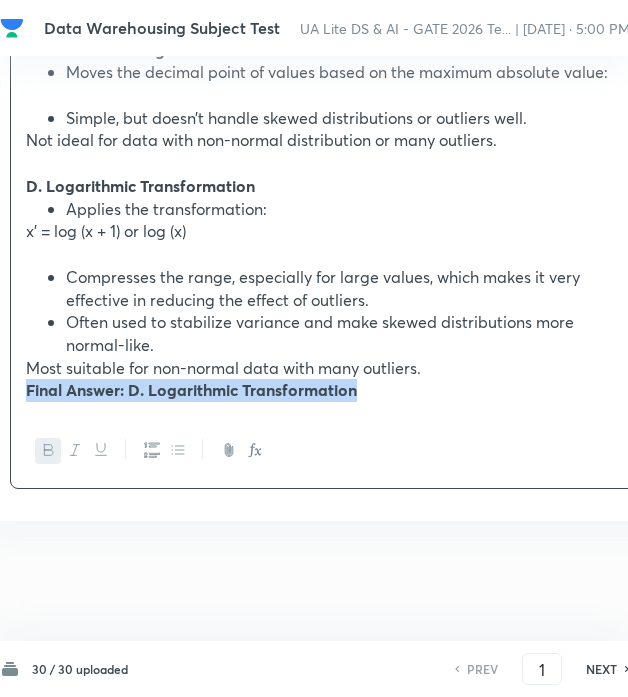 click on "Final Answer: D. Logarithmic Transformation" at bounding box center (330, 390) 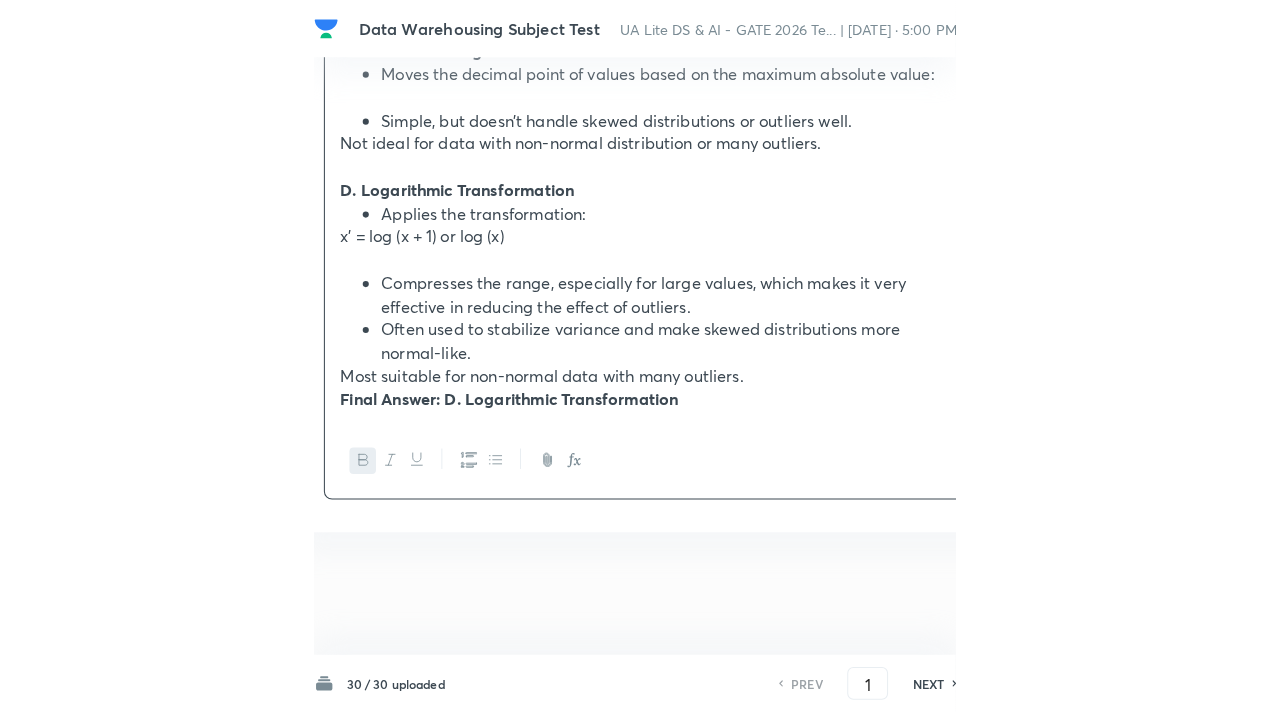 scroll, scrollTop: 2832, scrollLeft: 0, axis: vertical 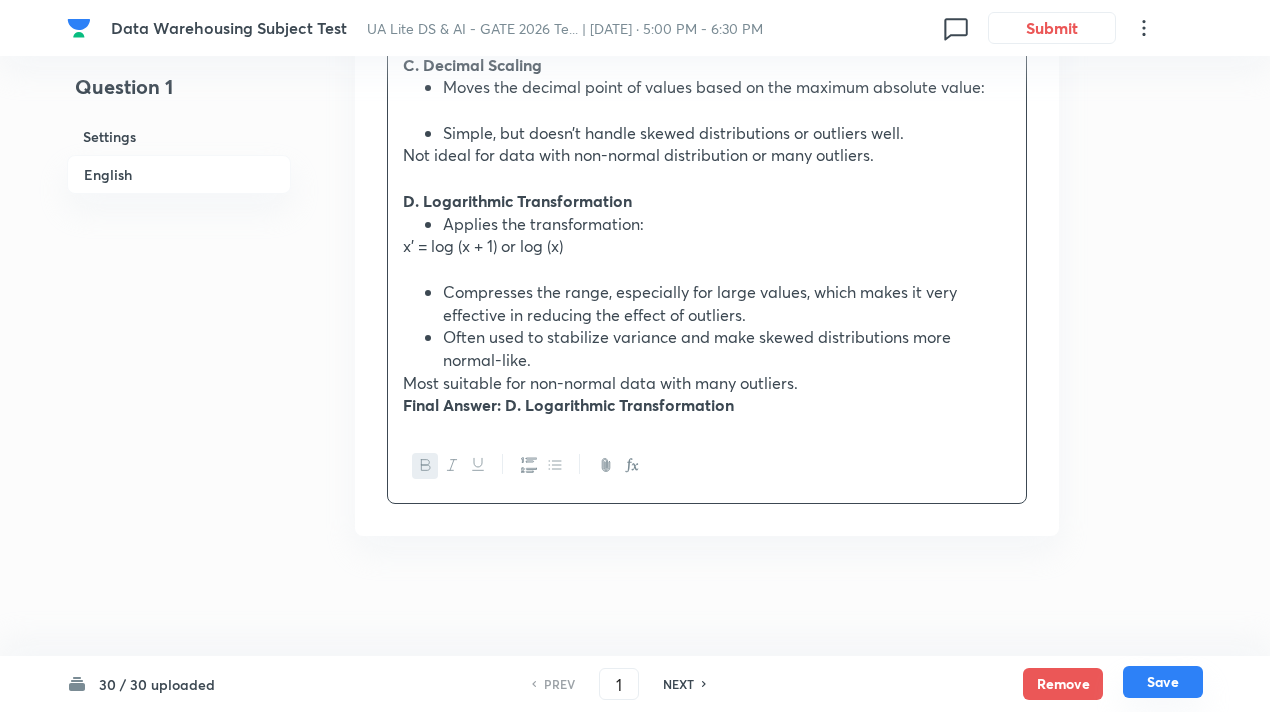 click on "Save" at bounding box center [1163, 682] 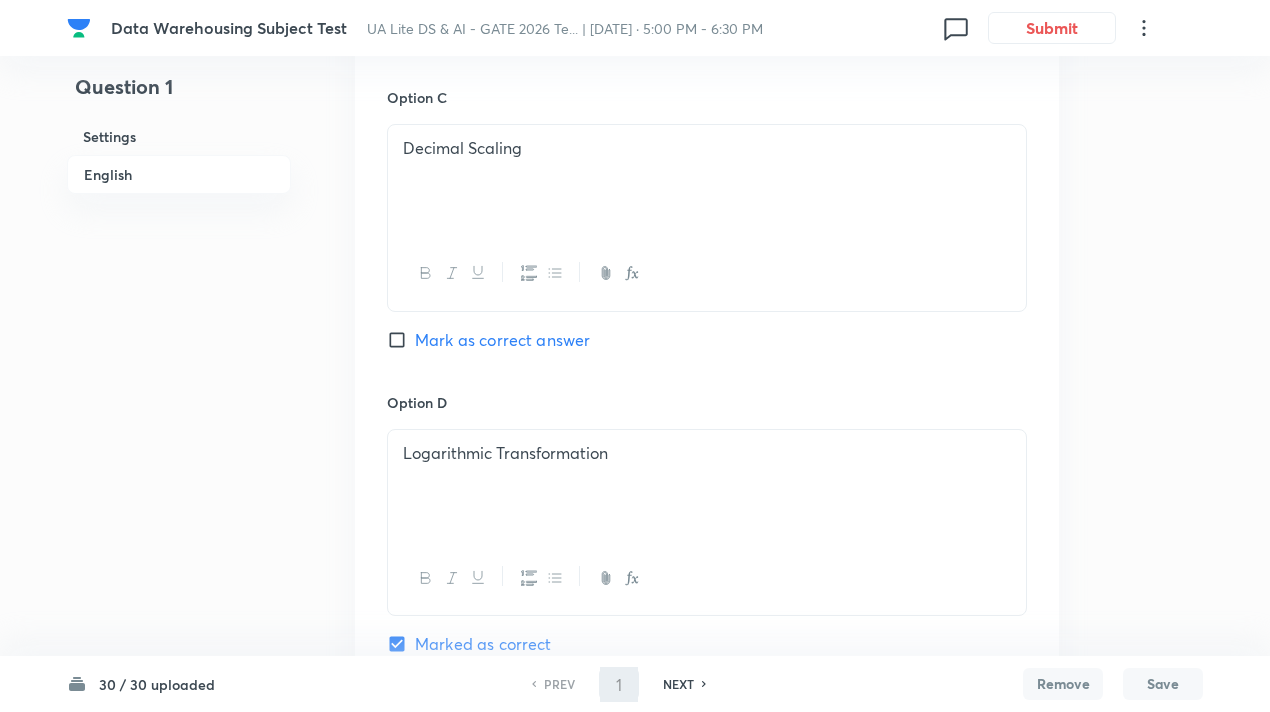 type 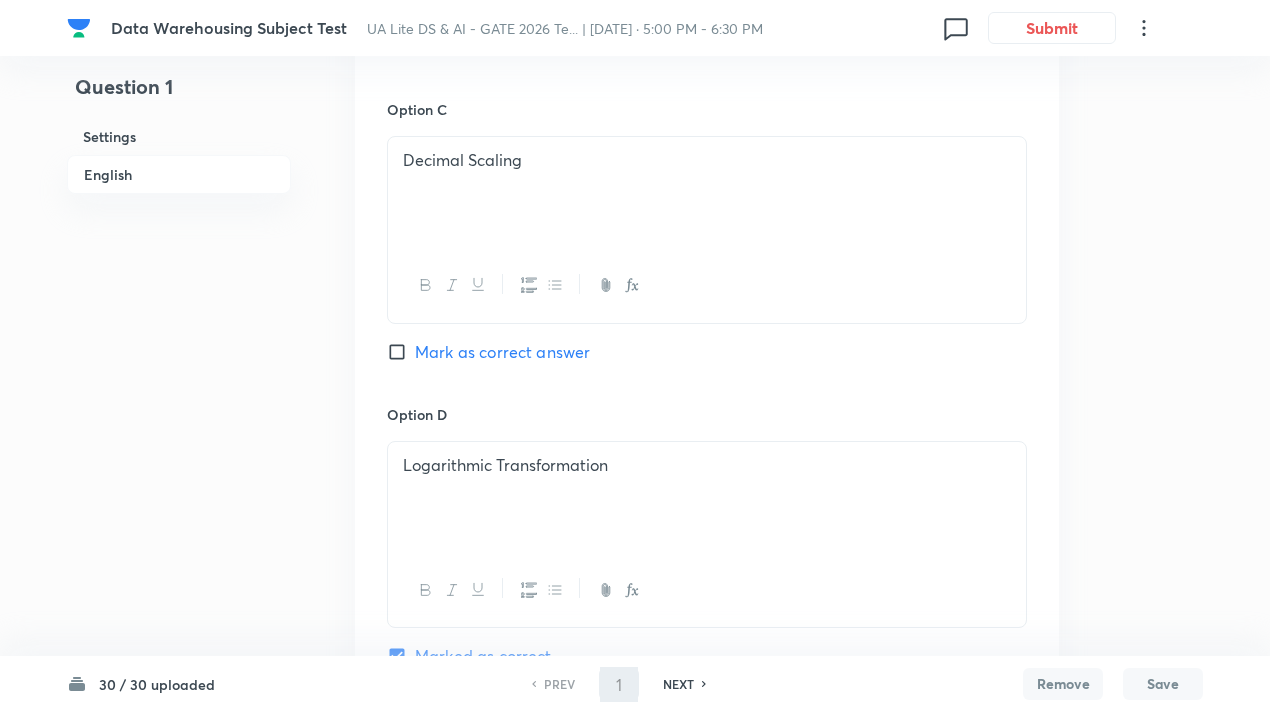 checkbox on "true" 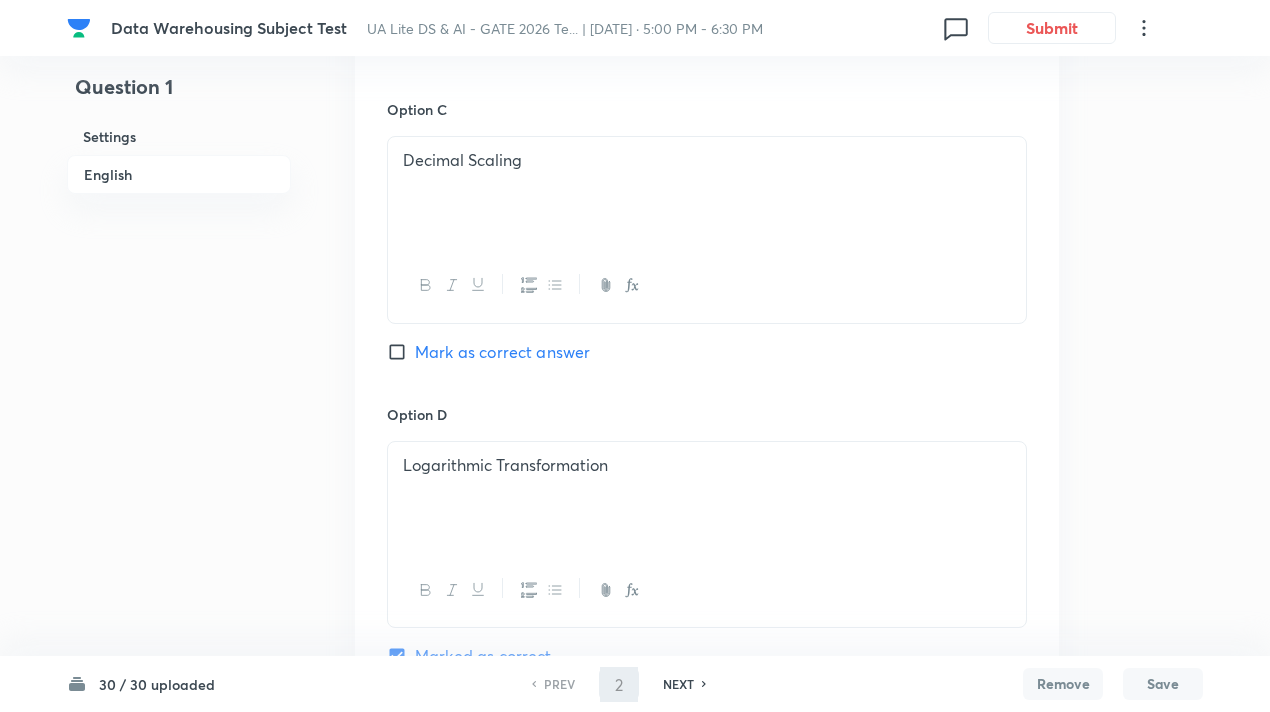 checkbox on "false" 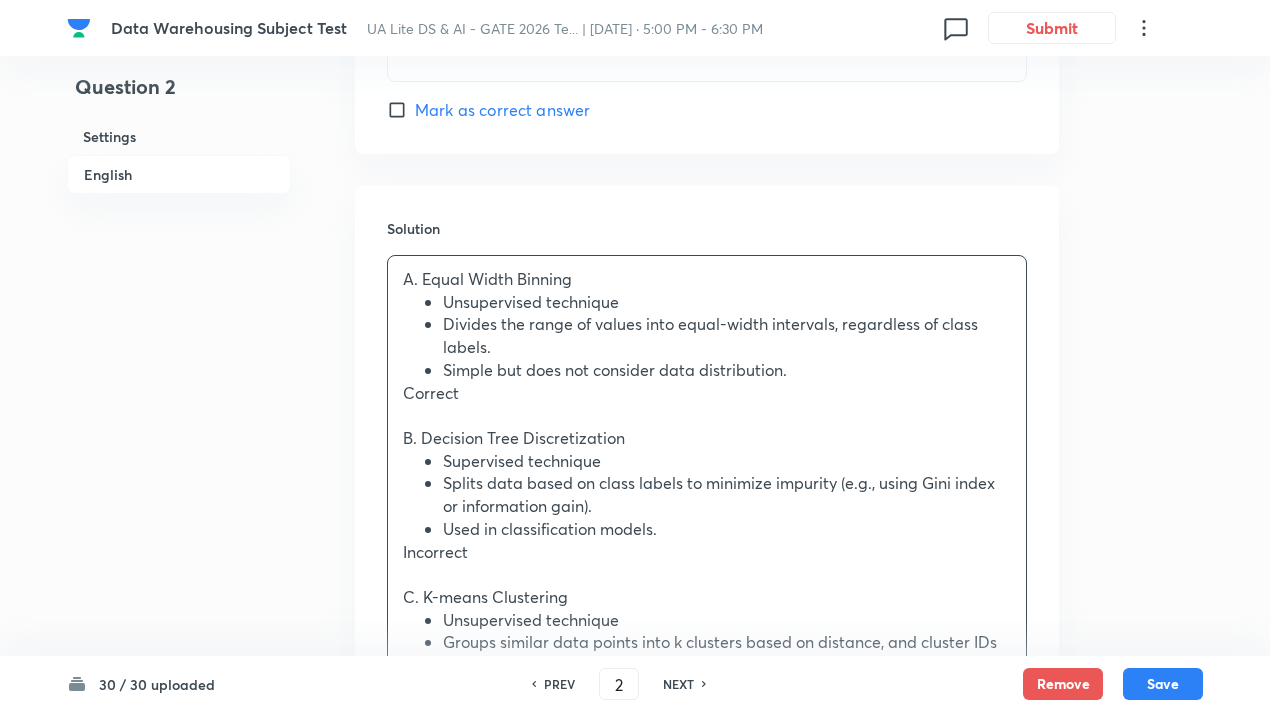 scroll, scrollTop: 2077, scrollLeft: 0, axis: vertical 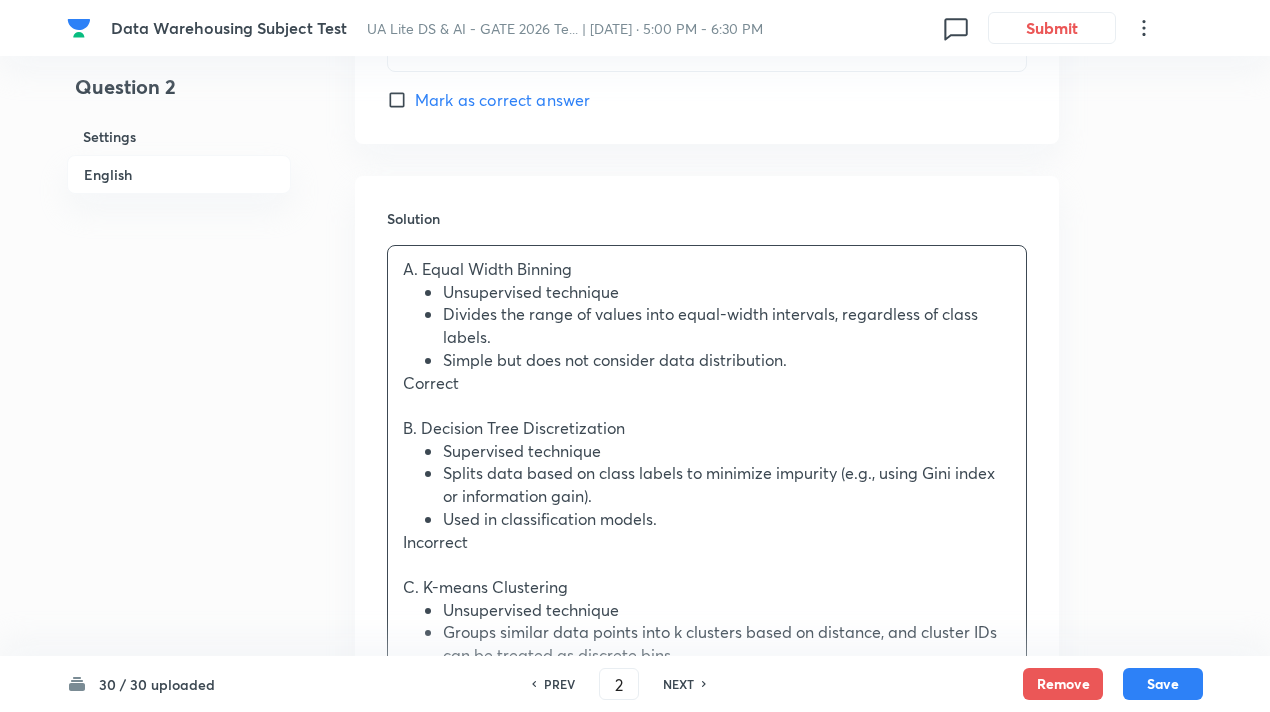 click on "A. Equal Width Binning" at bounding box center [707, 269] 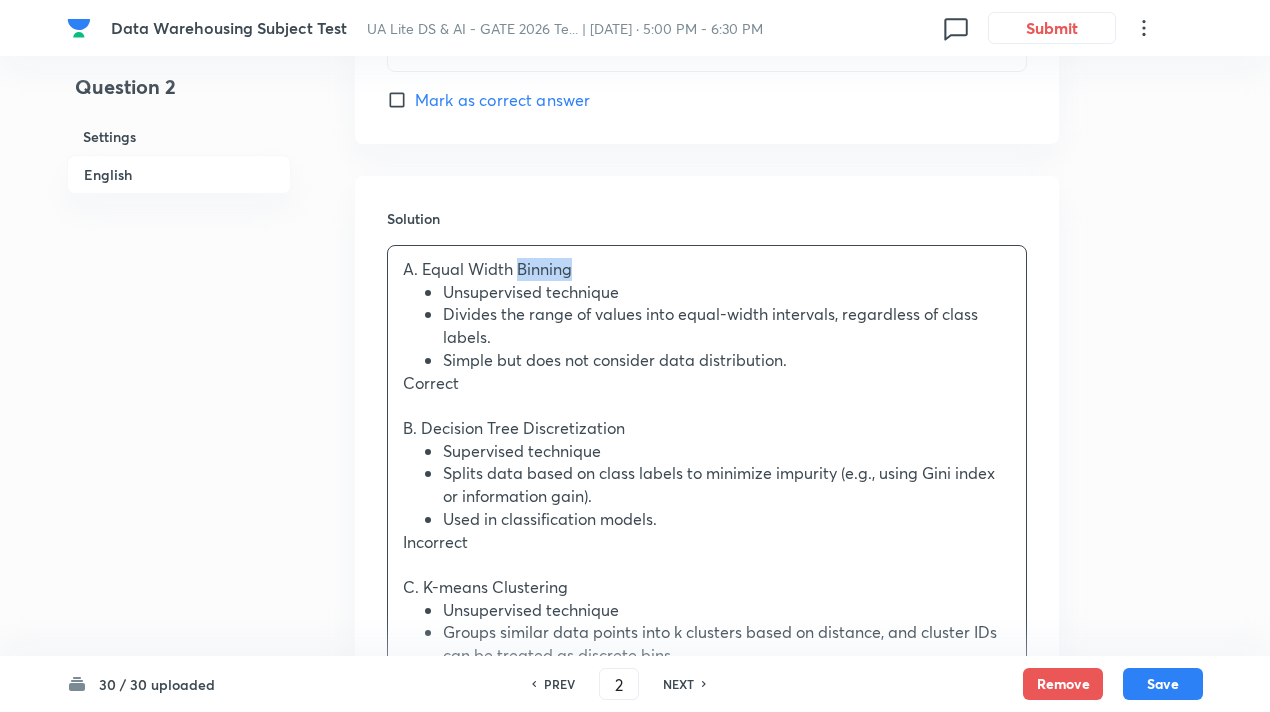 click on "A. Equal Width Binning" at bounding box center [707, 269] 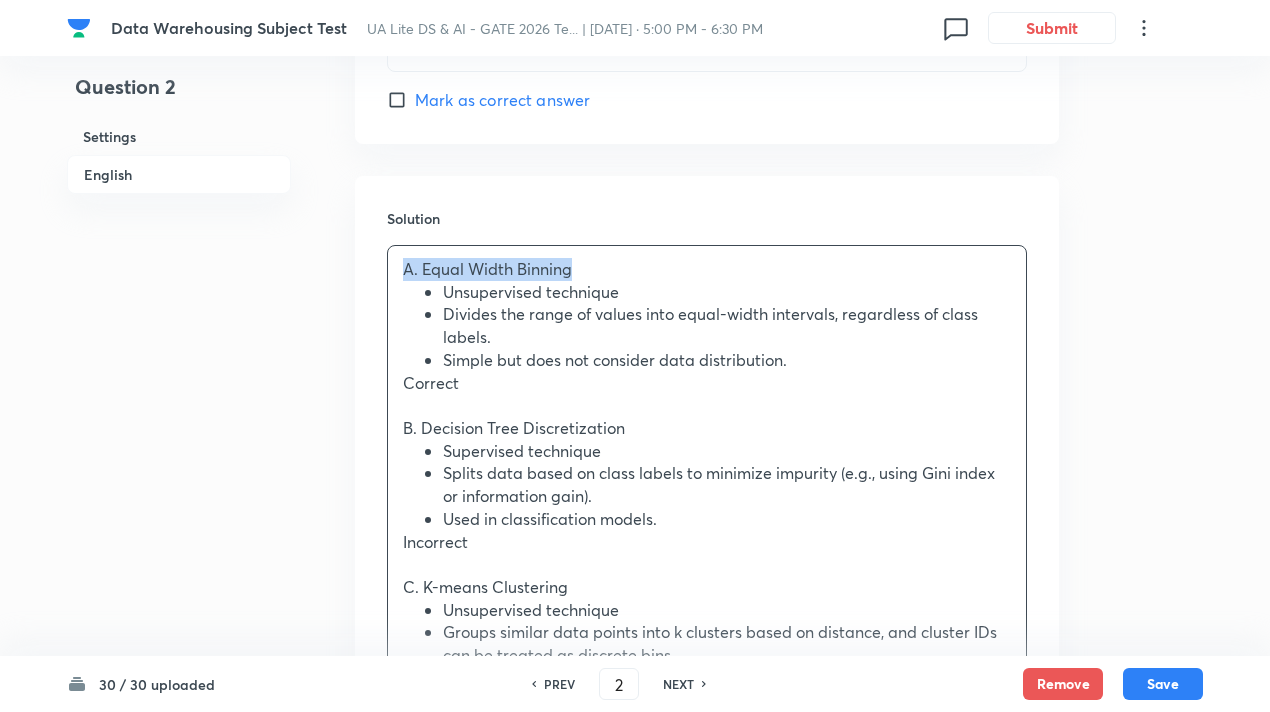 click on "A. Equal Width Binning" at bounding box center (707, 269) 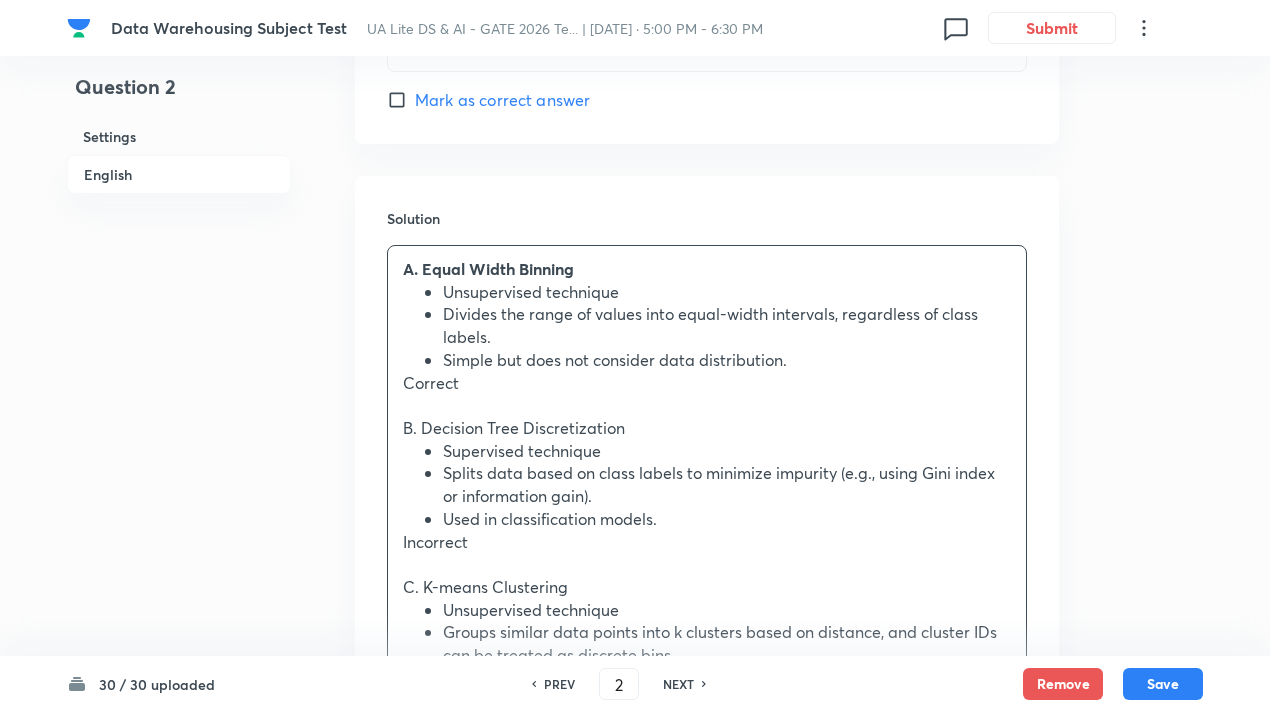 click on "B. Decision Tree Discretization" at bounding box center (707, 428) 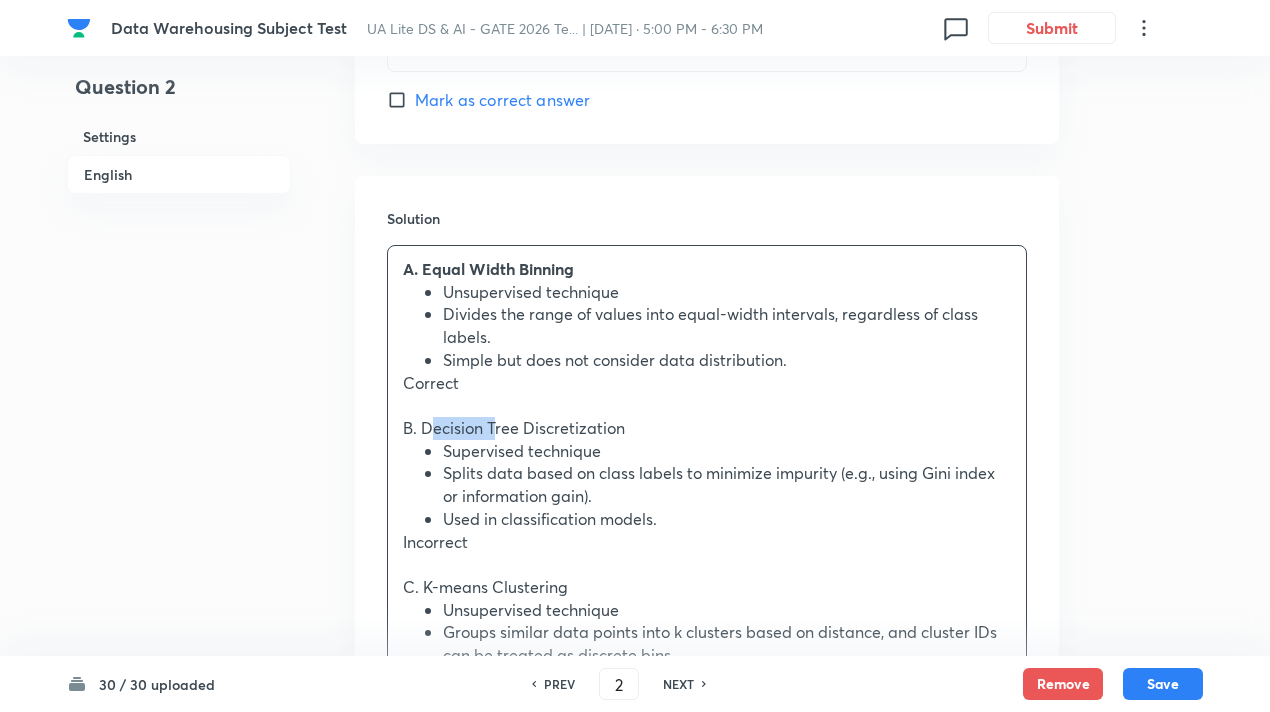 click on "B. Decision Tree Discretization" at bounding box center (707, 428) 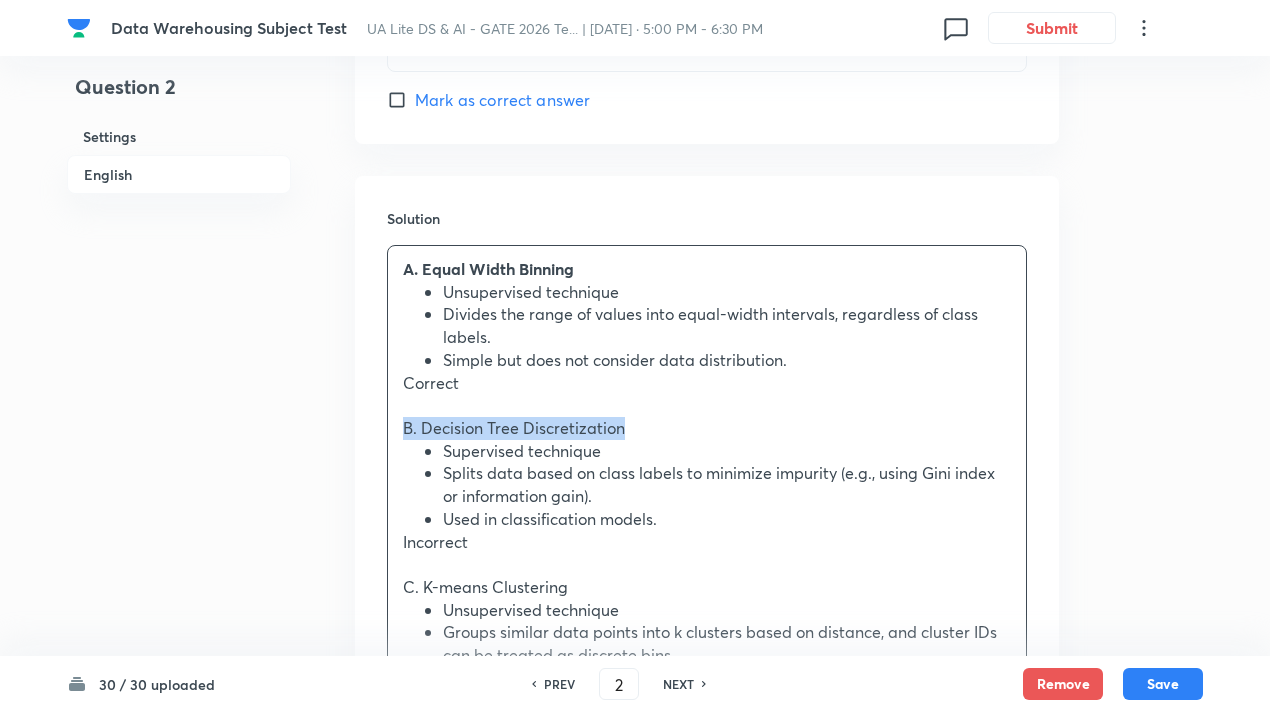 click on "B. Decision Tree Discretization" at bounding box center [707, 428] 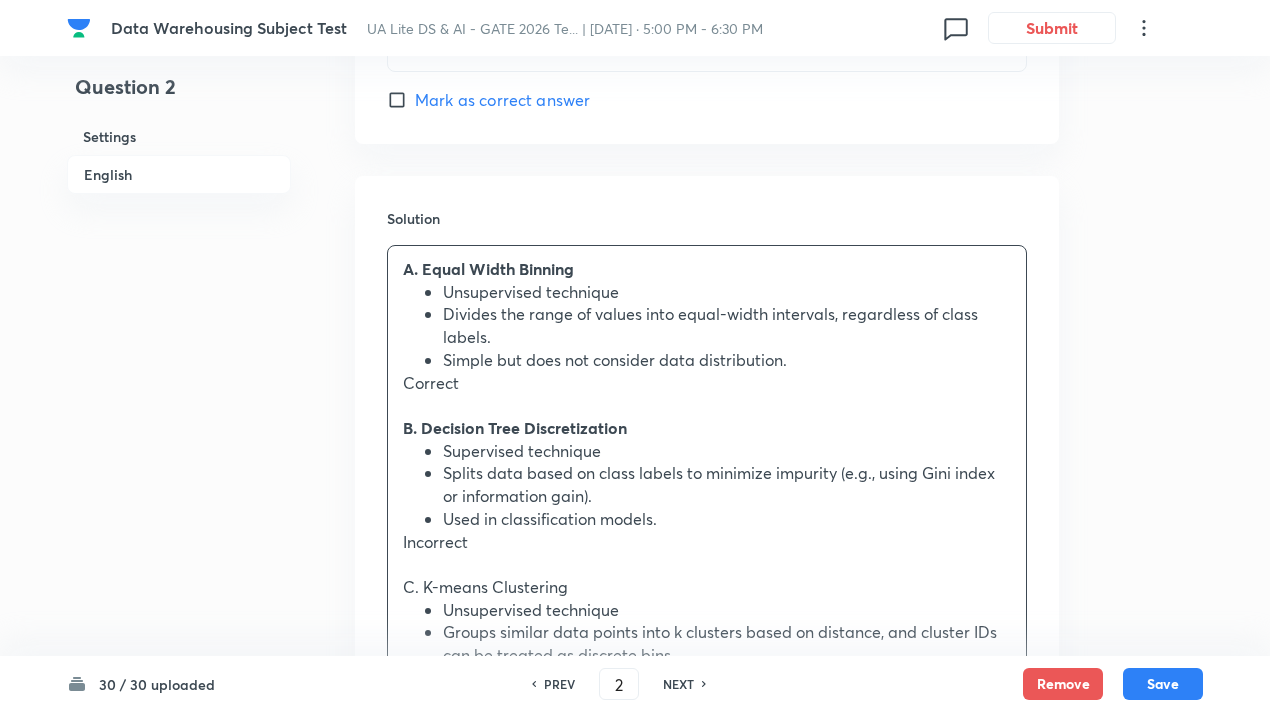 click on "Divides the range of values into equal-width intervals, regardless of class labels." at bounding box center [727, 325] 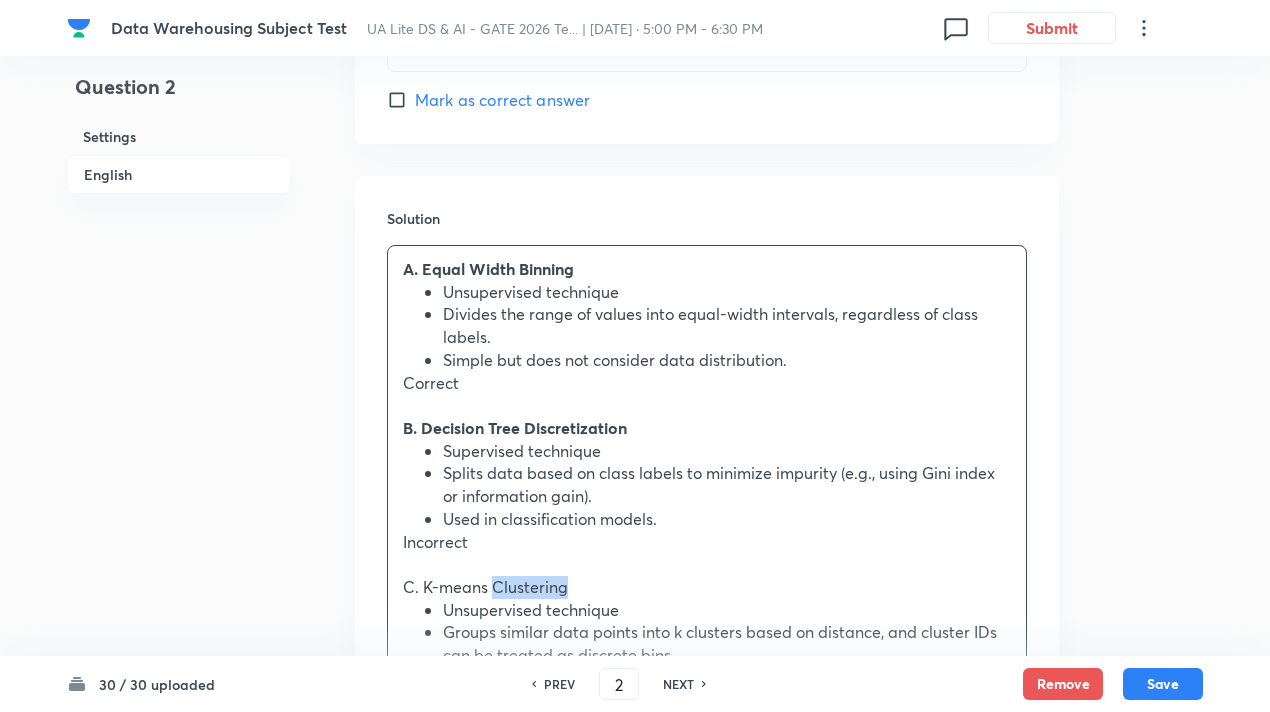 click on "C. K-means Clustering" at bounding box center (707, 587) 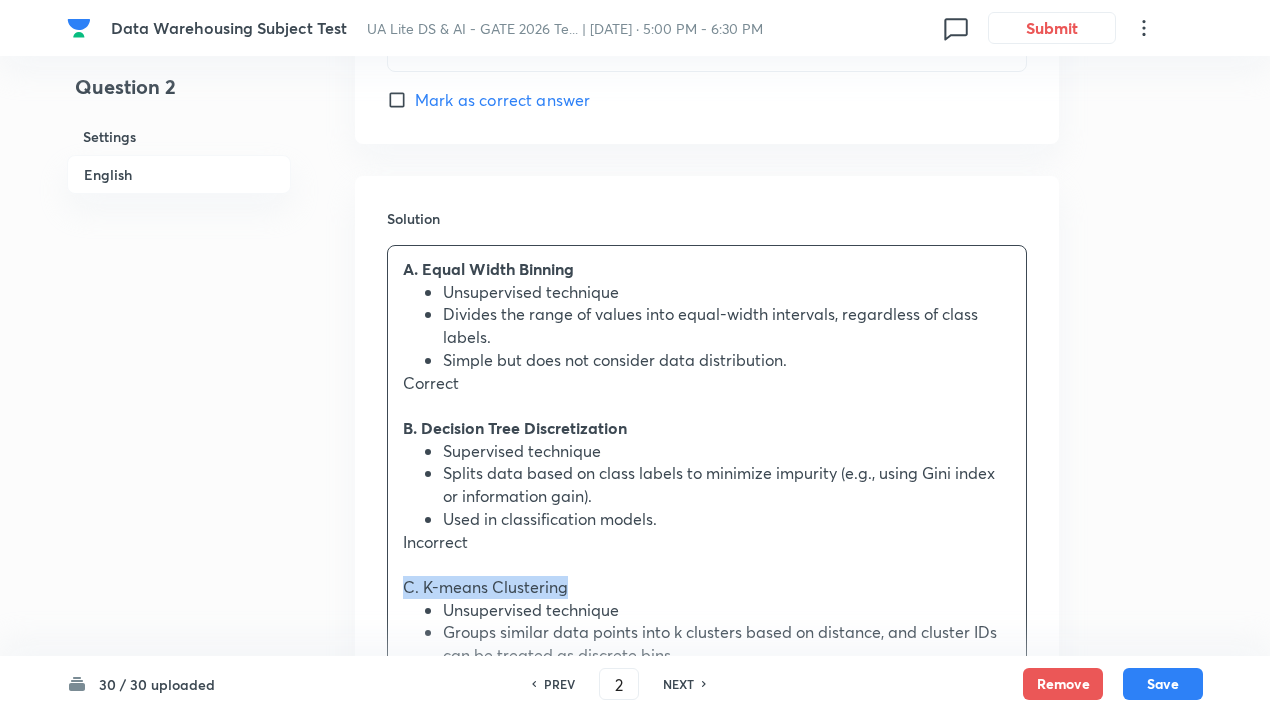 click on "C. K-means Clustering" at bounding box center [707, 587] 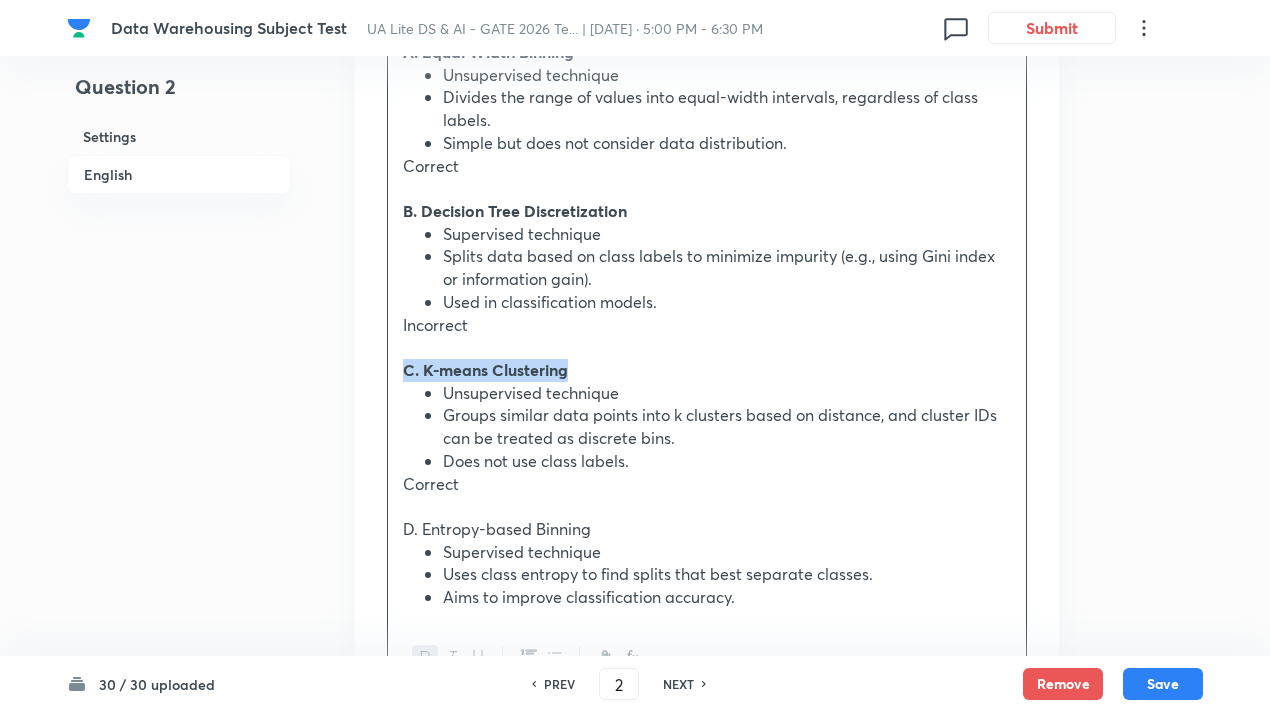 scroll, scrollTop: 2312, scrollLeft: 0, axis: vertical 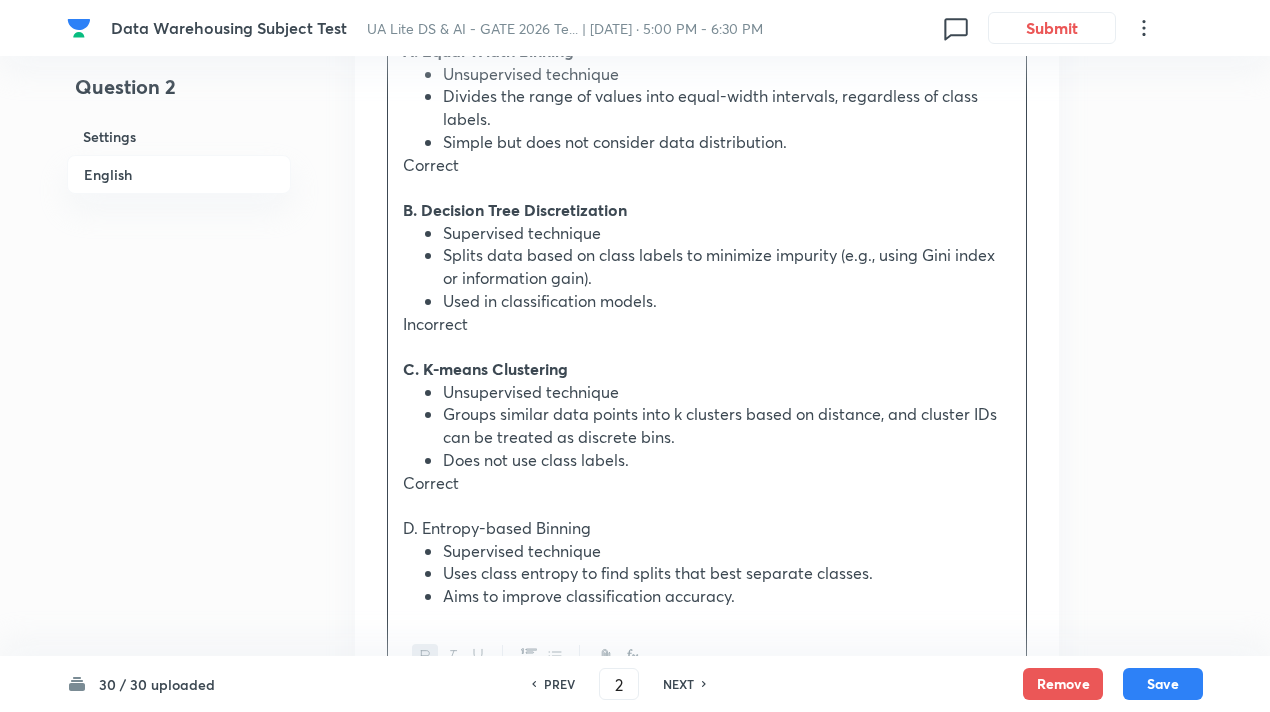 click on "D. Entropy-based Binning" at bounding box center [707, 528] 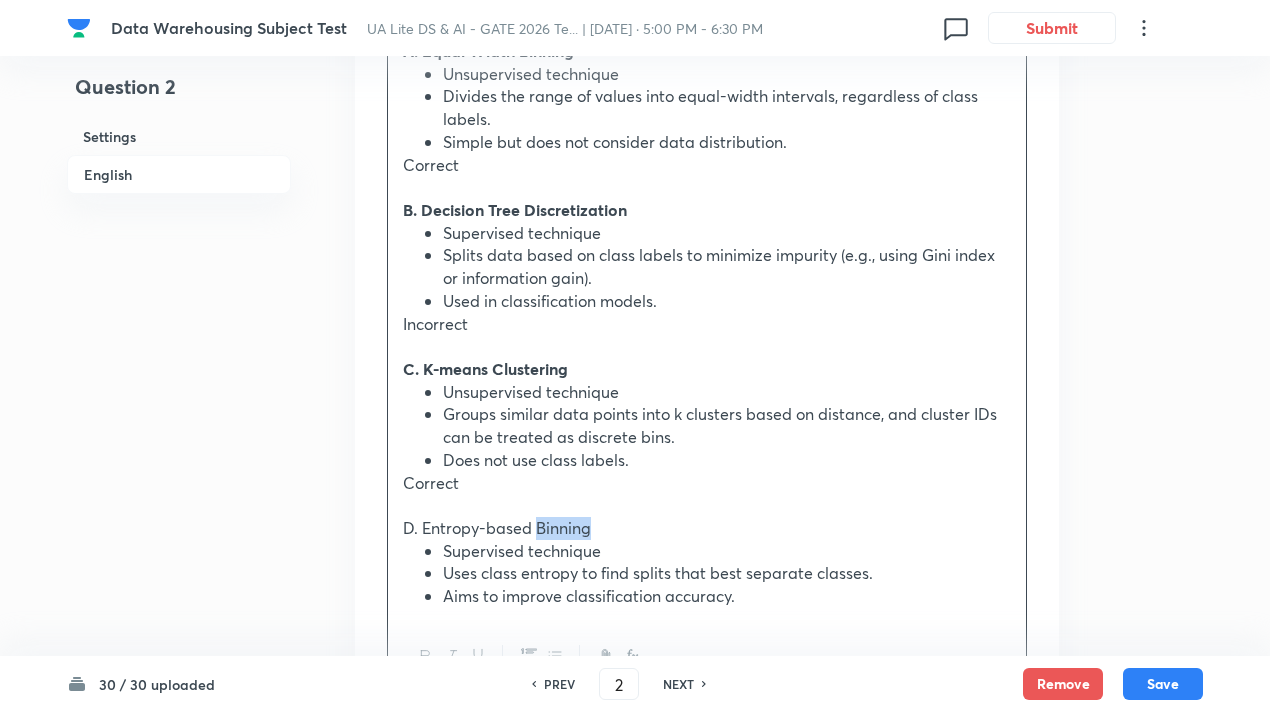 click on "D. Entropy-based Binning" at bounding box center [707, 528] 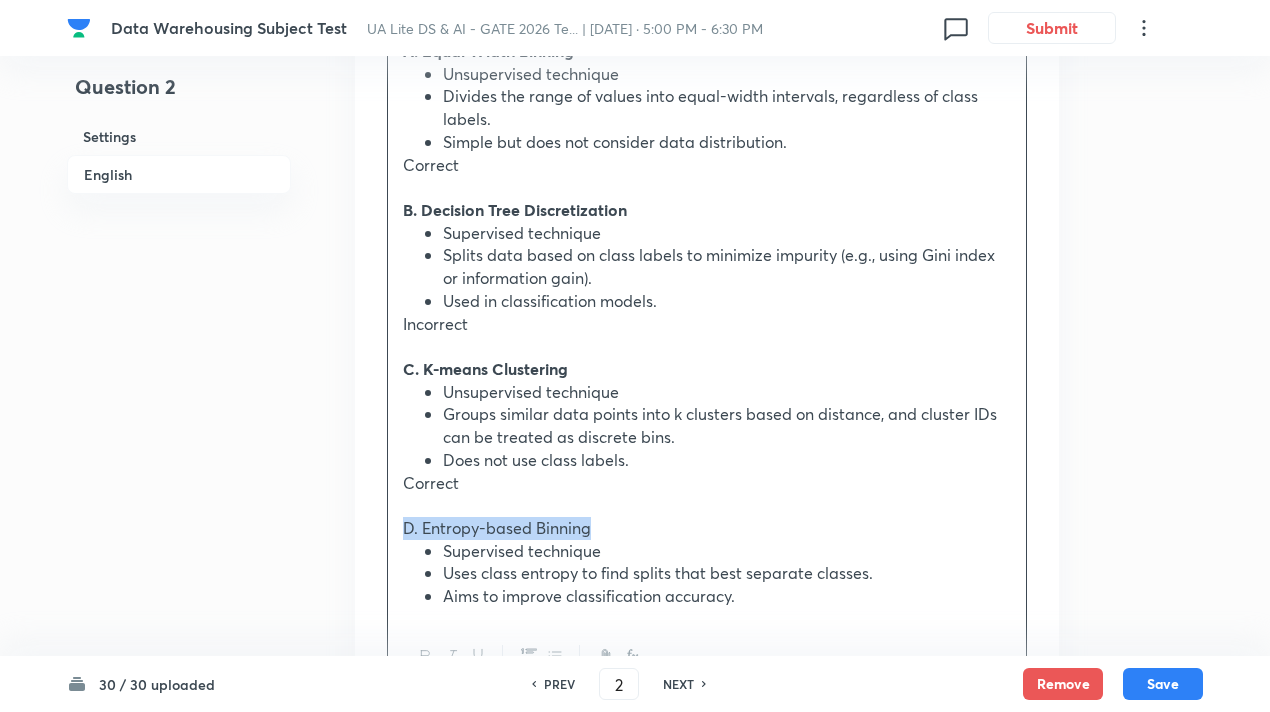 click on "D. Entropy-based Binning" at bounding box center [707, 528] 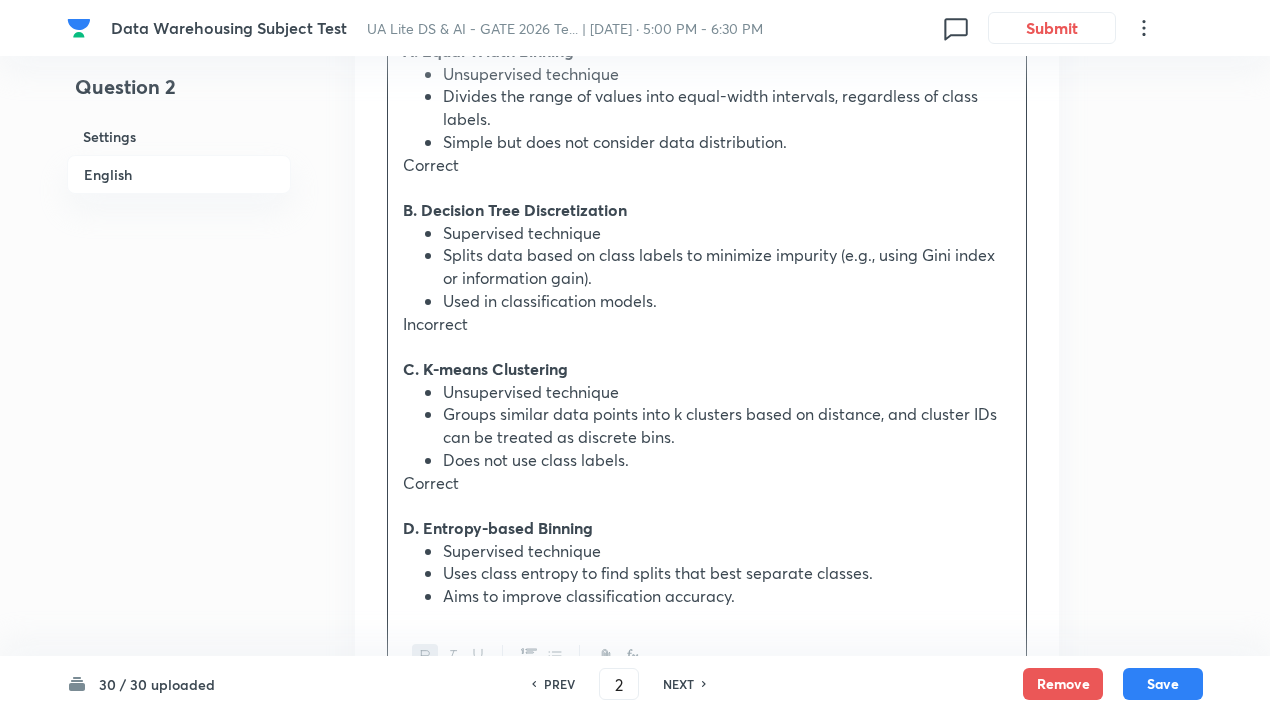 click on "Supervised technique" at bounding box center [727, 551] 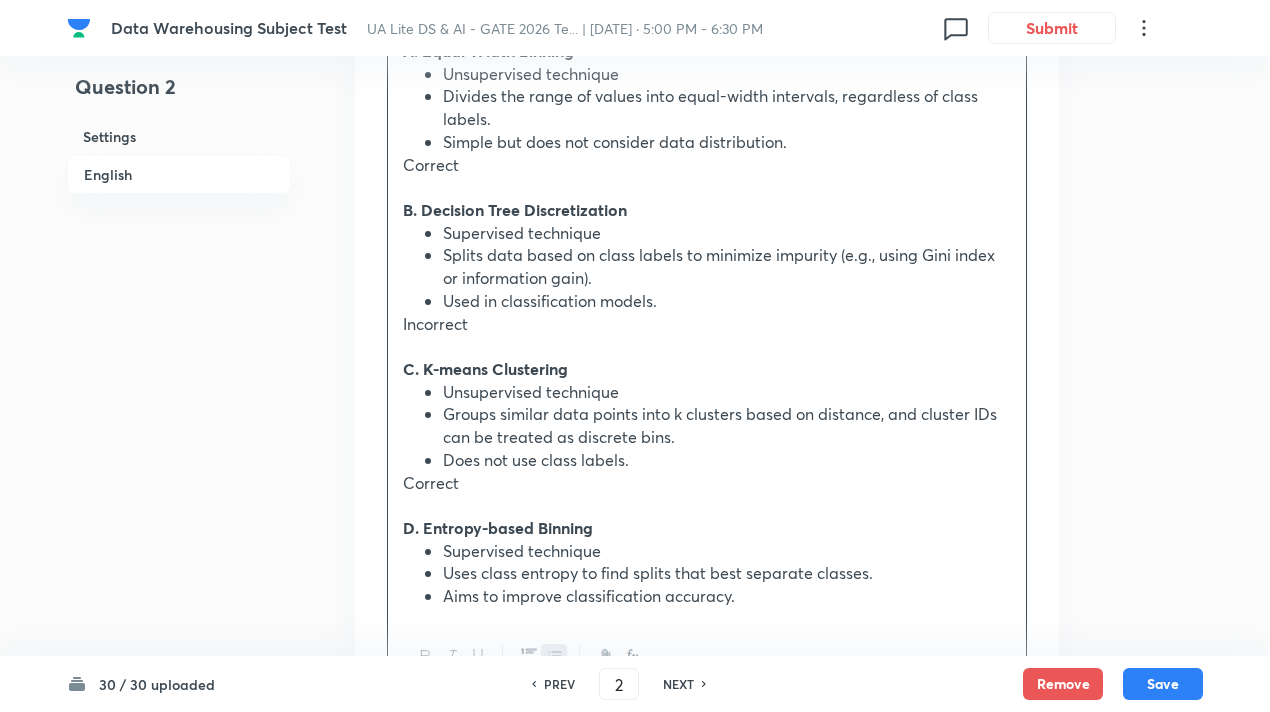 scroll, scrollTop: 2475, scrollLeft: 0, axis: vertical 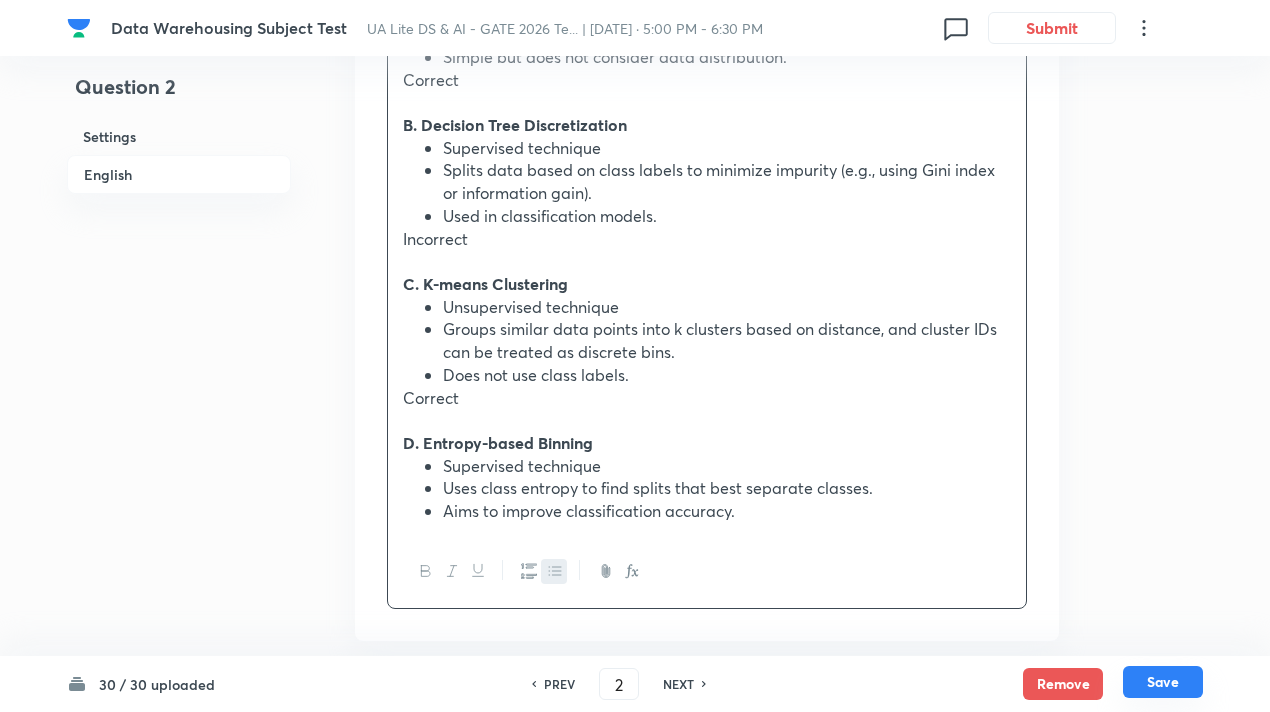 click on "Save" at bounding box center [1163, 682] 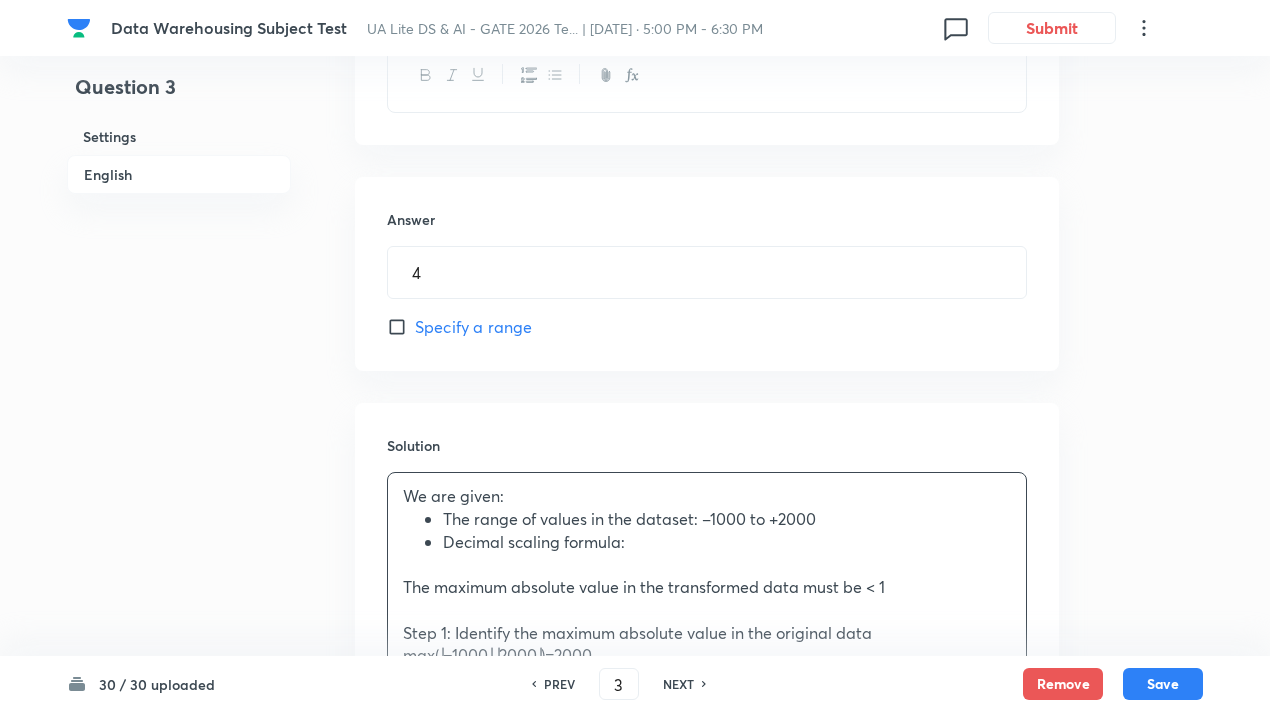 scroll, scrollTop: 841, scrollLeft: 0, axis: vertical 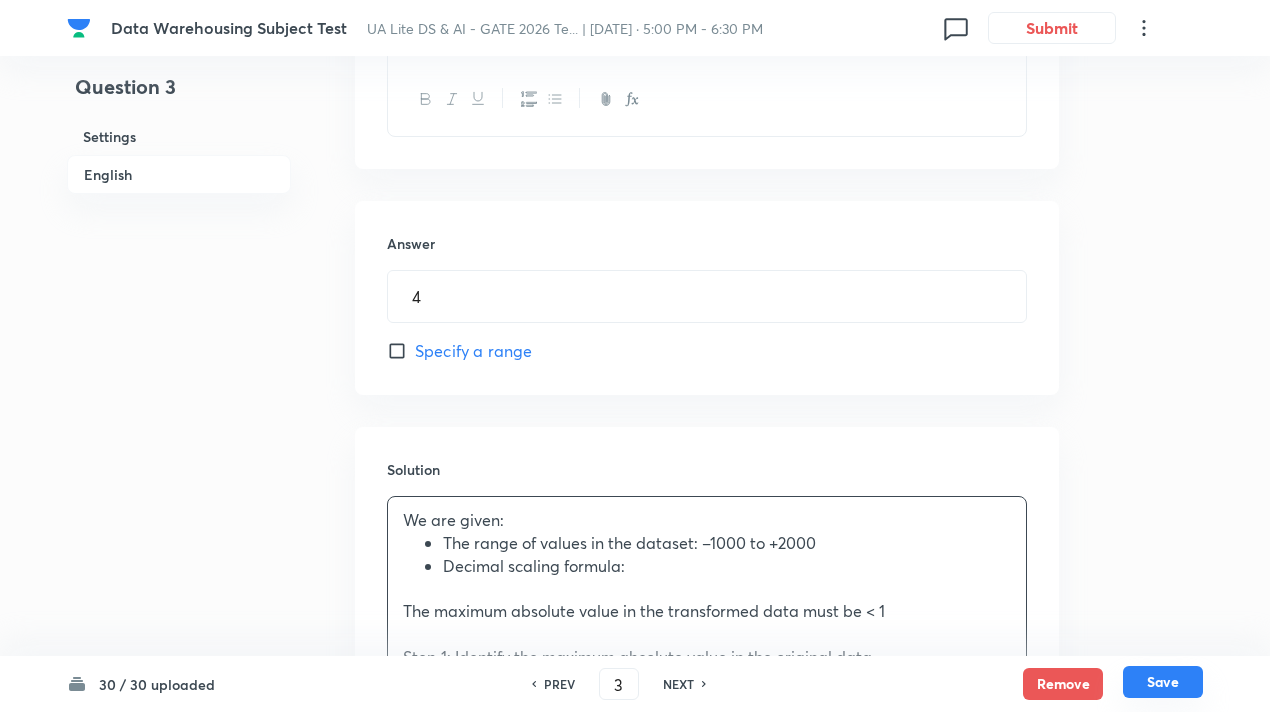 click on "Save" at bounding box center (1163, 682) 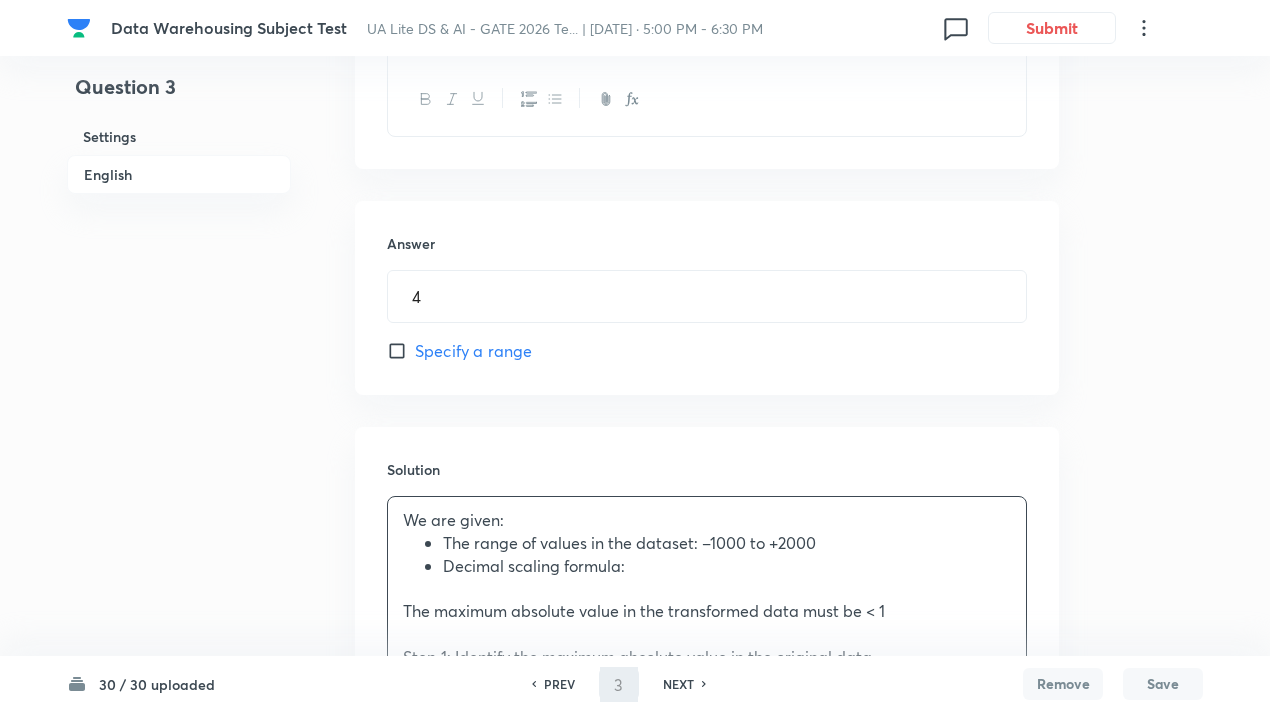 type on "4" 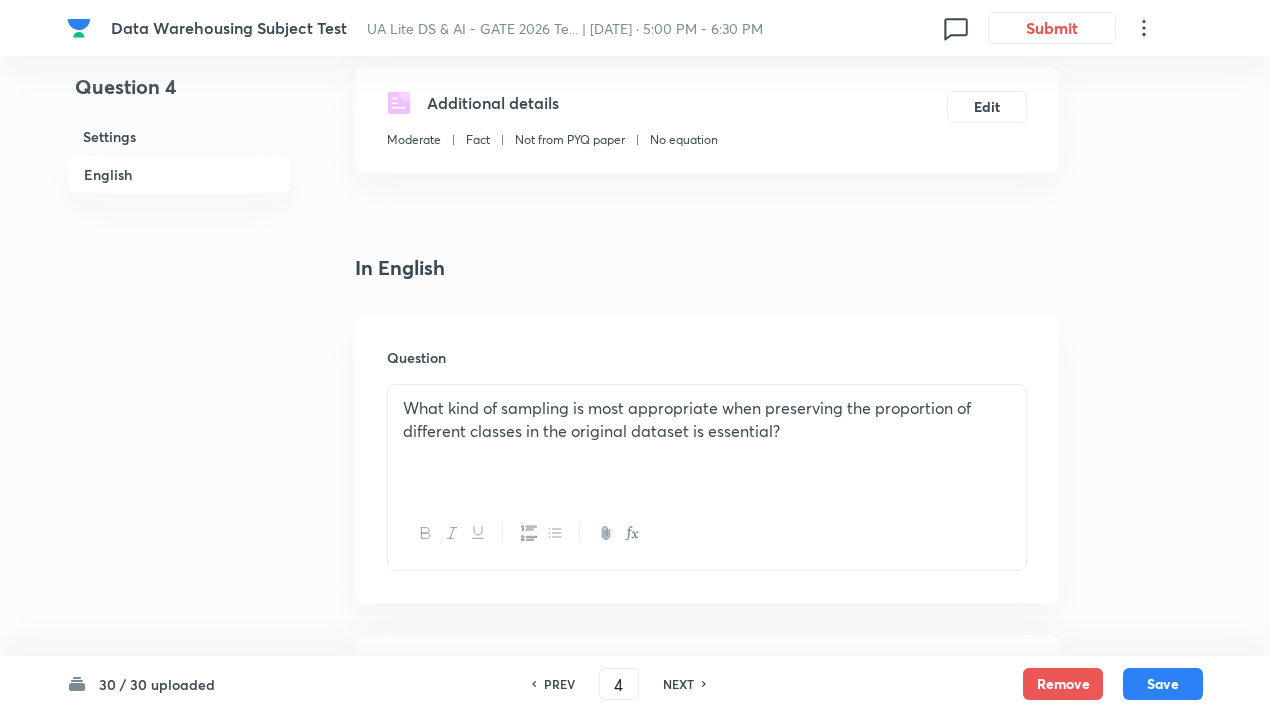 scroll, scrollTop: 521, scrollLeft: 0, axis: vertical 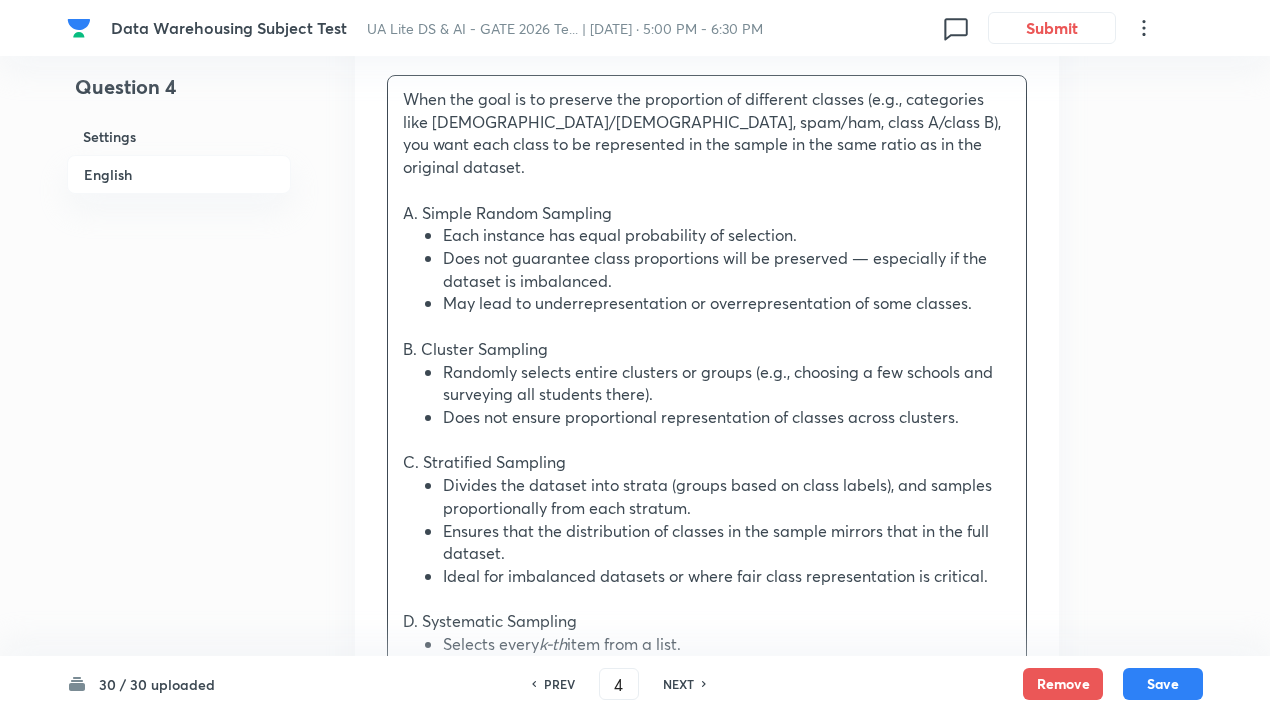 click on "When the goal is to preserve the proportion of different classes (e.g., categories like male/female, spam/ham, class A/class B), you want each class to be represented in the sample in the same ratio as in the original dataset." at bounding box center [707, 133] 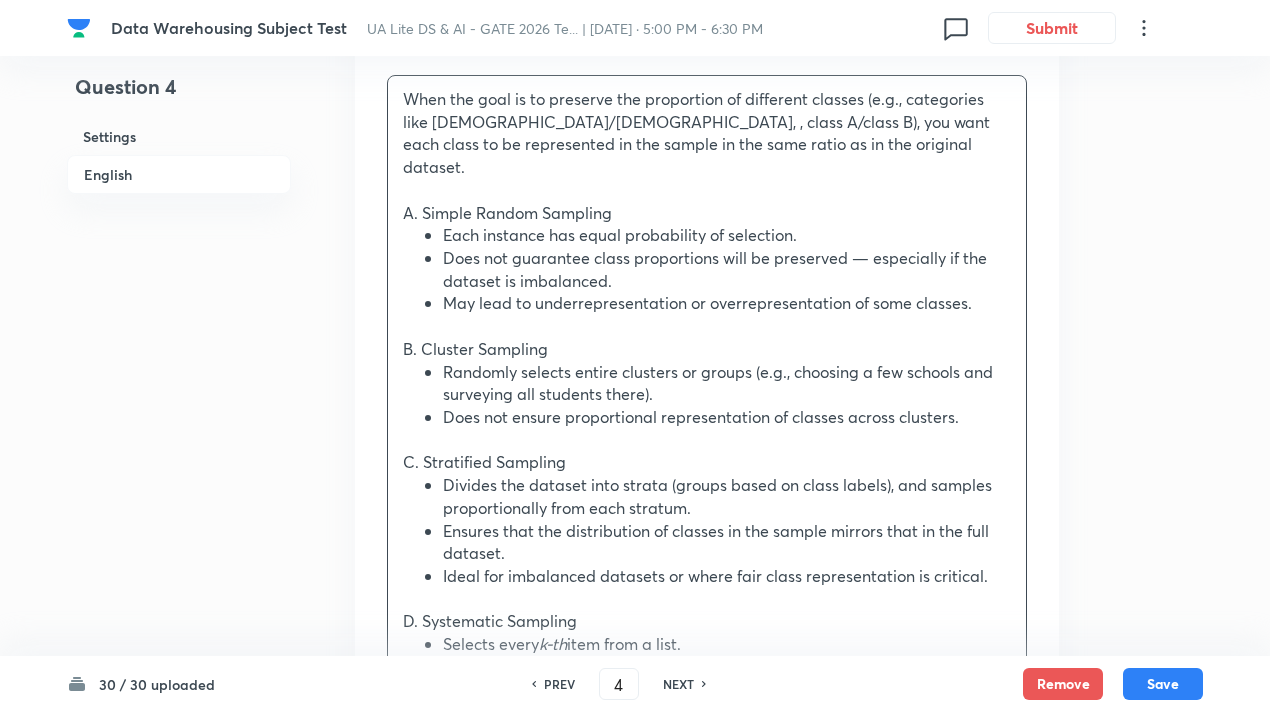 type 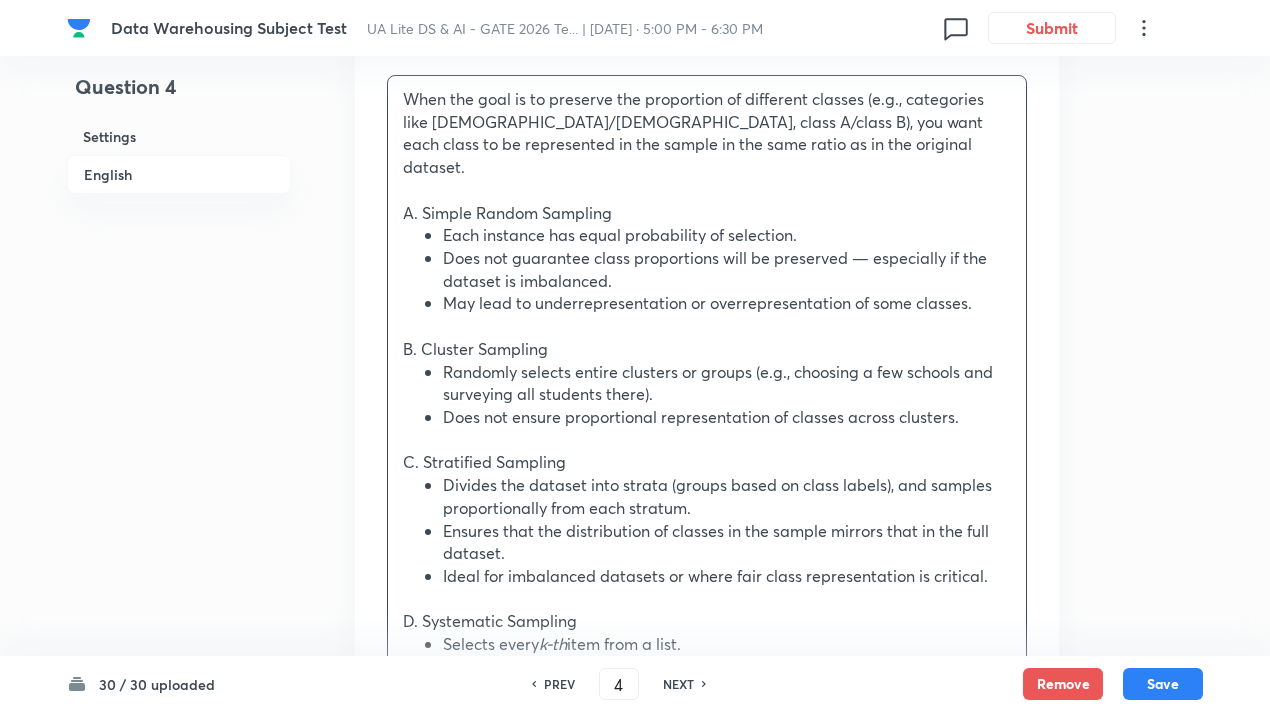 click at bounding box center (707, 190) 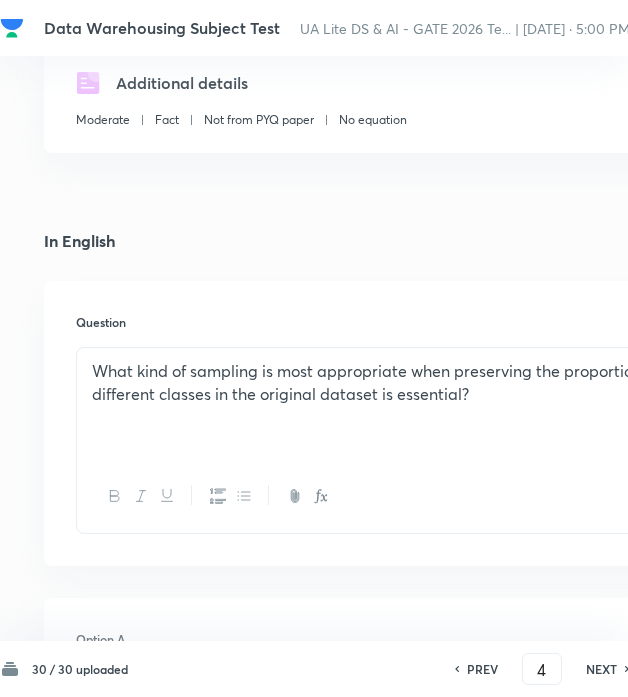 scroll, scrollTop: 367, scrollLeft: 245, axis: both 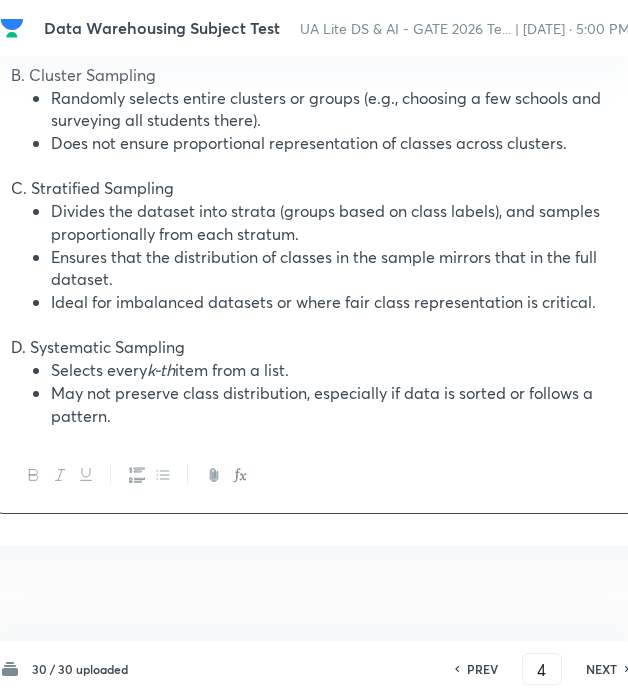 click on "NEXT" at bounding box center (601, 669) 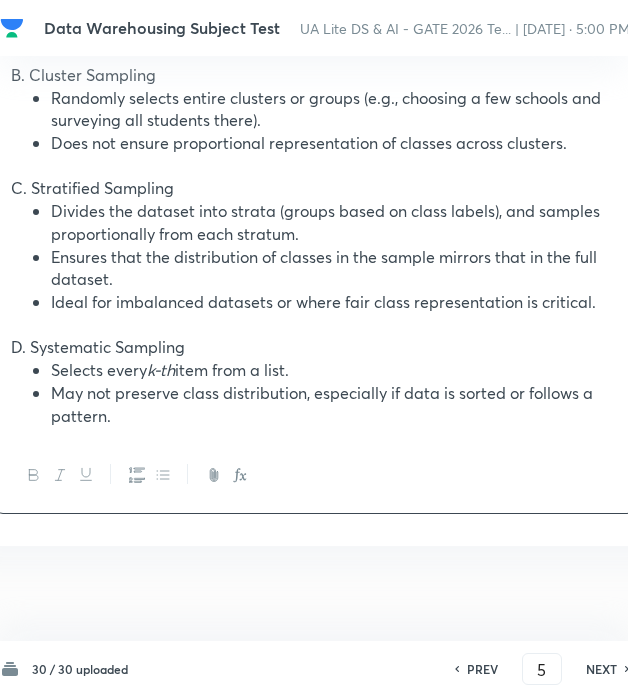 checkbox on "false" 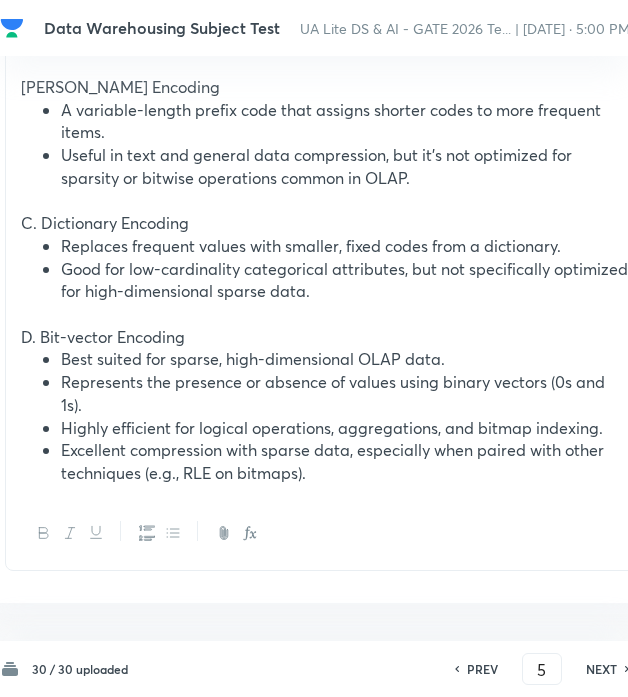 scroll, scrollTop: 2560, scrollLeft: 315, axis: both 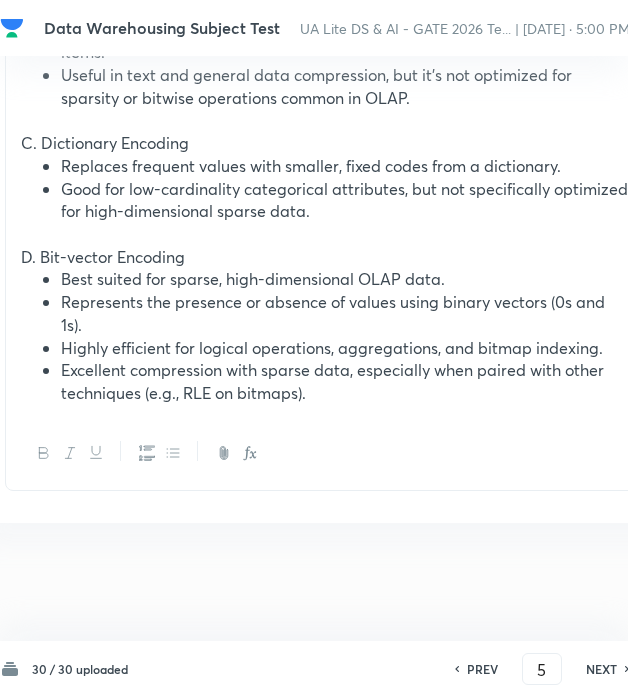 click on "NEXT" at bounding box center (601, 669) 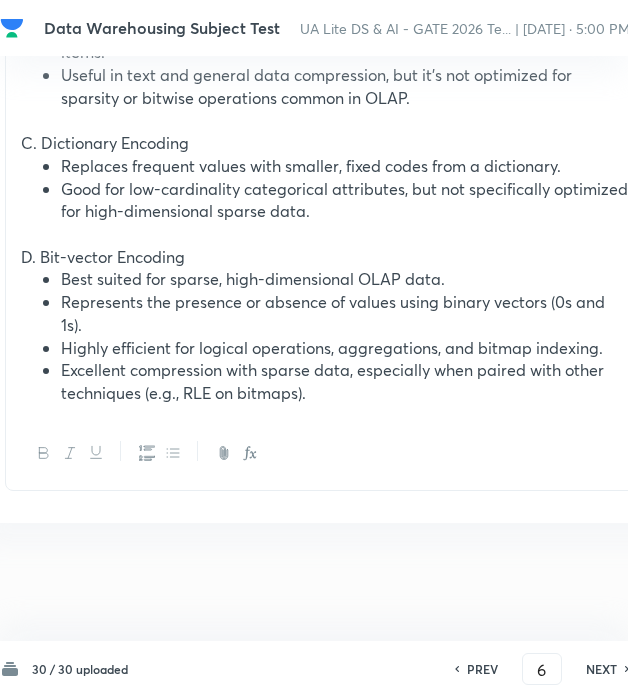 checkbox on "false" 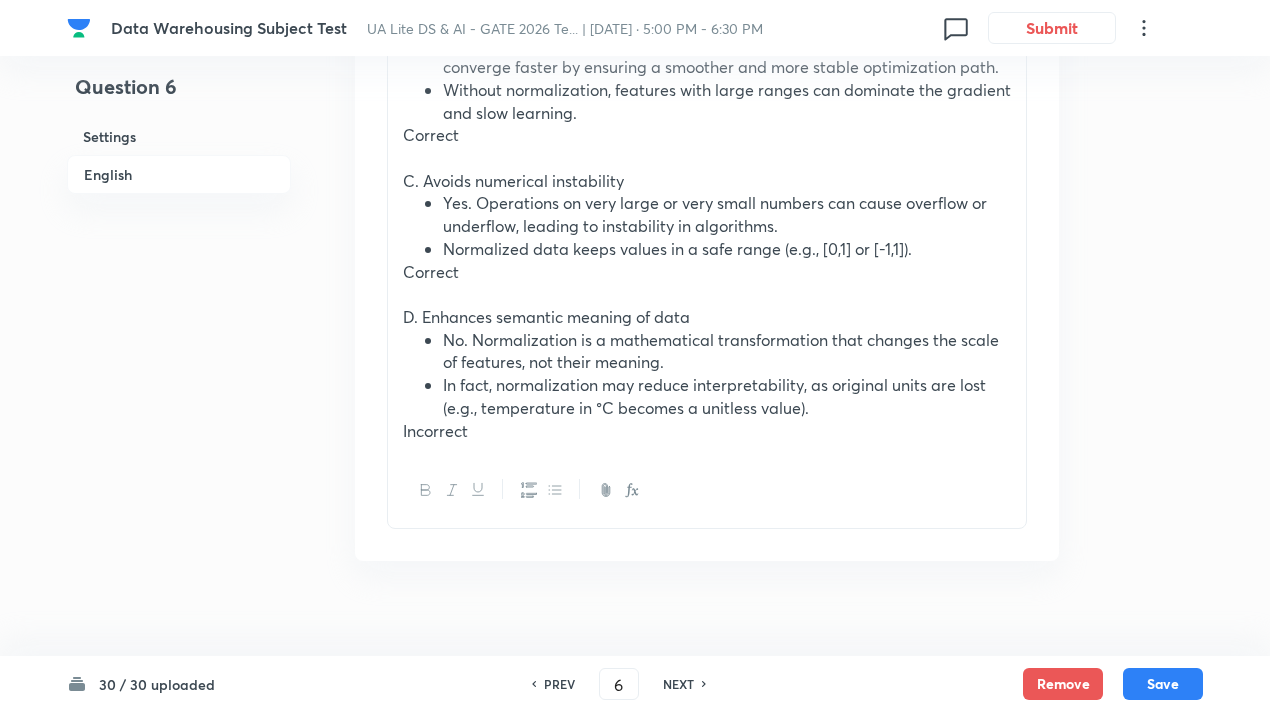 scroll, scrollTop: 2546, scrollLeft: 0, axis: vertical 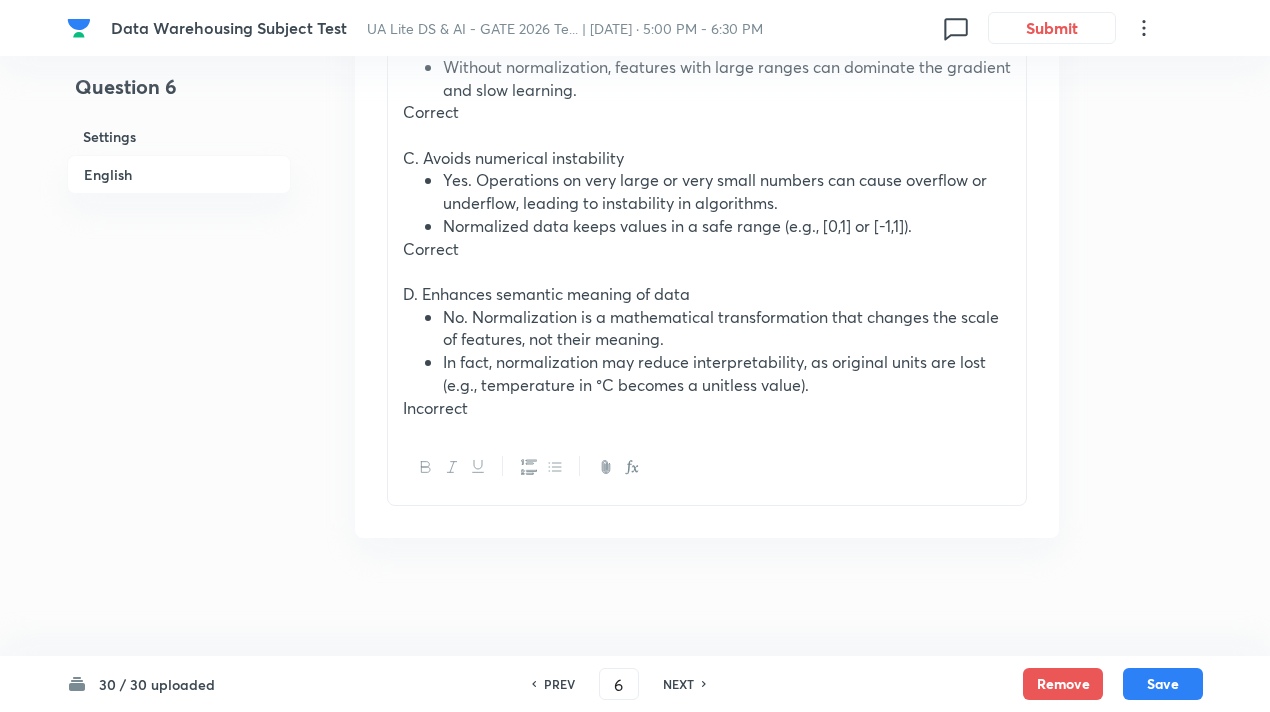 click on "30 / 30 uploaded
PREV 6 ​ NEXT Remove Save" at bounding box center (635, 684) 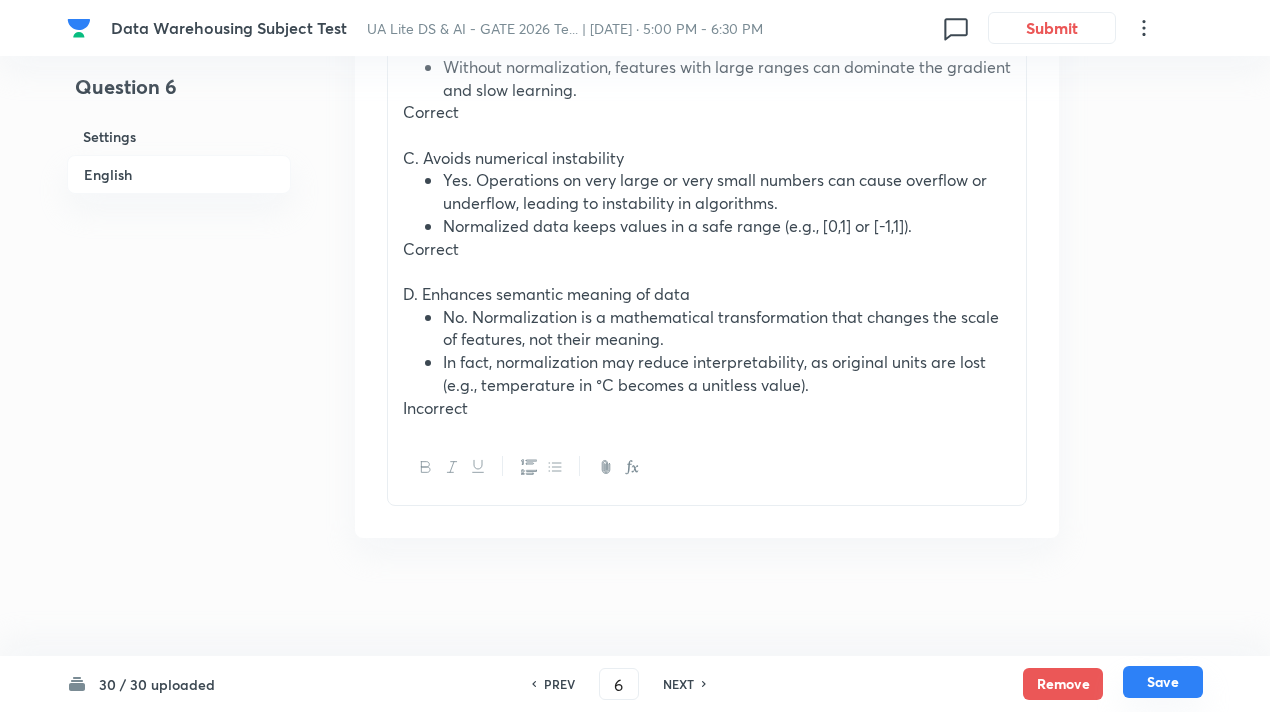 click on "Save" at bounding box center [1163, 682] 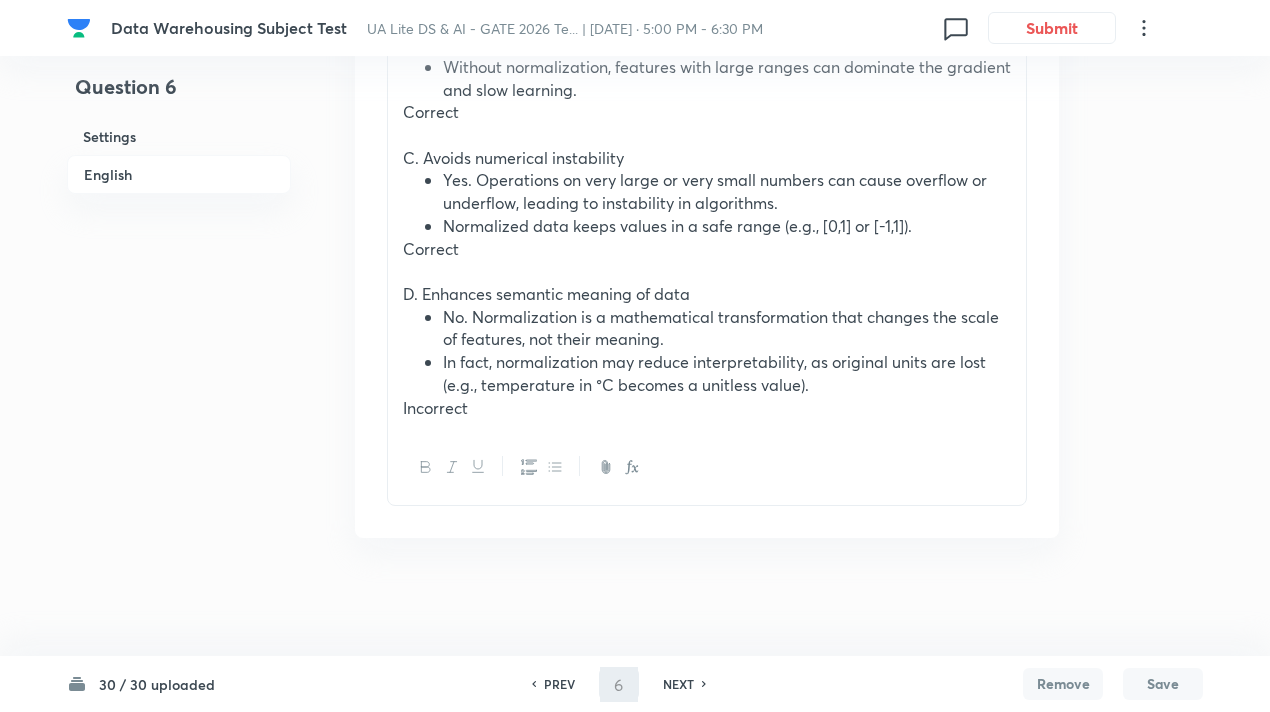 type on "7" 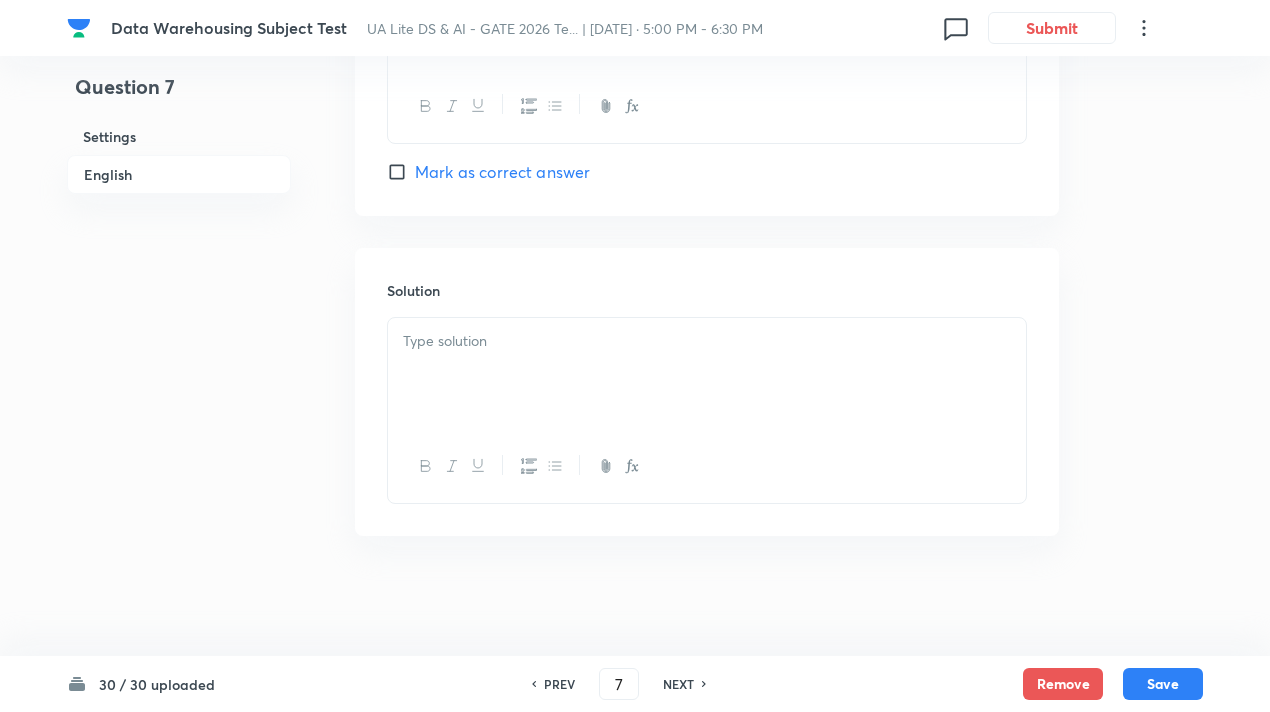 checkbox on "true" 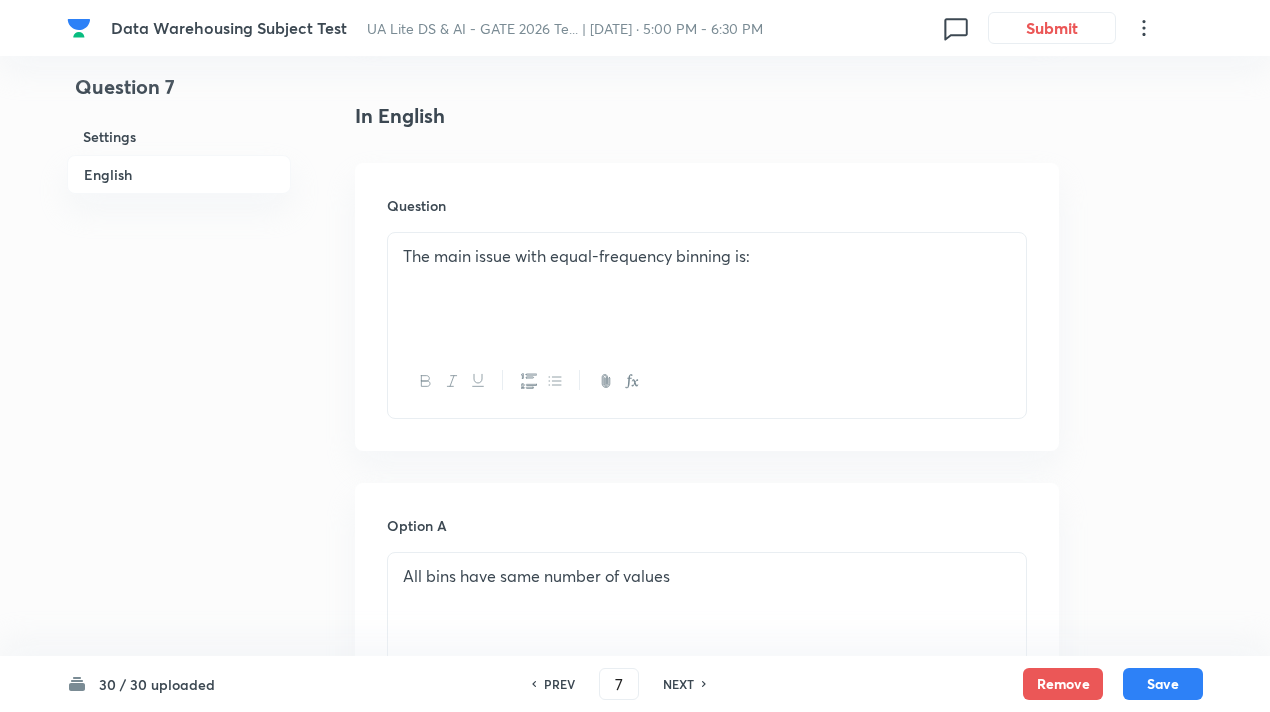 scroll, scrollTop: 534, scrollLeft: 0, axis: vertical 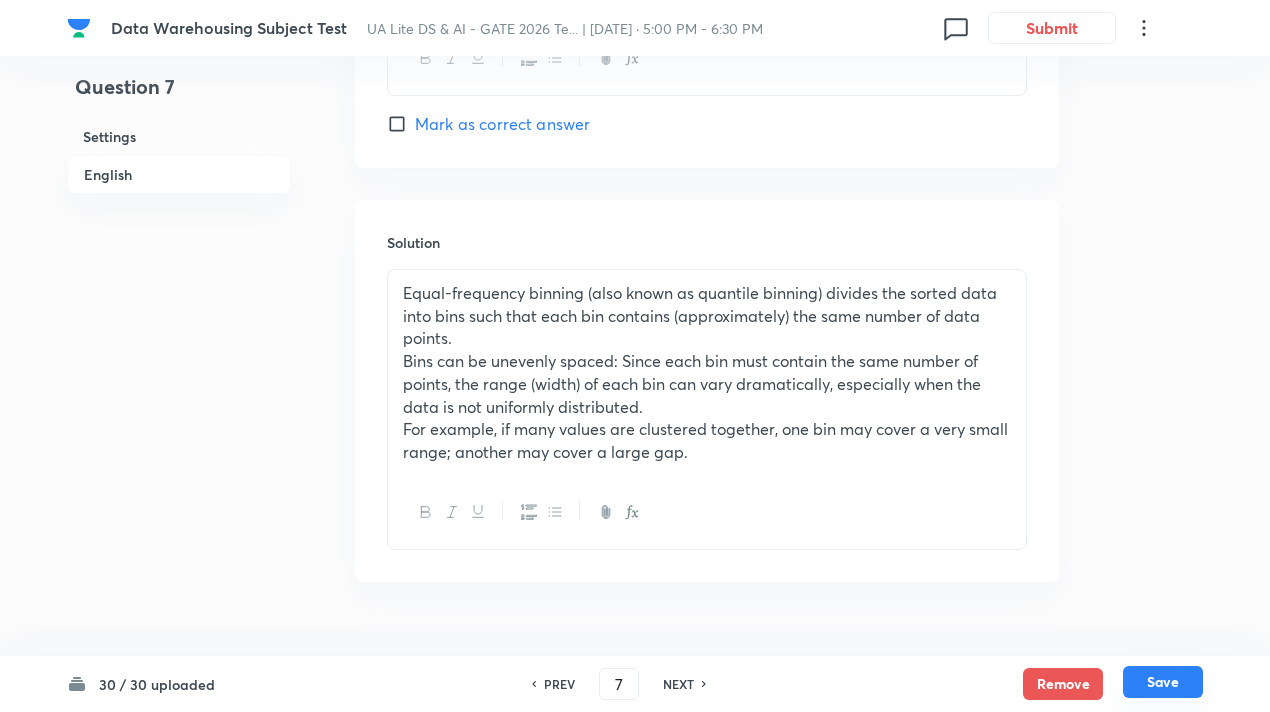 click on "Save" at bounding box center (1163, 682) 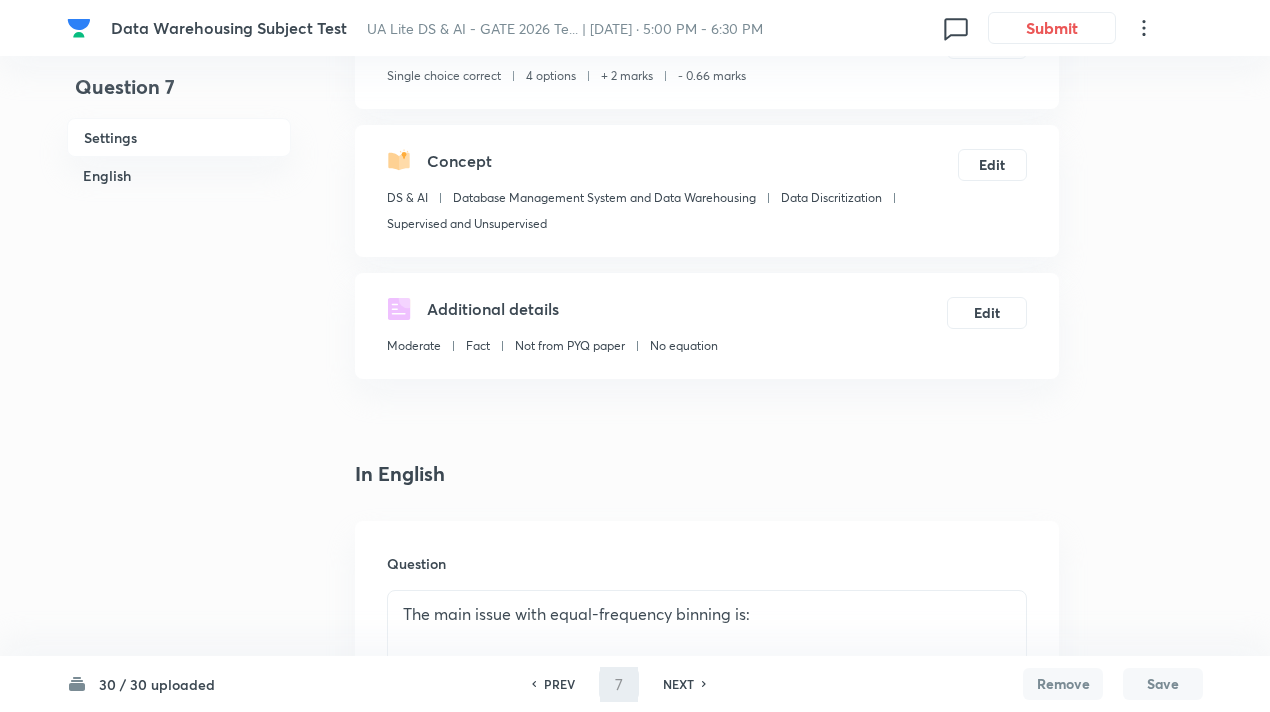 scroll, scrollTop: 0, scrollLeft: 0, axis: both 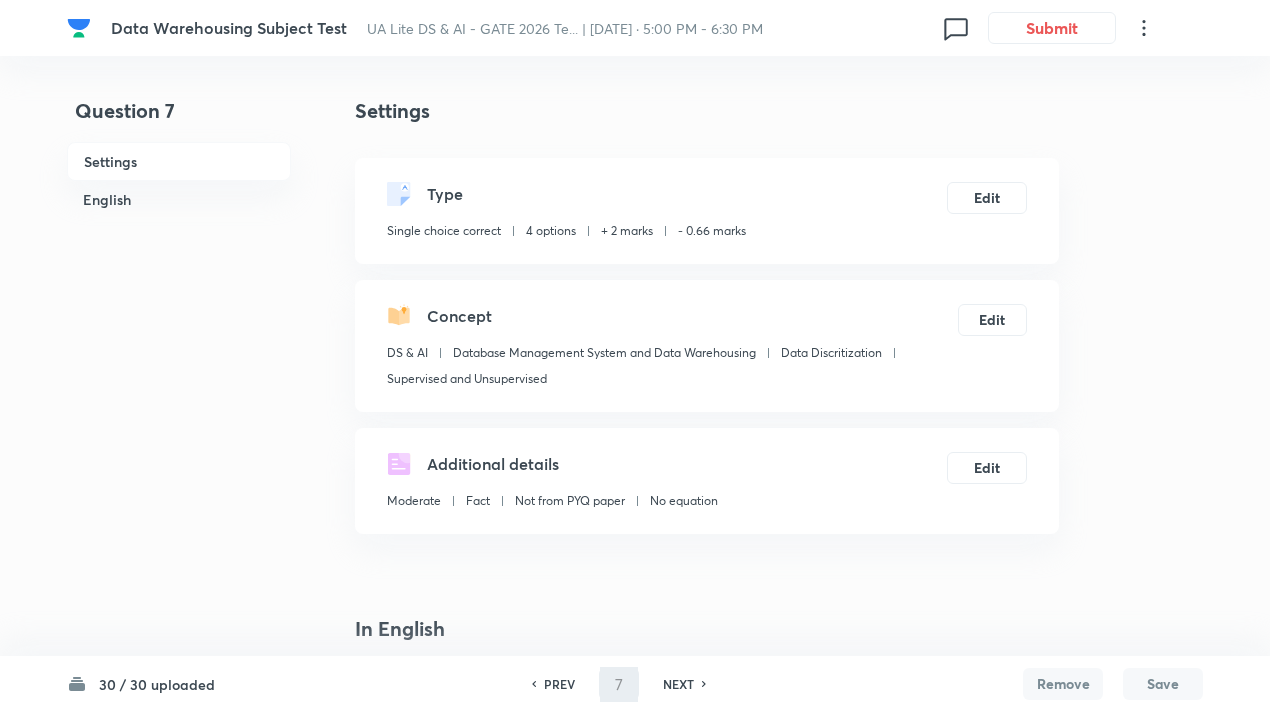 type on "8" 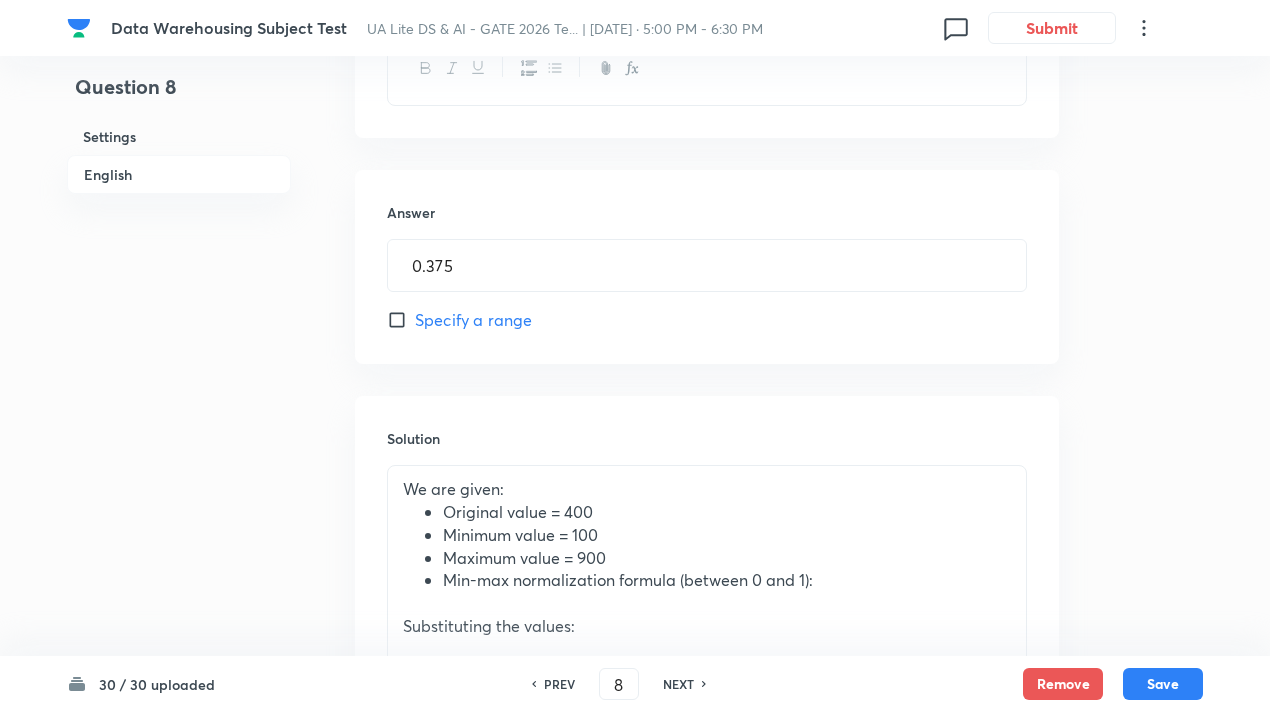 scroll, scrollTop: 733, scrollLeft: 0, axis: vertical 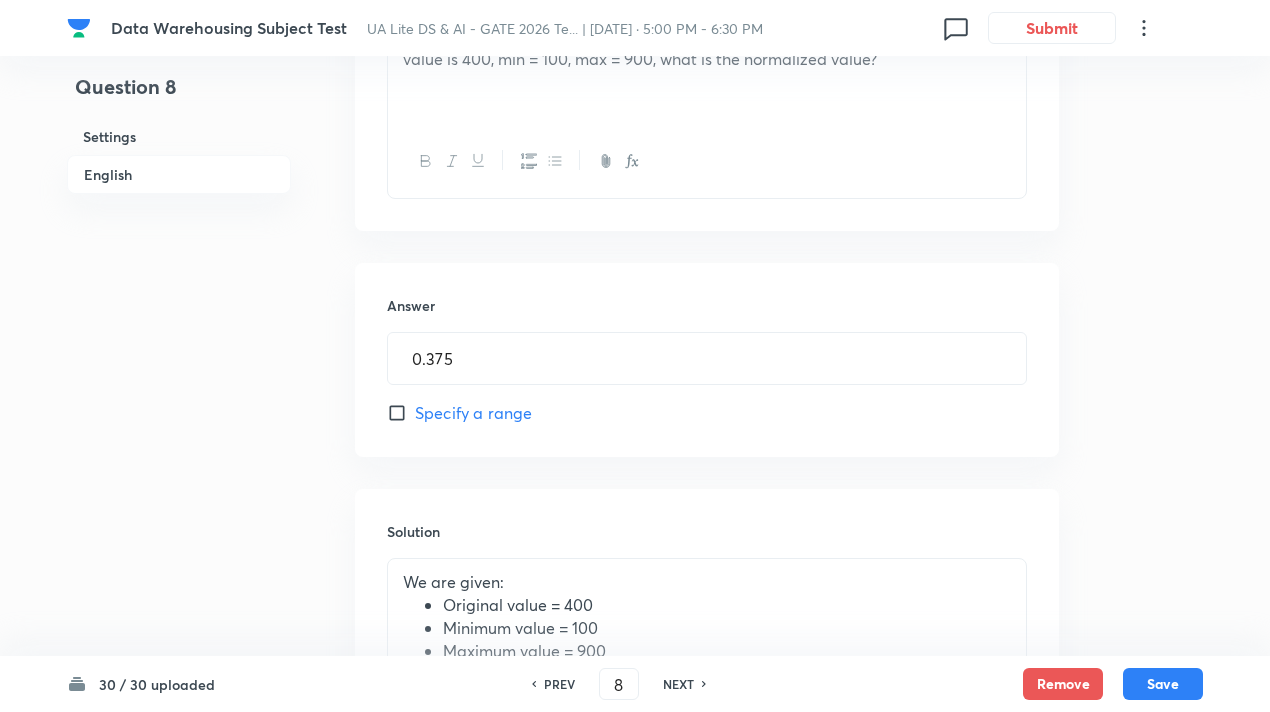 click on "Specify a range" at bounding box center [401, 413] 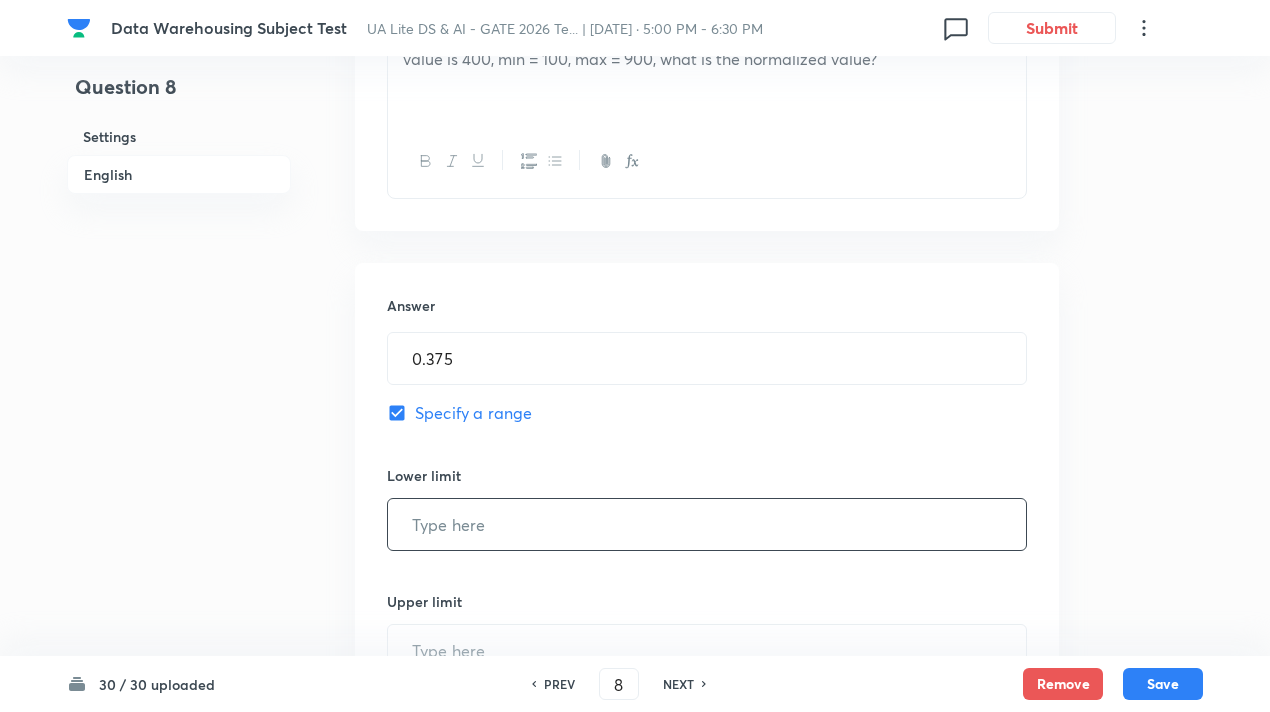 click at bounding box center [707, 524] 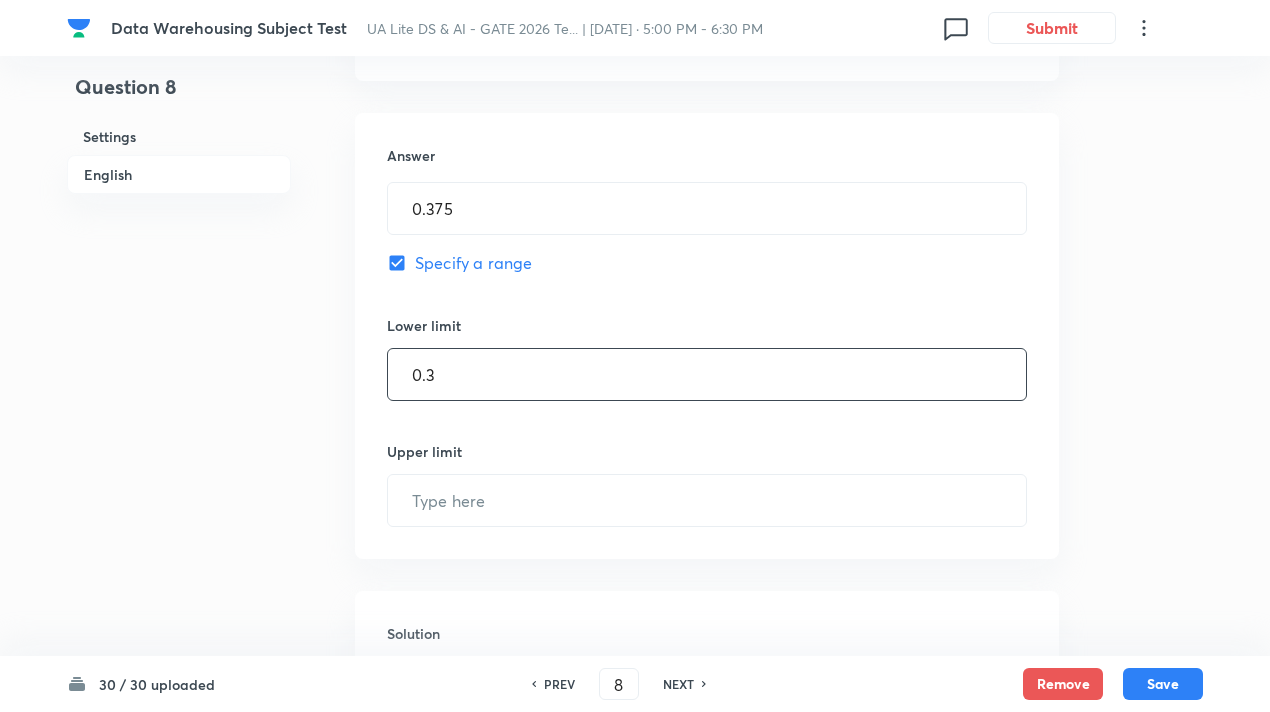 scroll, scrollTop: 889, scrollLeft: 0, axis: vertical 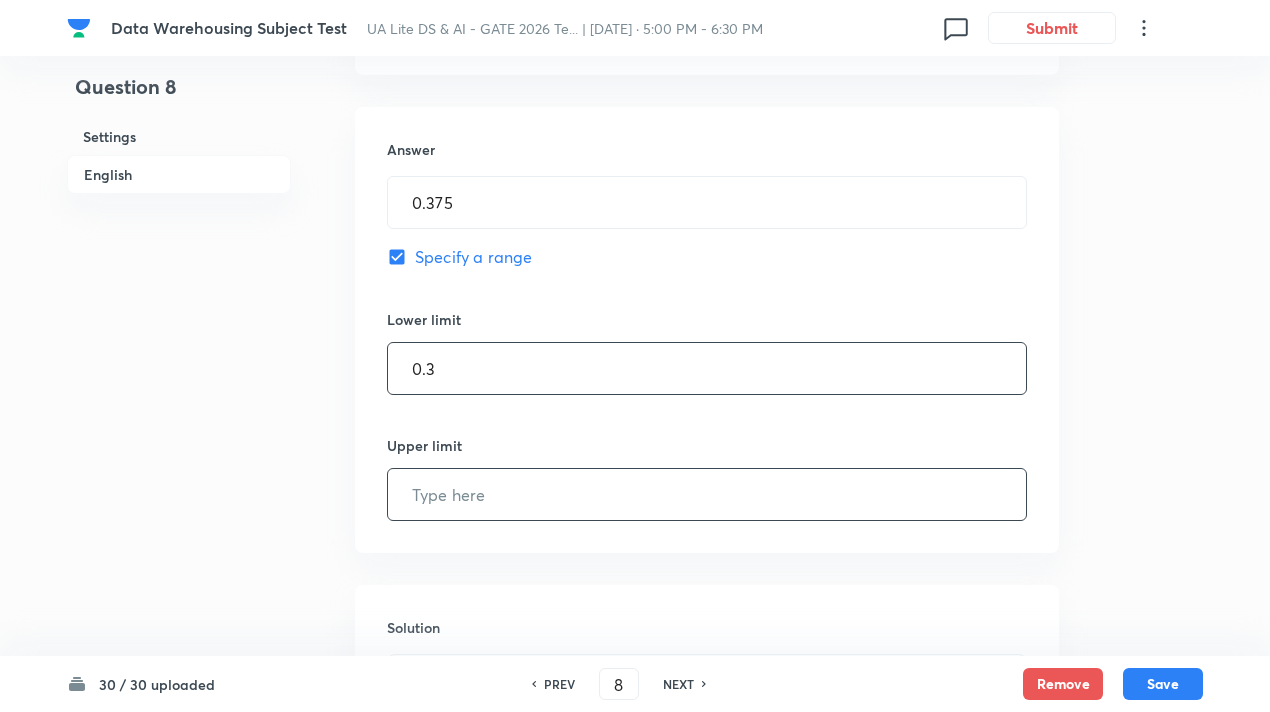type on "0.3" 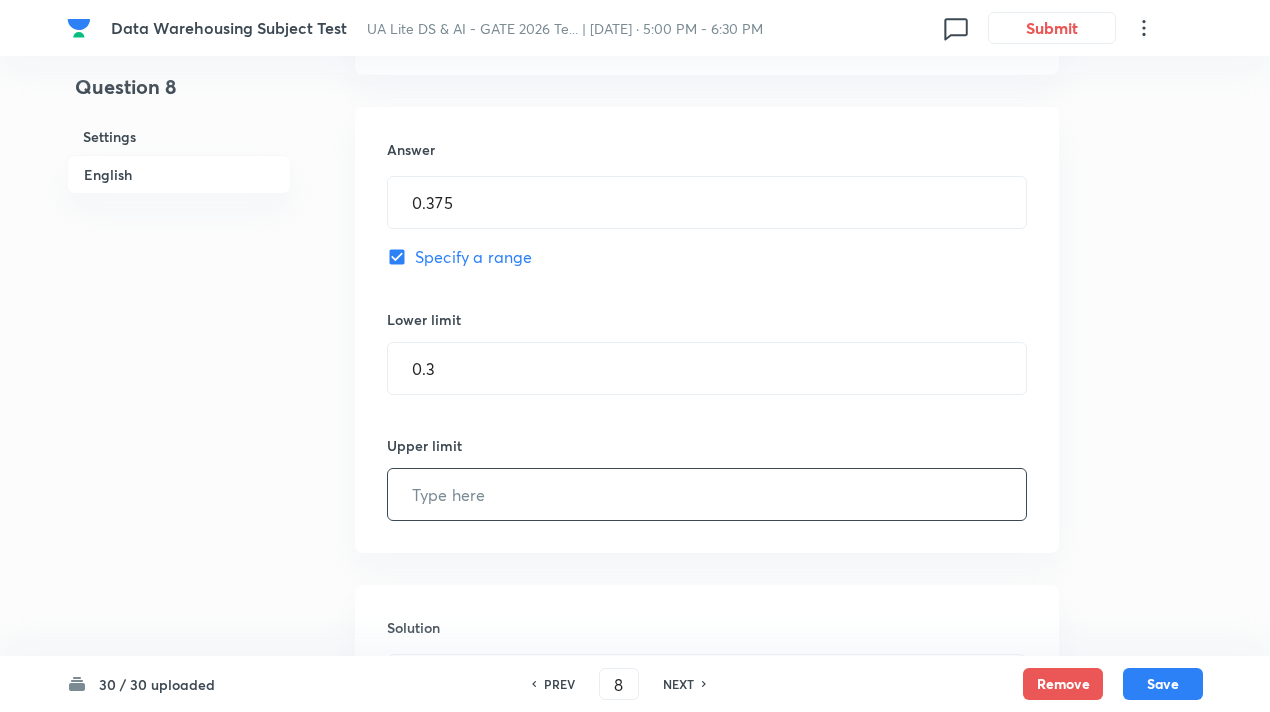 click at bounding box center [707, 494] 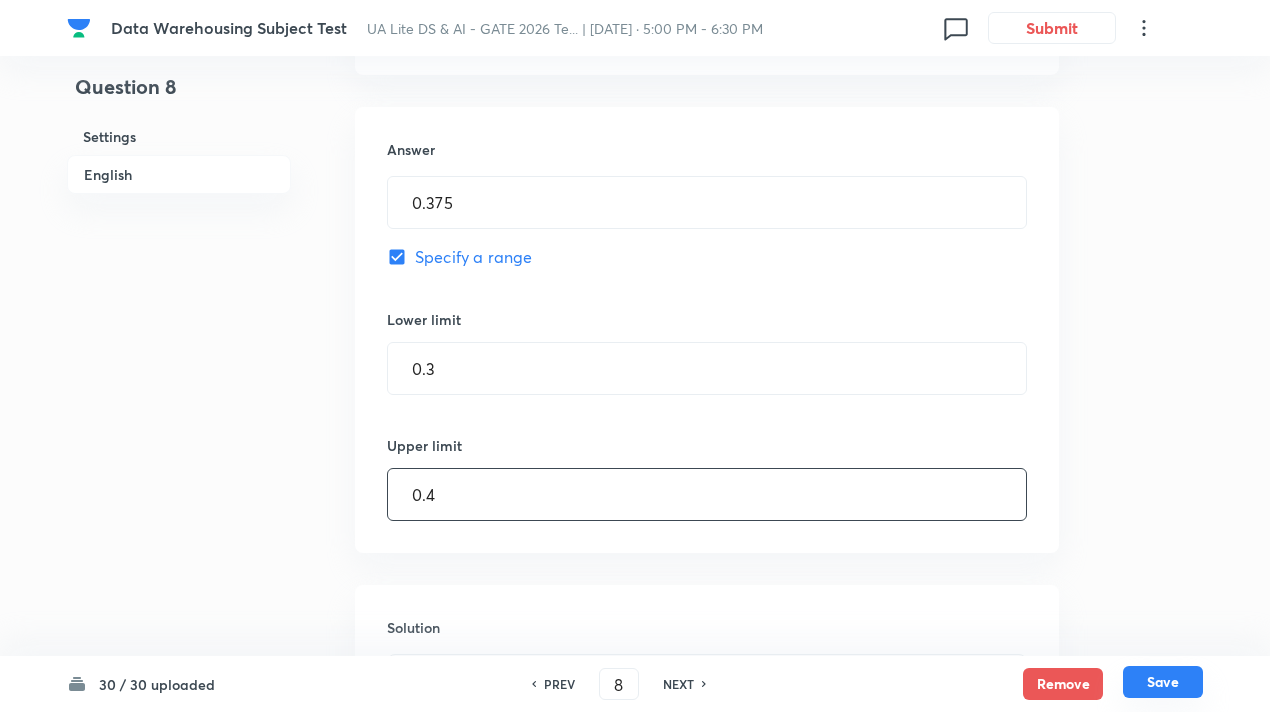 type on "0.4" 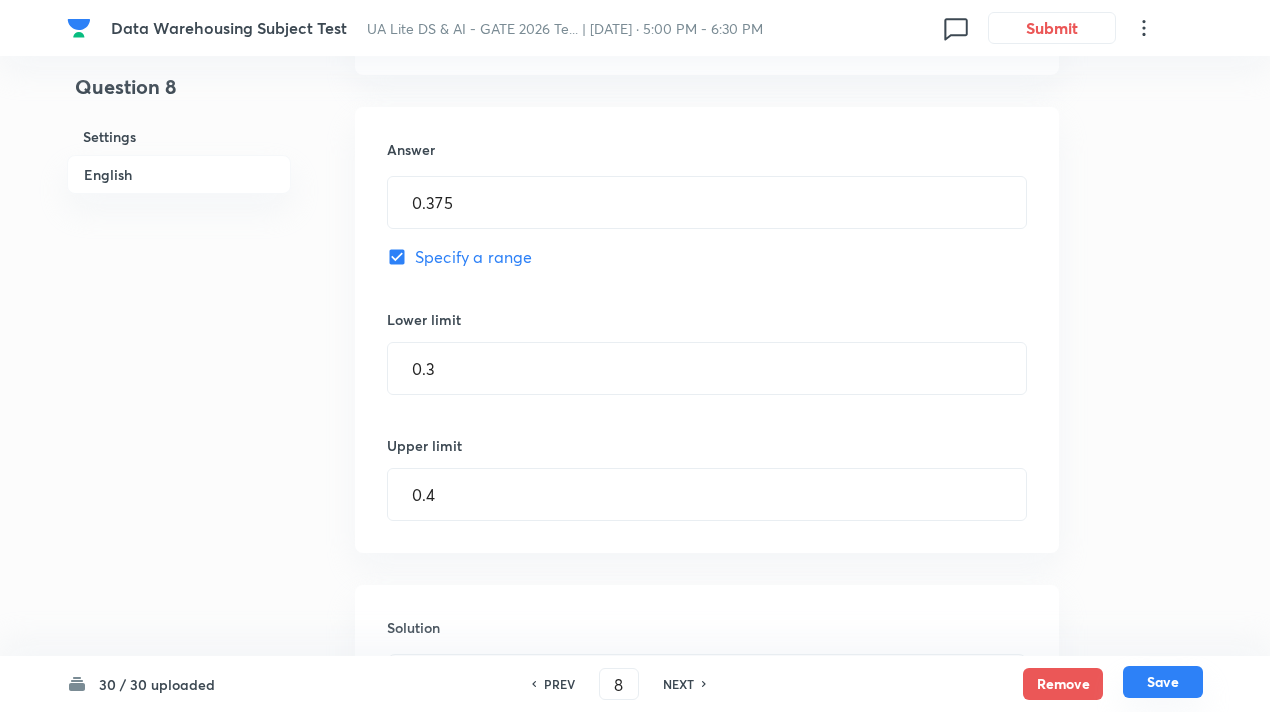 click on "Save" at bounding box center [1163, 682] 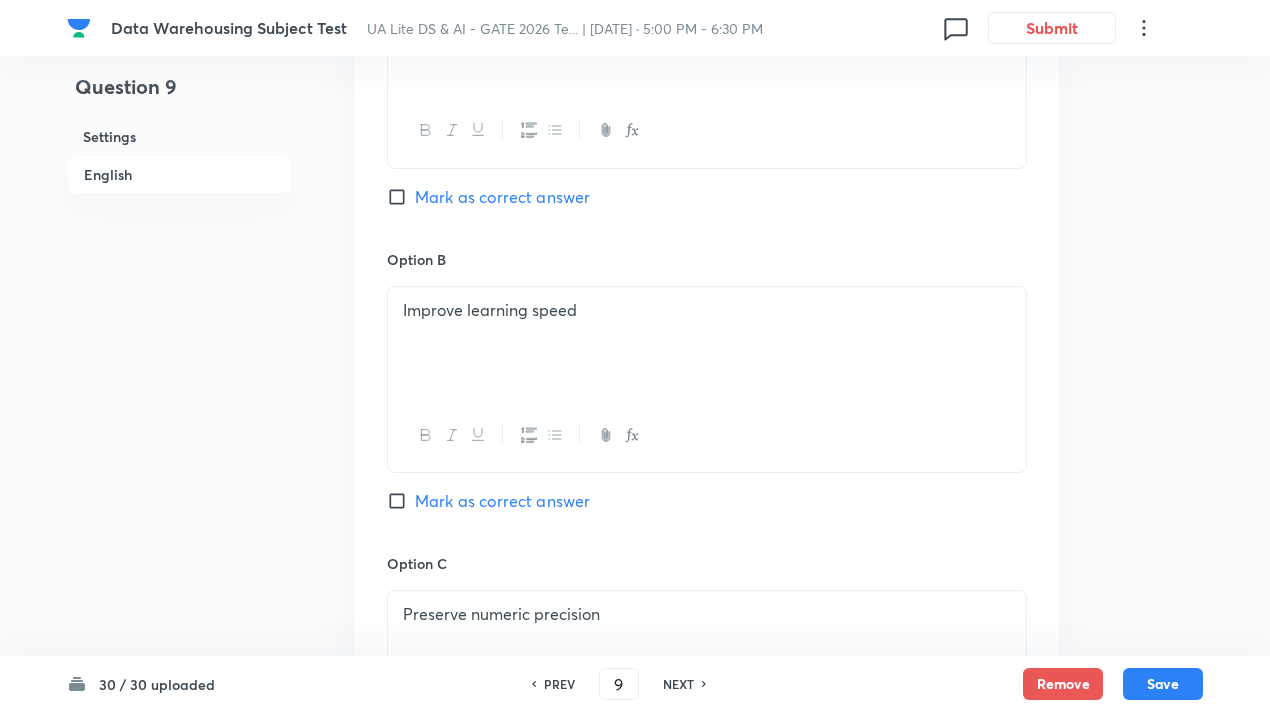 scroll, scrollTop: 1080, scrollLeft: 0, axis: vertical 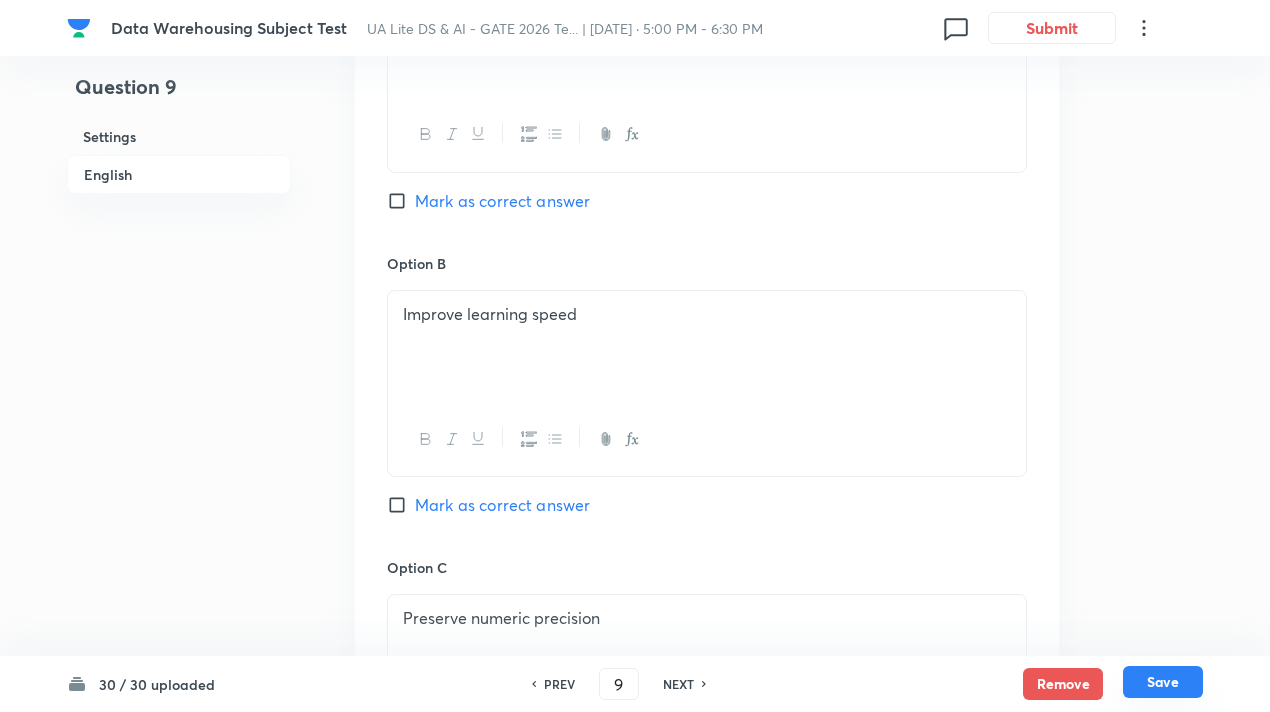 click on "Save" at bounding box center [1163, 682] 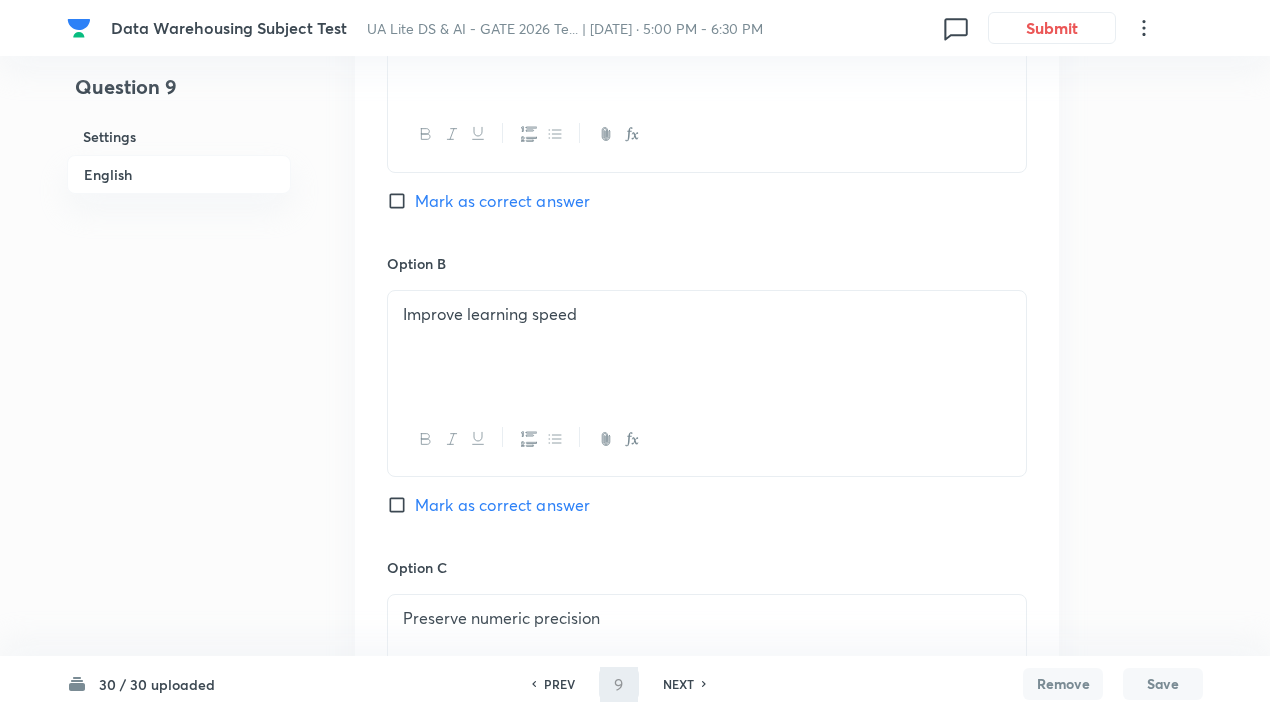 type on "10" 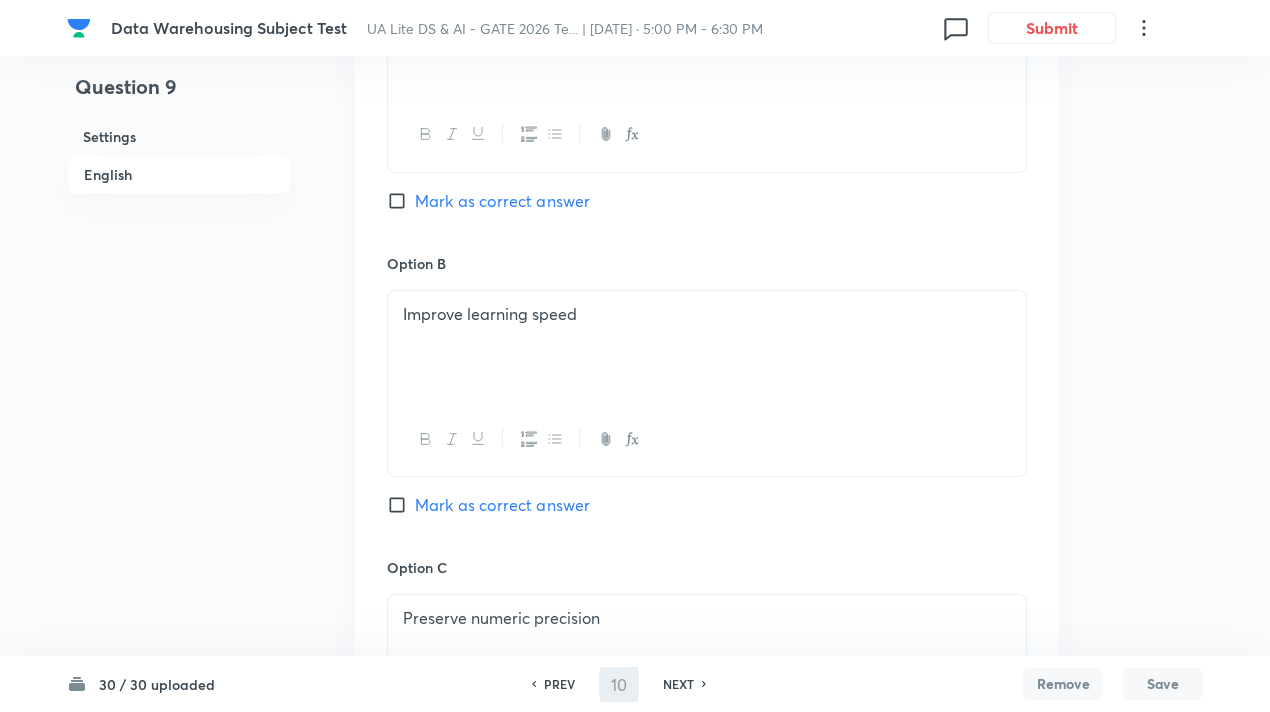 checkbox on "false" 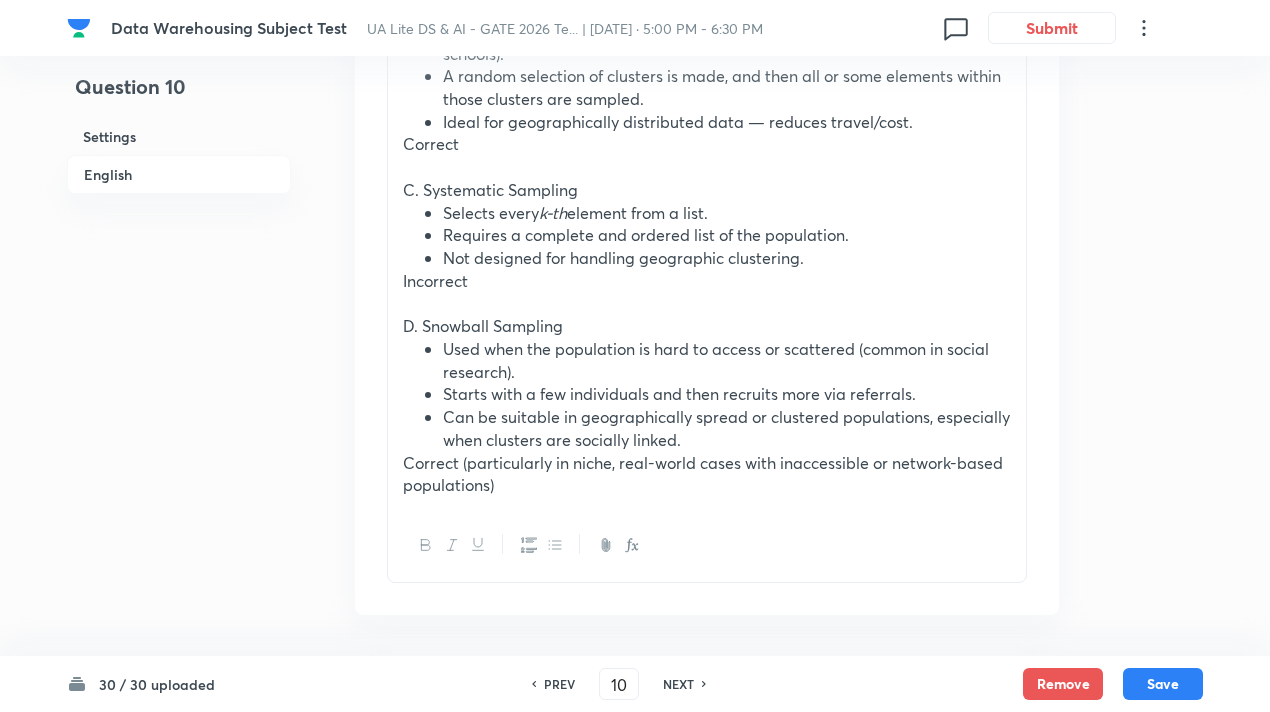 scroll, scrollTop: 2584, scrollLeft: 0, axis: vertical 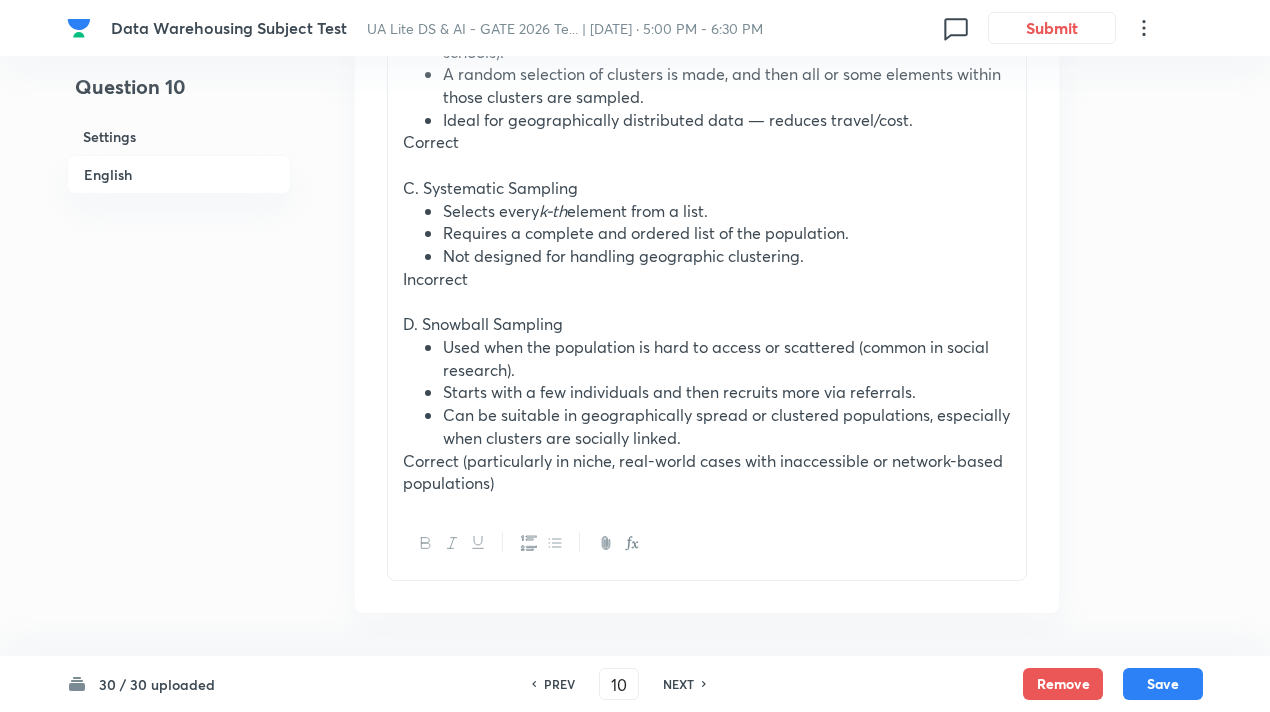 click on "NEXT" at bounding box center (678, 684) 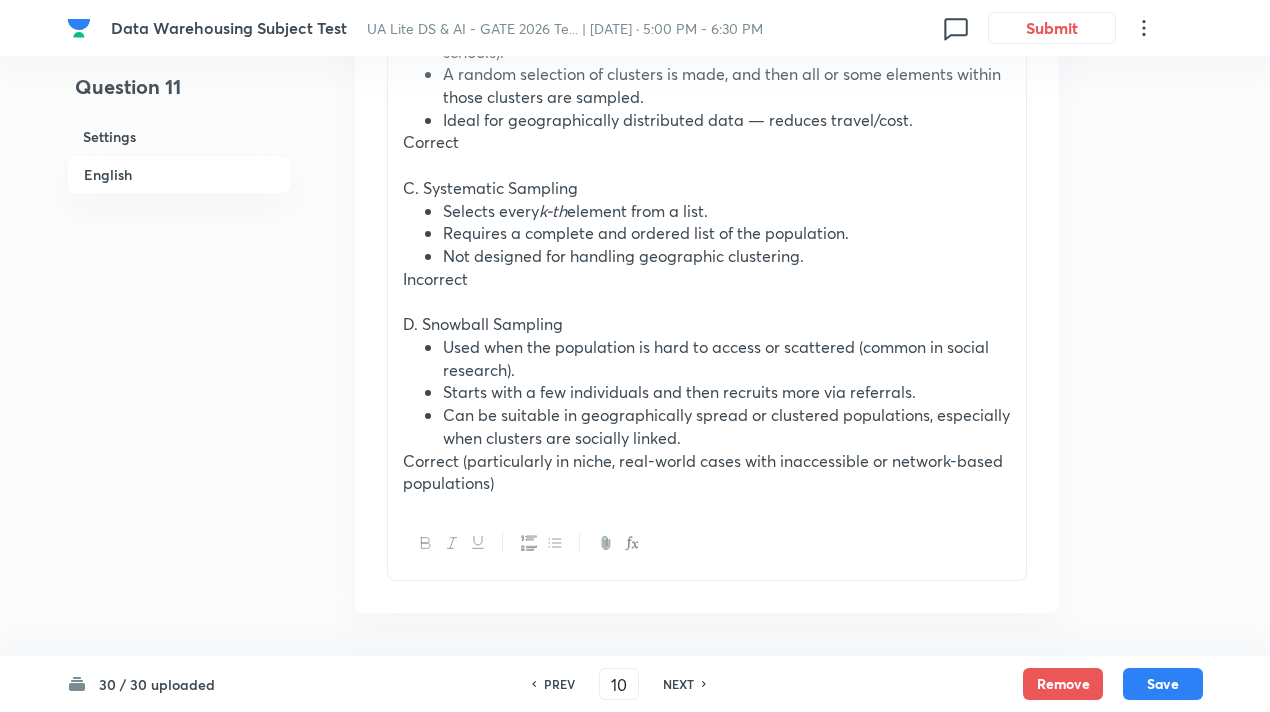 type on "11" 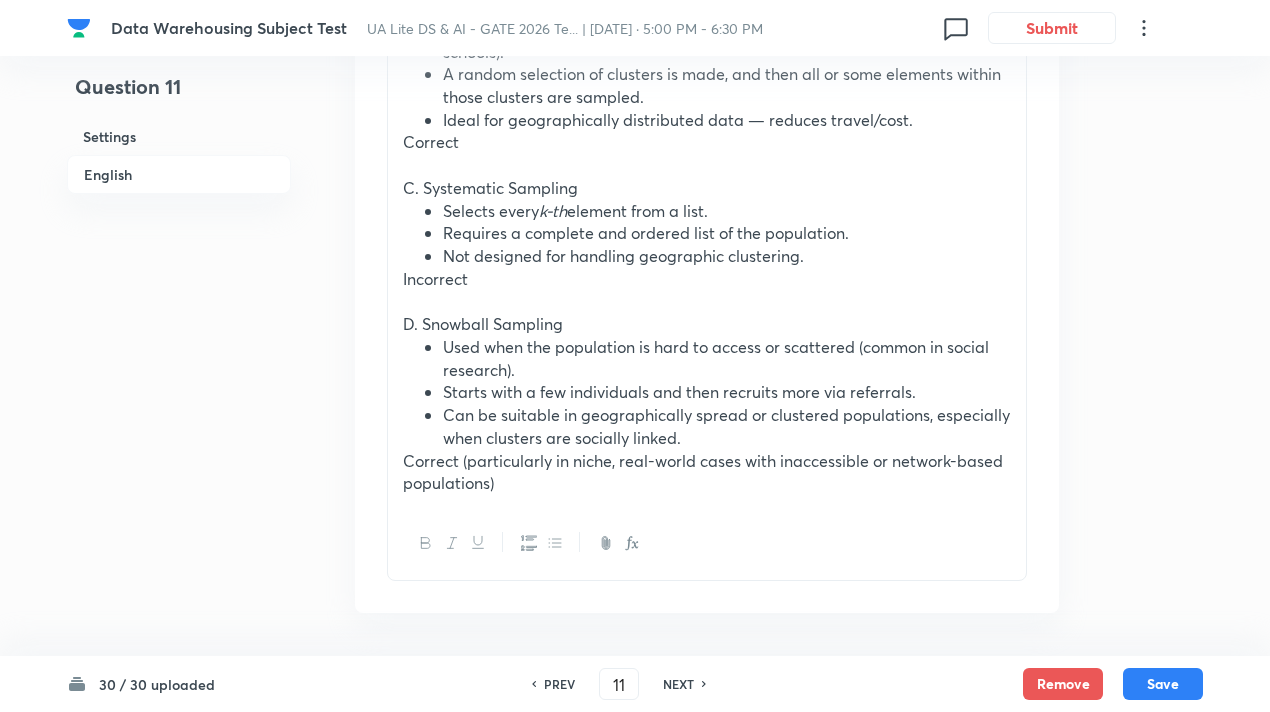scroll, scrollTop: 2454, scrollLeft: 0, axis: vertical 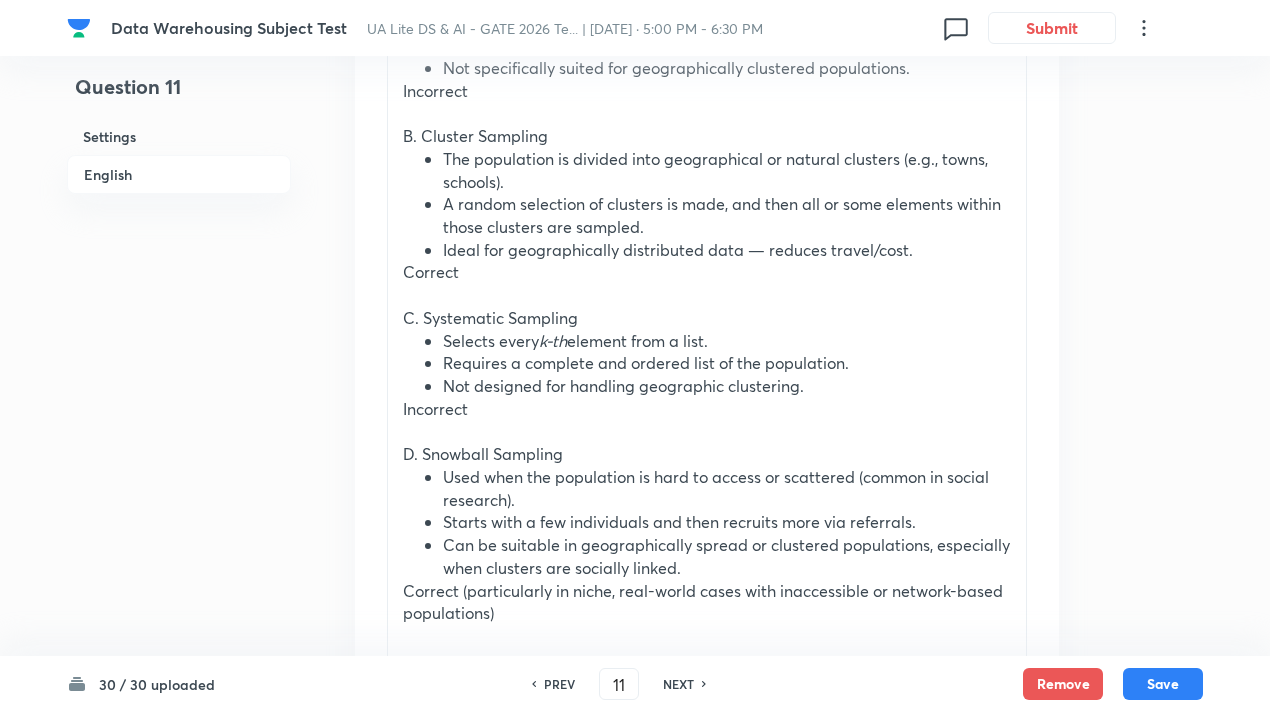 checkbox on "true" 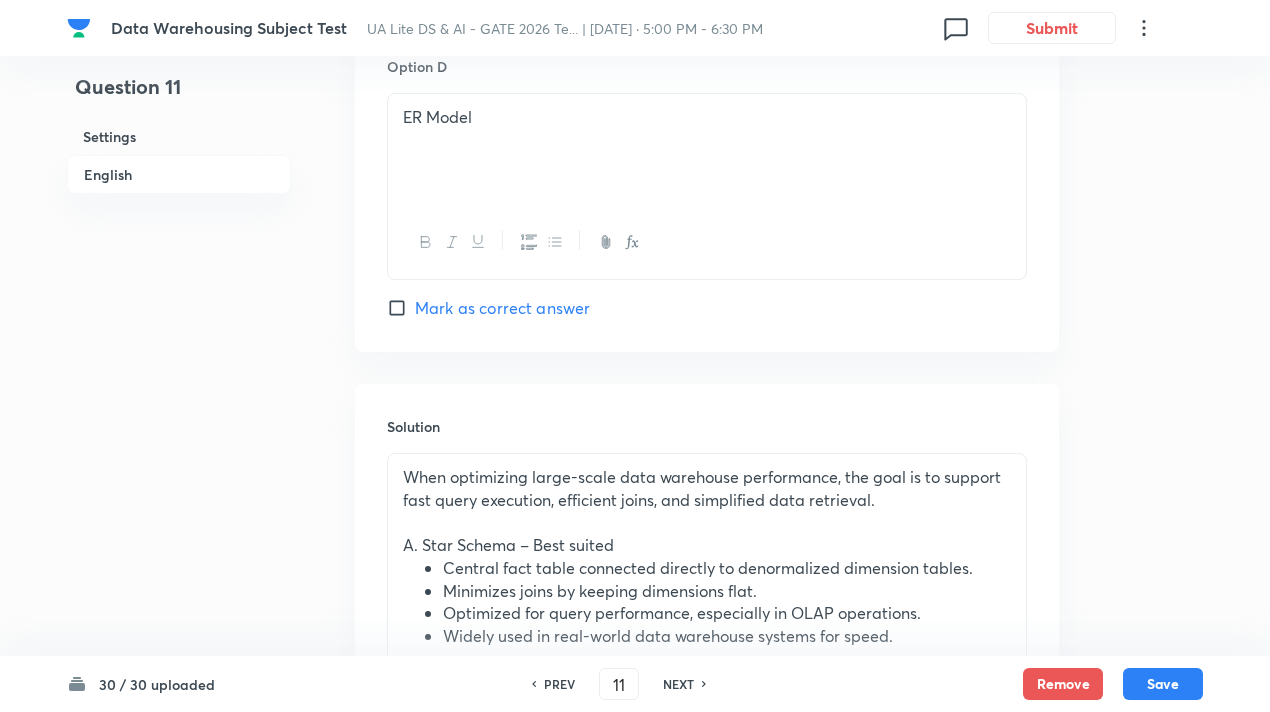 scroll, scrollTop: 1903, scrollLeft: 0, axis: vertical 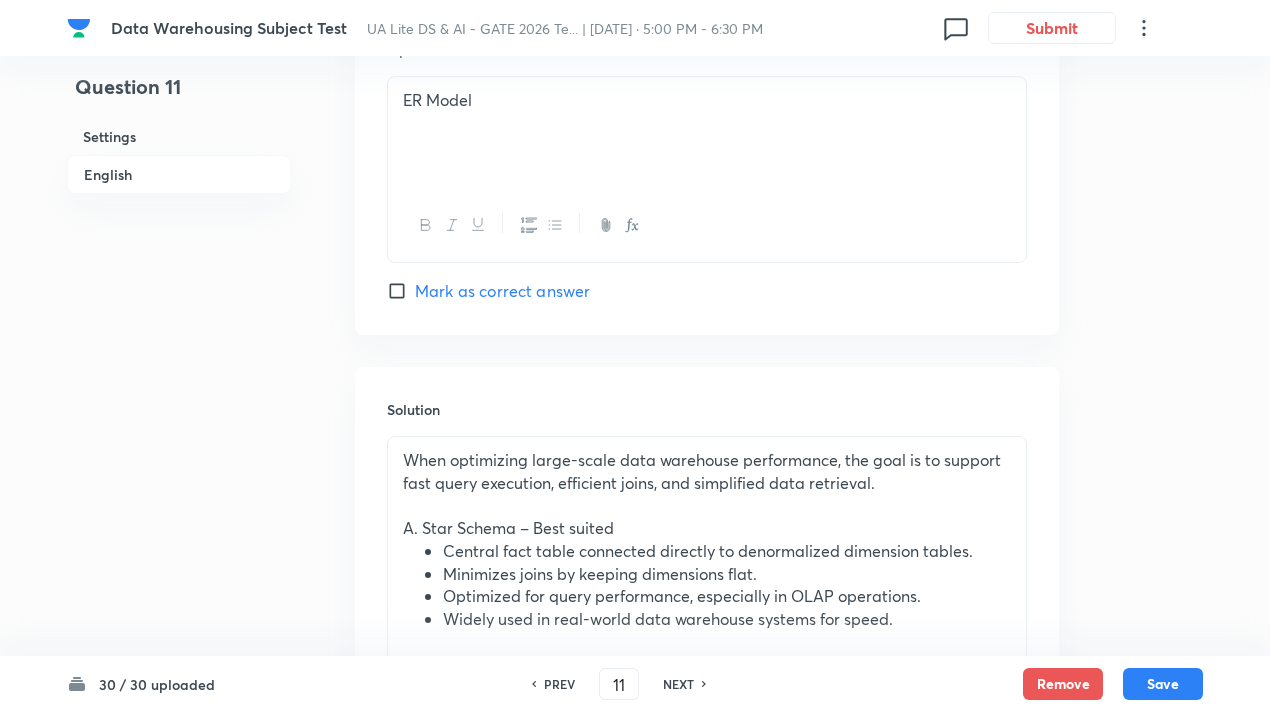 click on "NEXT" at bounding box center (678, 684) 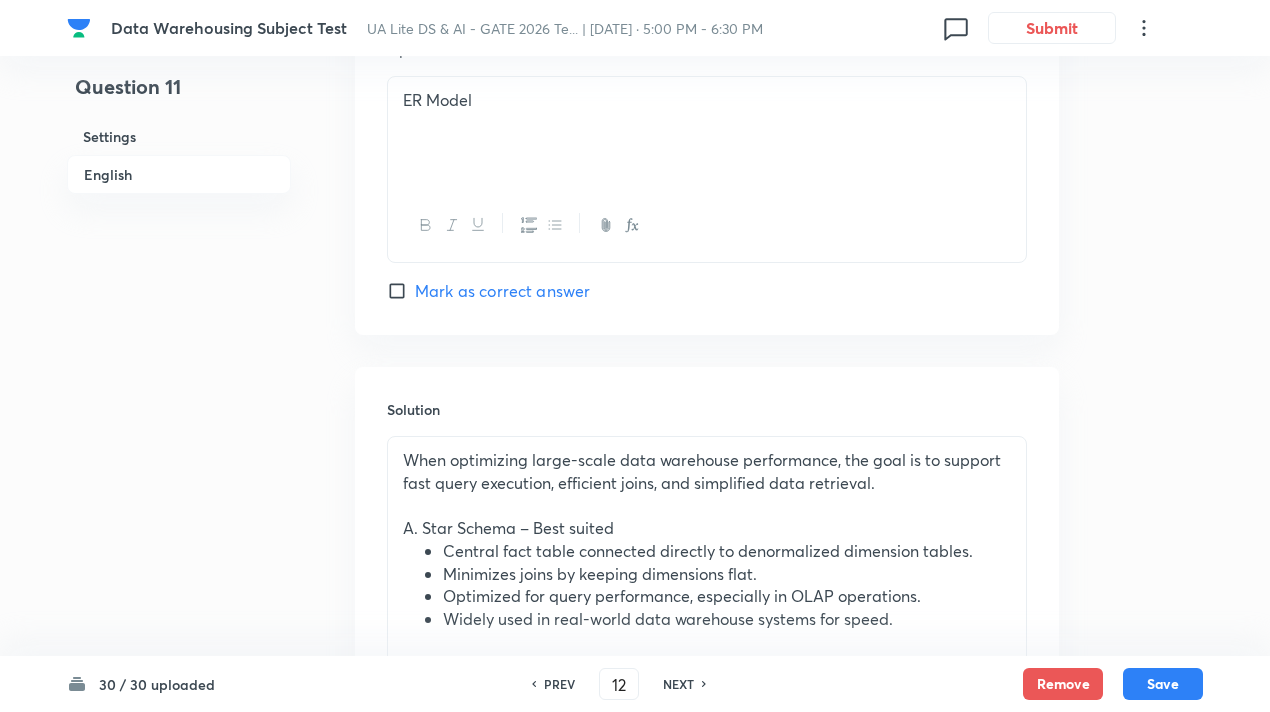 checkbox on "true" 